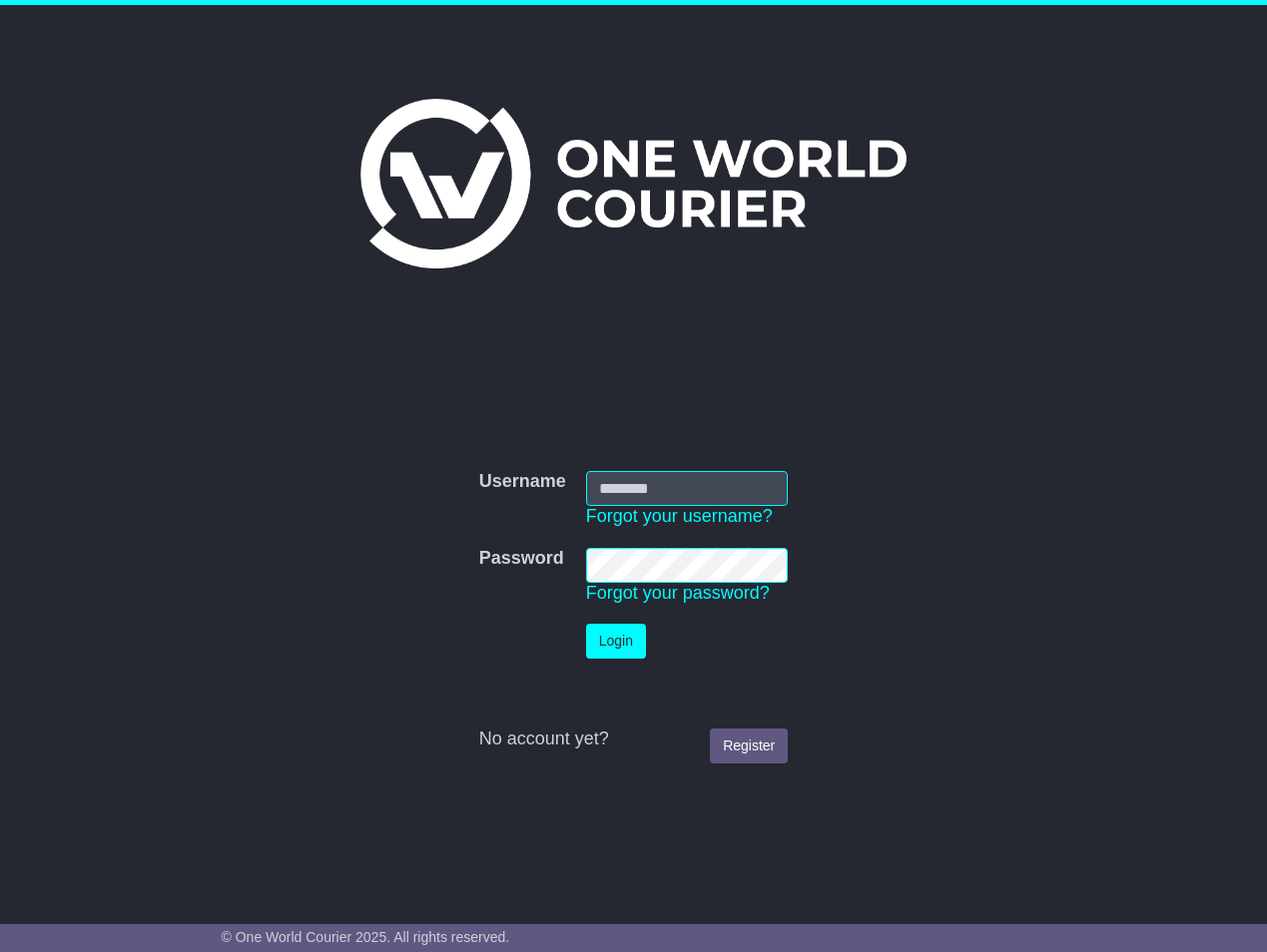 scroll, scrollTop: 0, scrollLeft: 0, axis: both 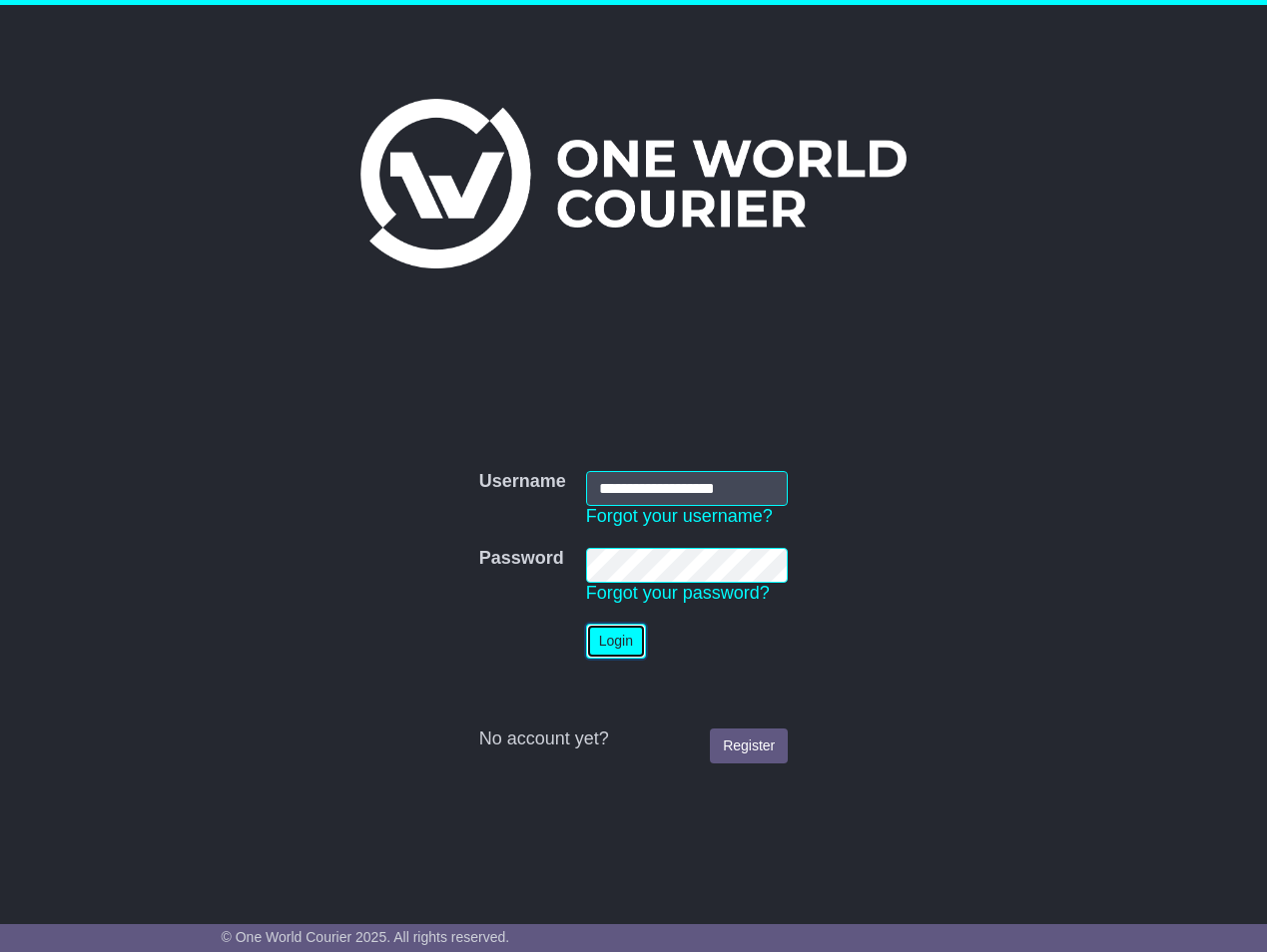 click on "Login" at bounding box center [616, 641] 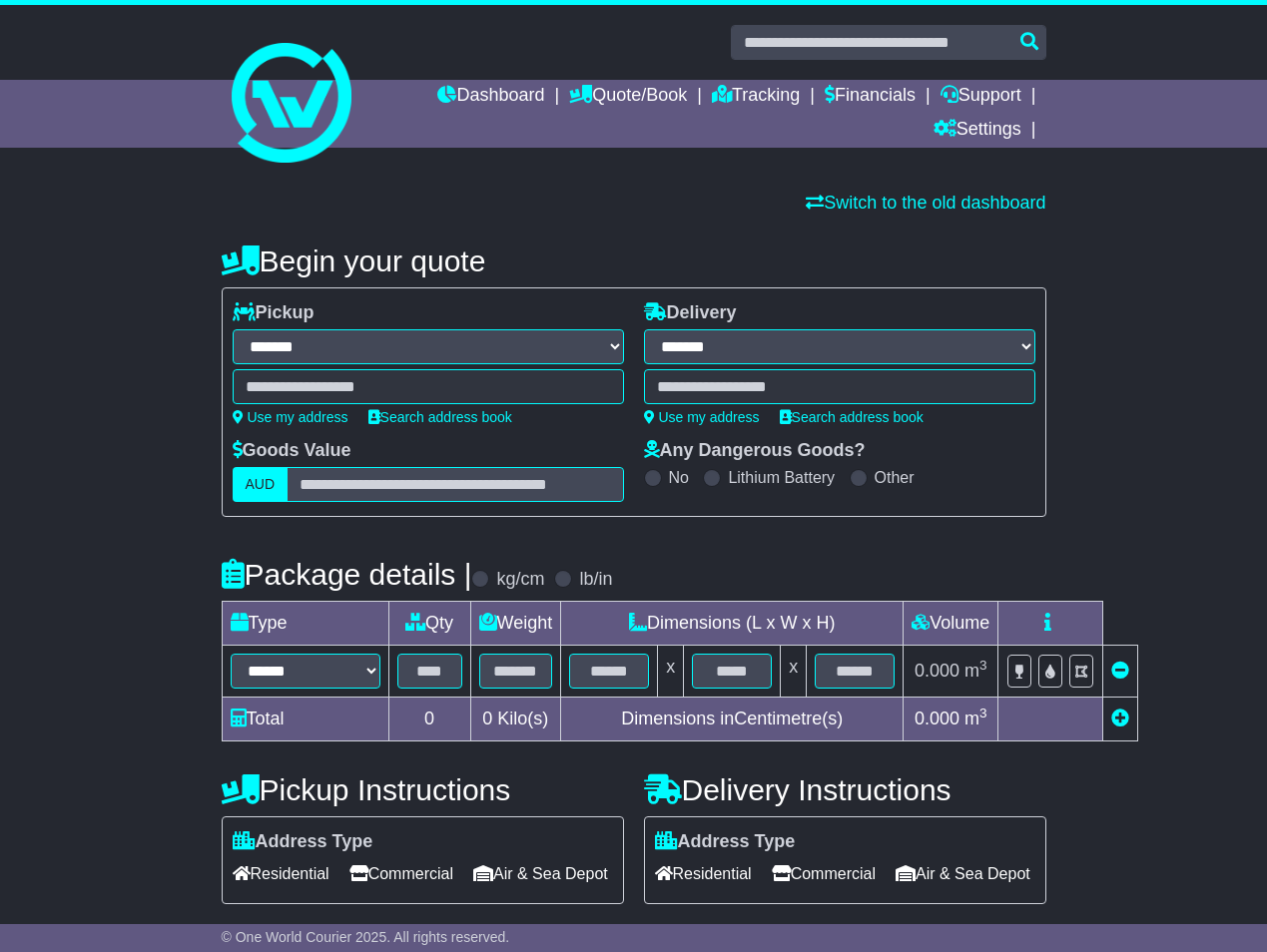 select on "**" 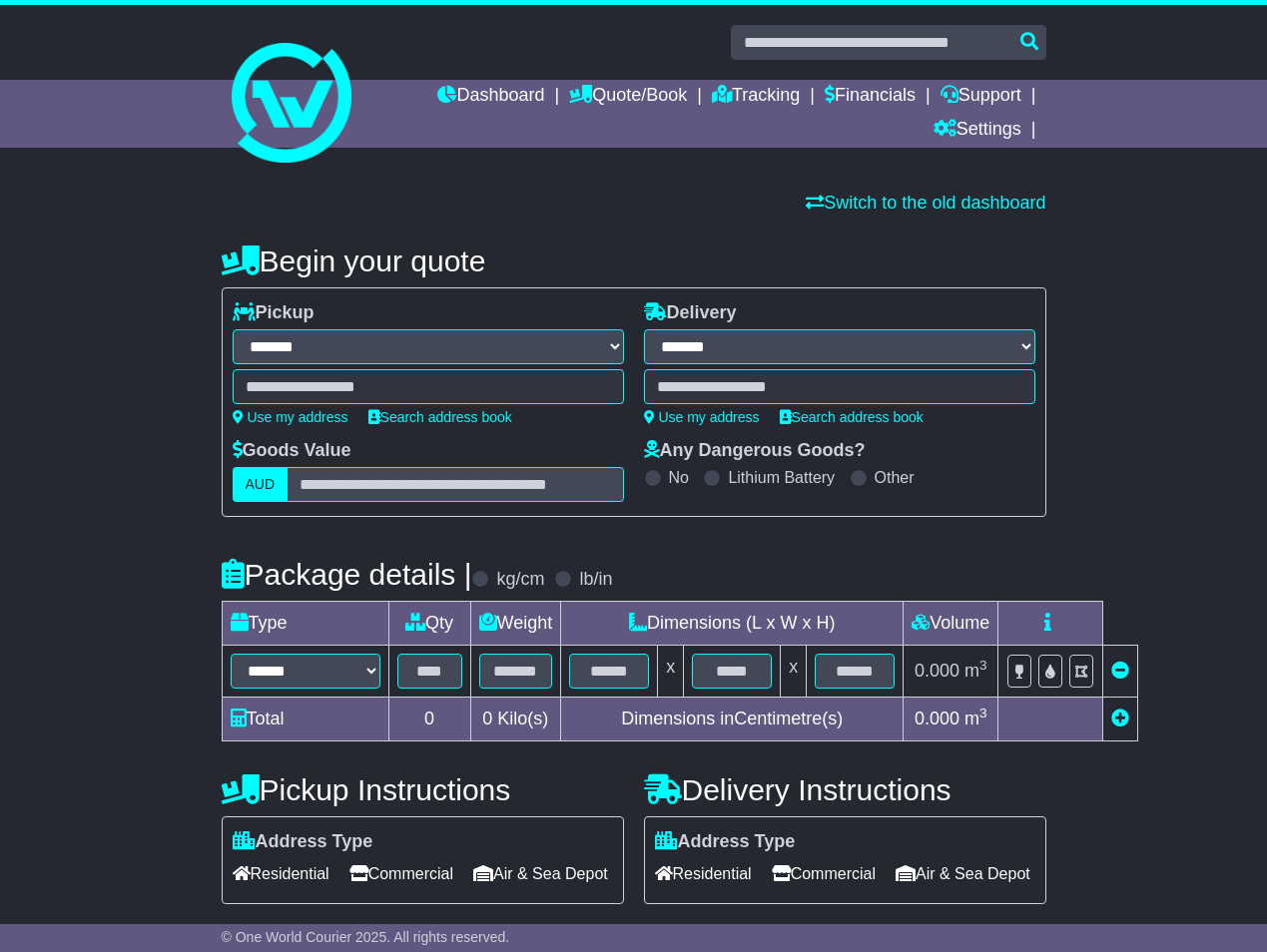 scroll, scrollTop: 0, scrollLeft: 0, axis: both 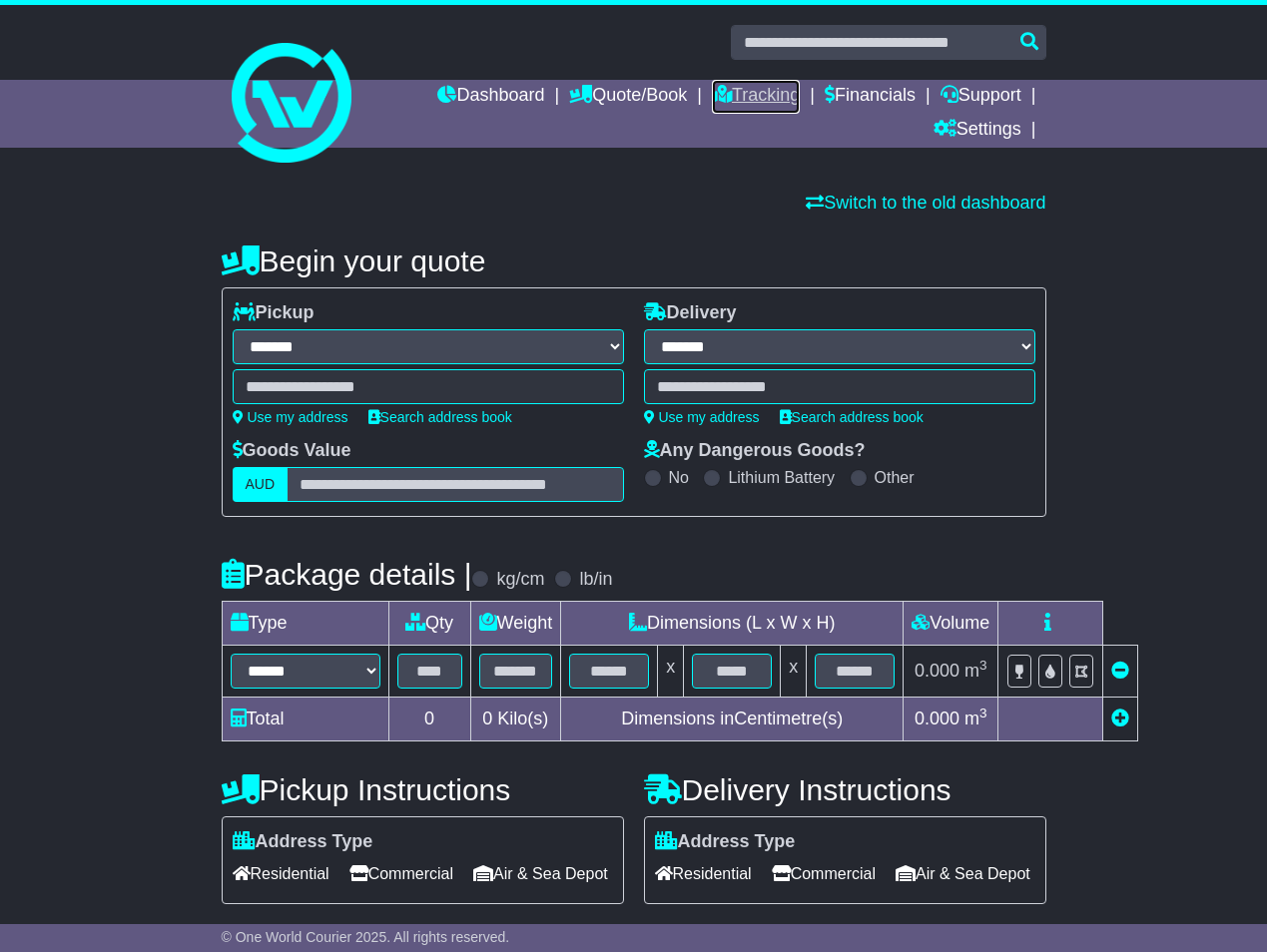 click on "Tracking" at bounding box center (756, 97) 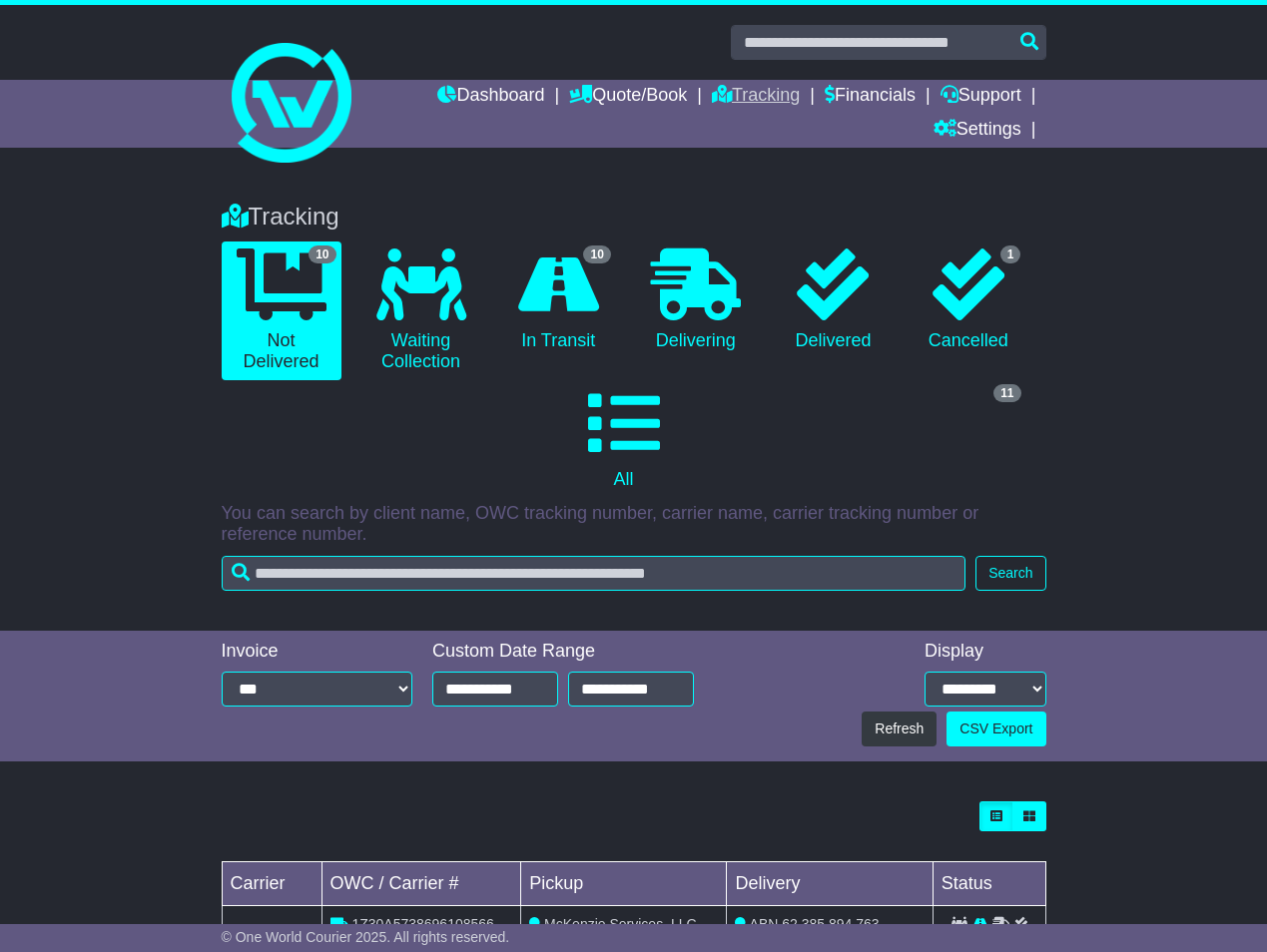 scroll, scrollTop: 0, scrollLeft: 0, axis: both 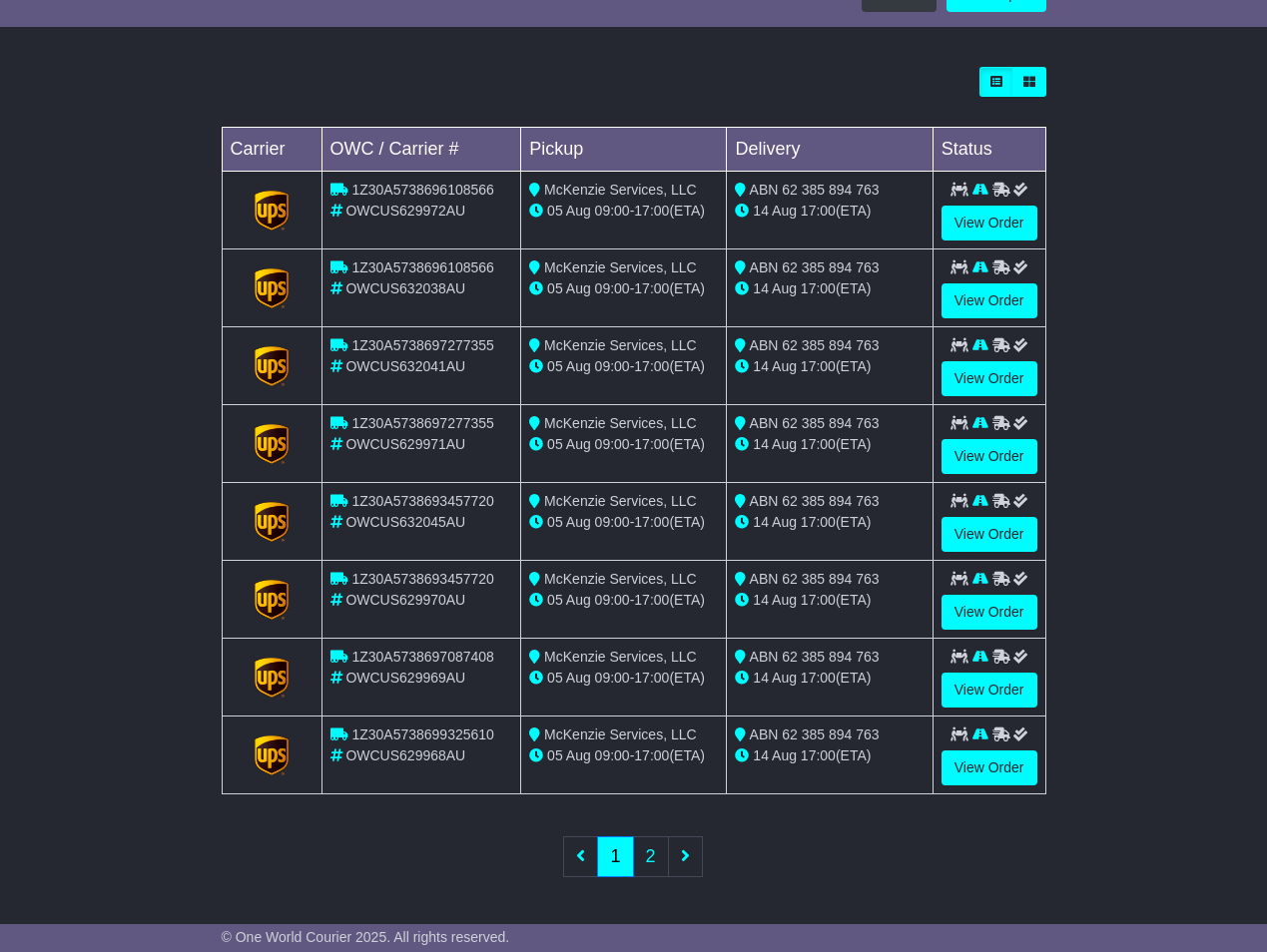click on "First
1
2
Last" at bounding box center [634, 859] 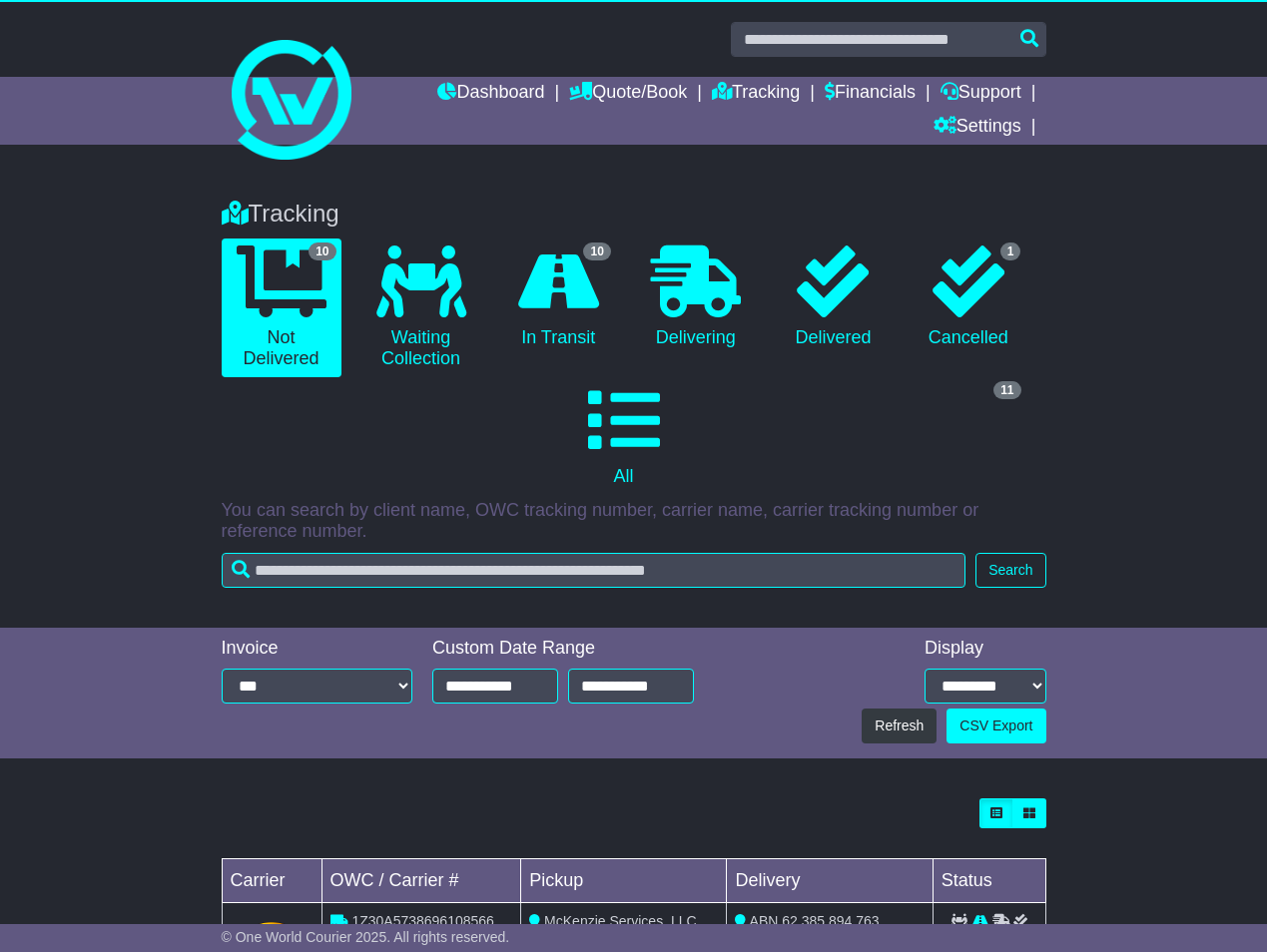 scroll, scrollTop: 0, scrollLeft: 0, axis: both 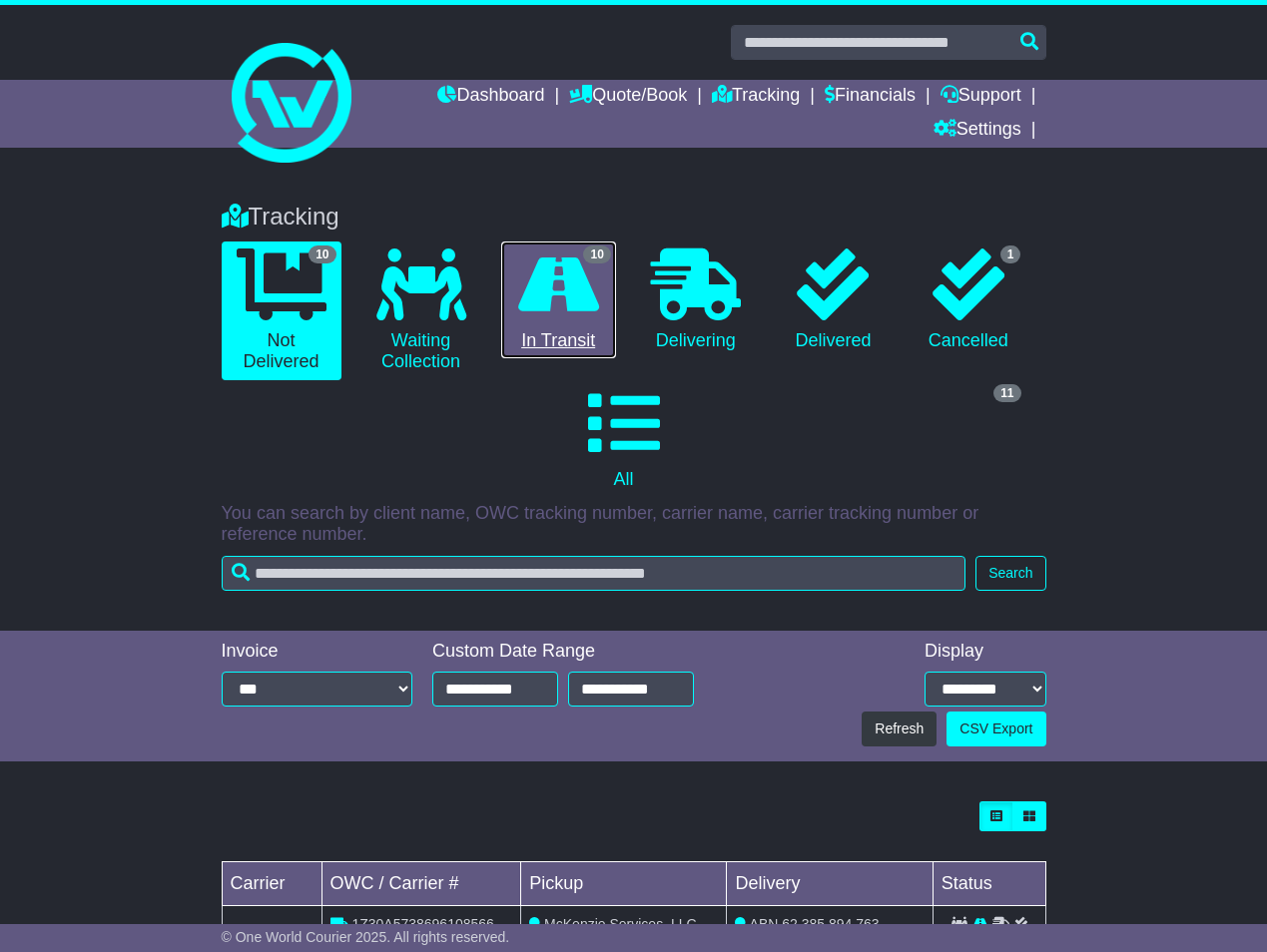 click at bounding box center (558, 284) 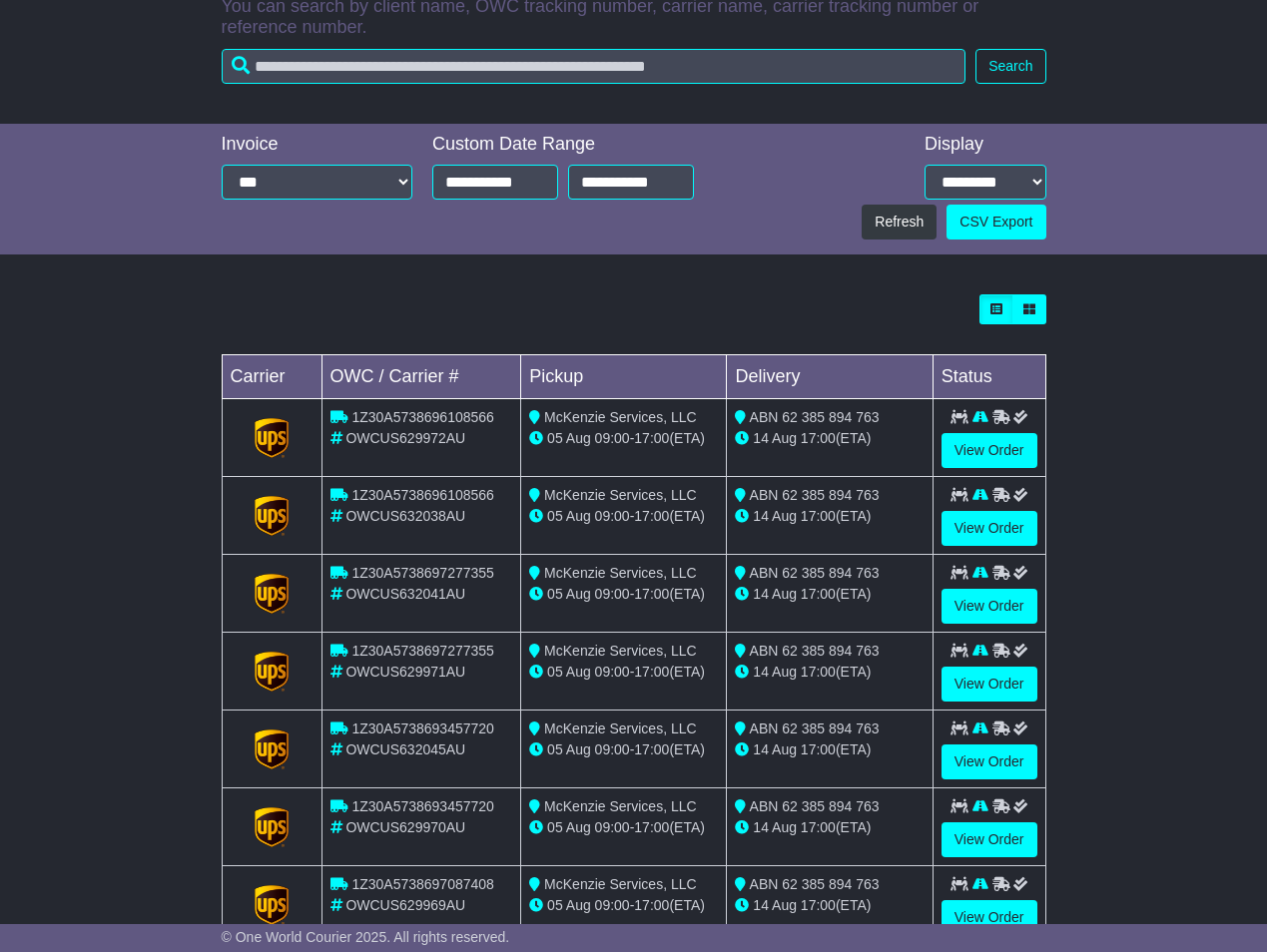 scroll, scrollTop: 734, scrollLeft: 0, axis: vertical 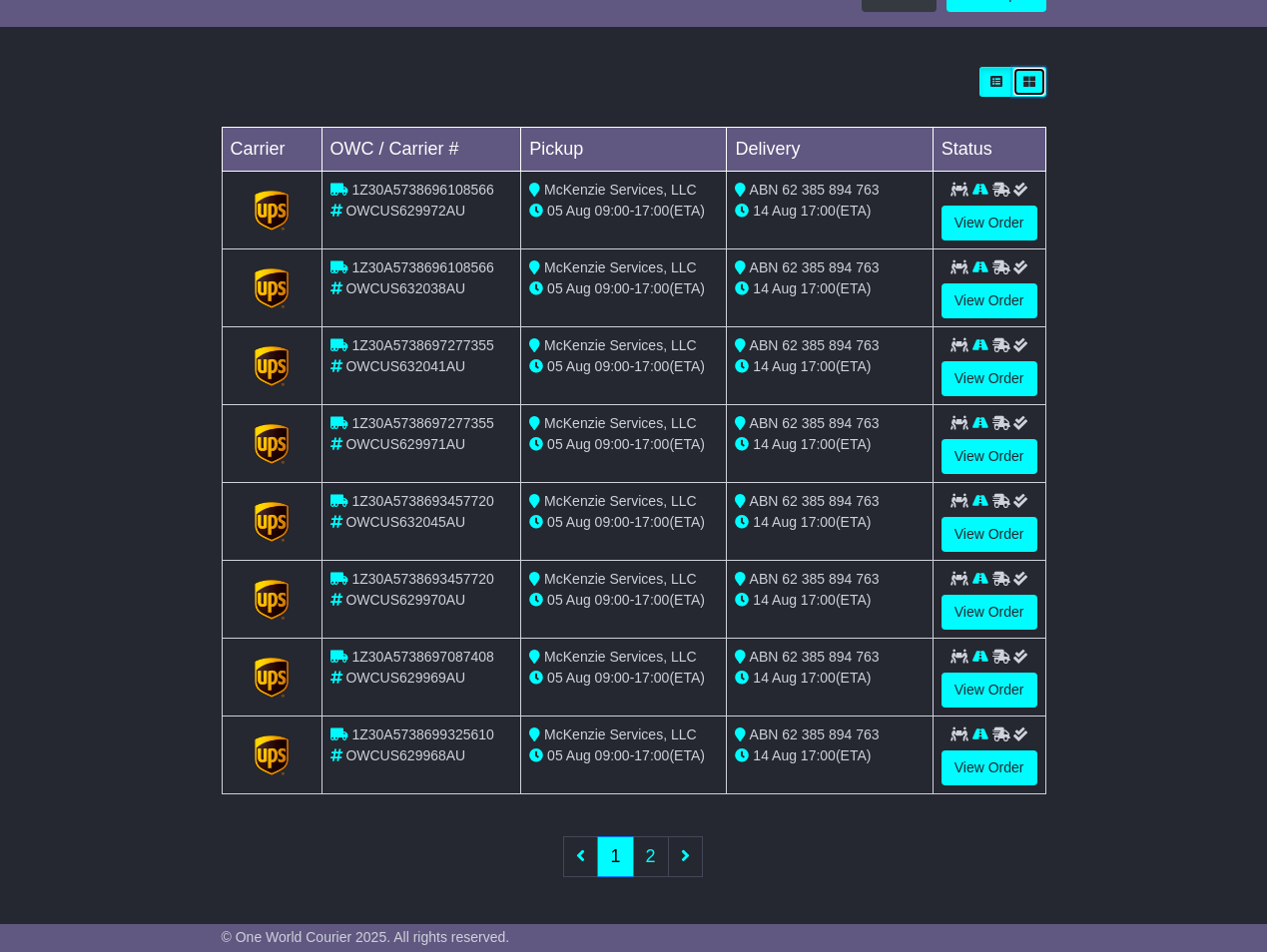 click at bounding box center (1029, 82) 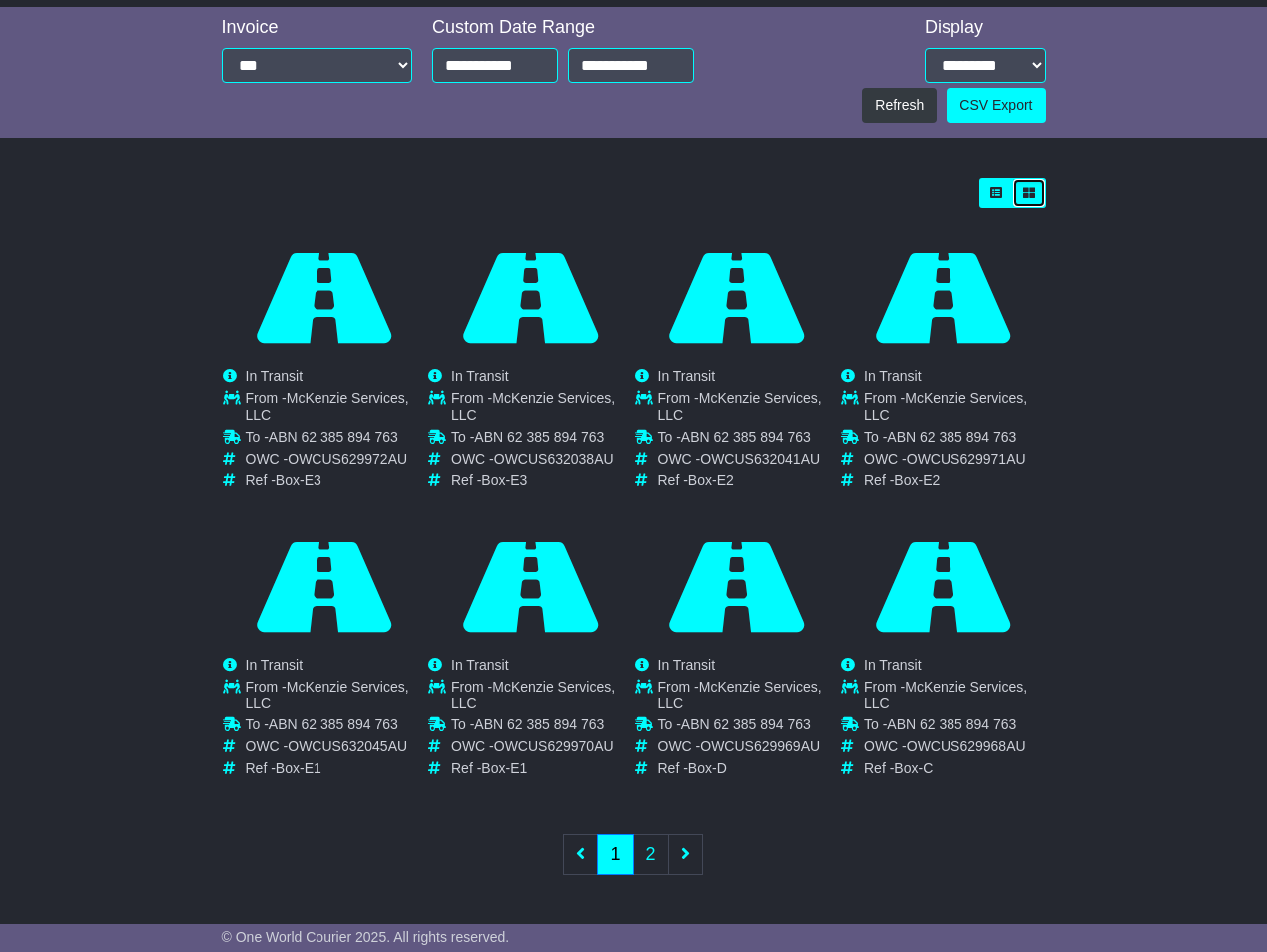 scroll, scrollTop: 619, scrollLeft: 0, axis: vertical 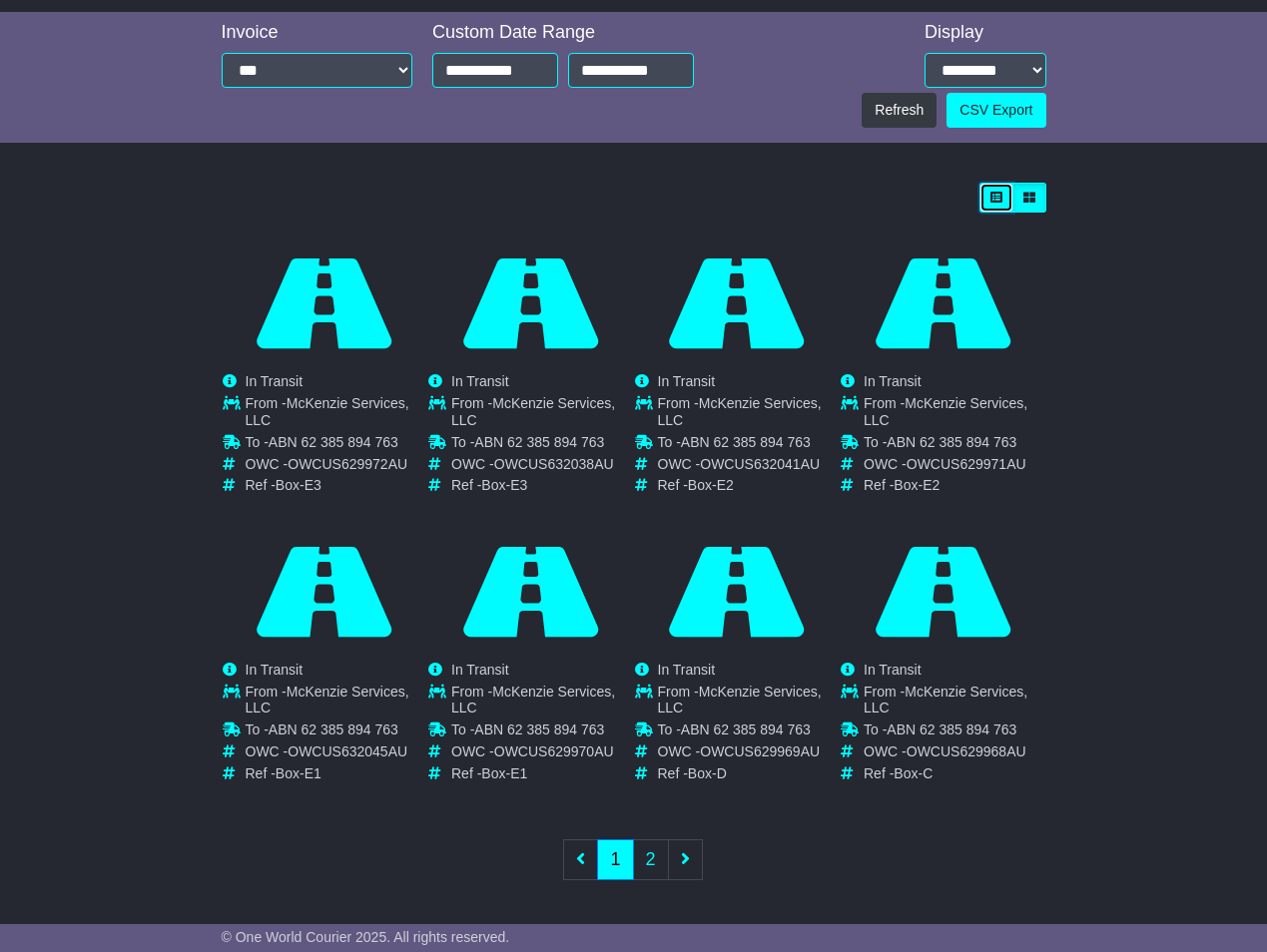 click at bounding box center (996, 198) 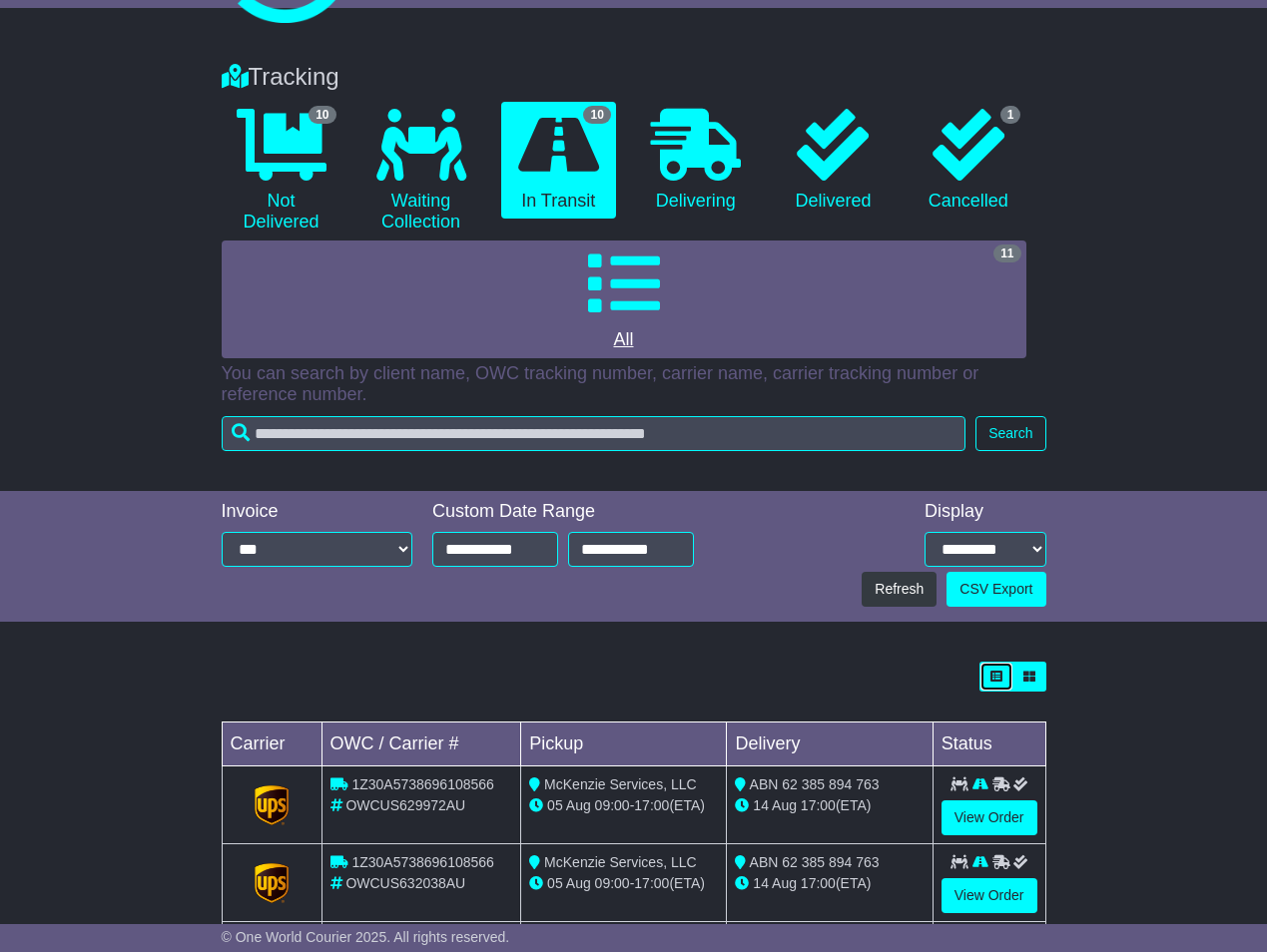 scroll, scrollTop: 734, scrollLeft: 0, axis: vertical 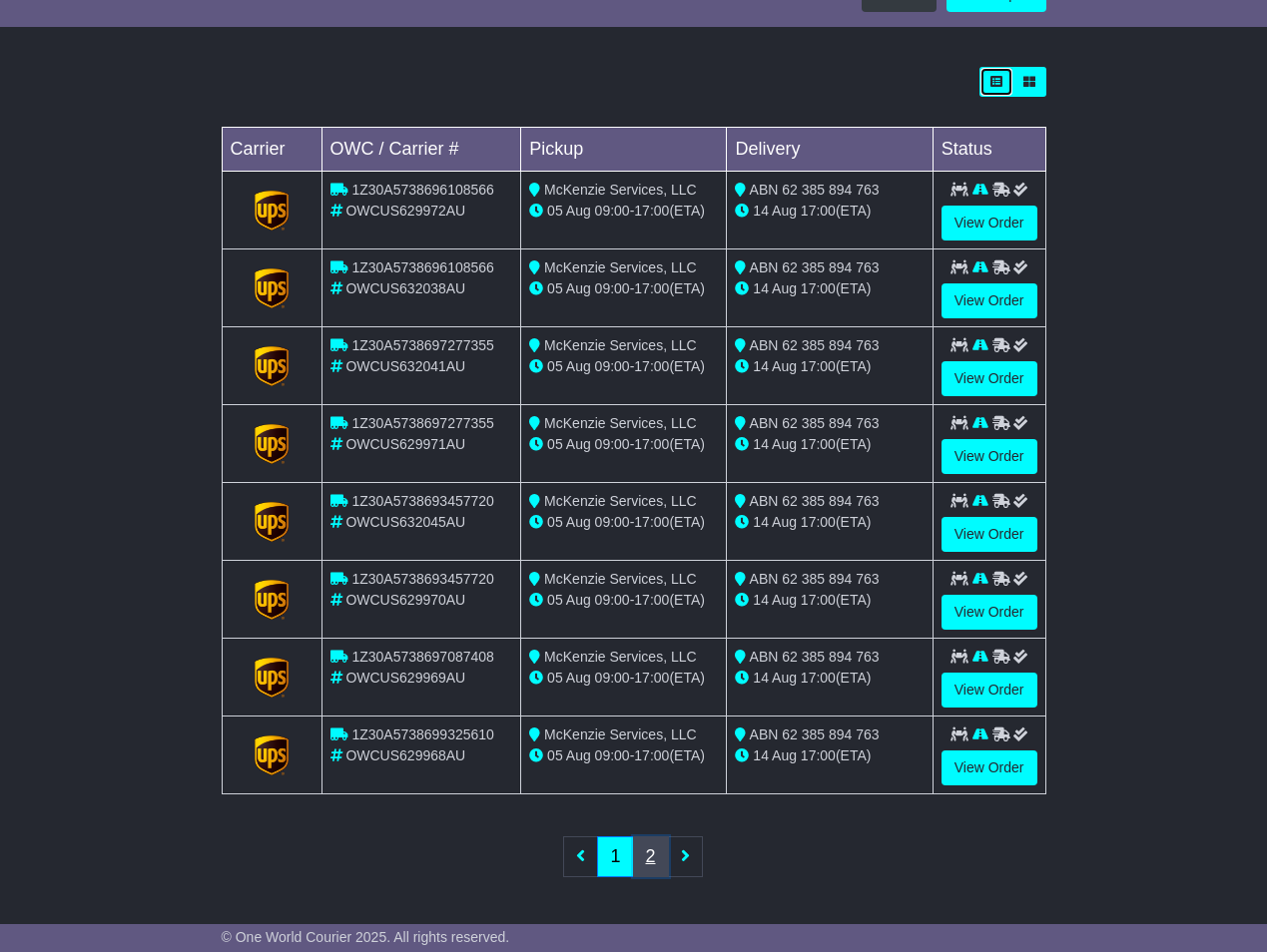 click on "2" at bounding box center [651, 856] 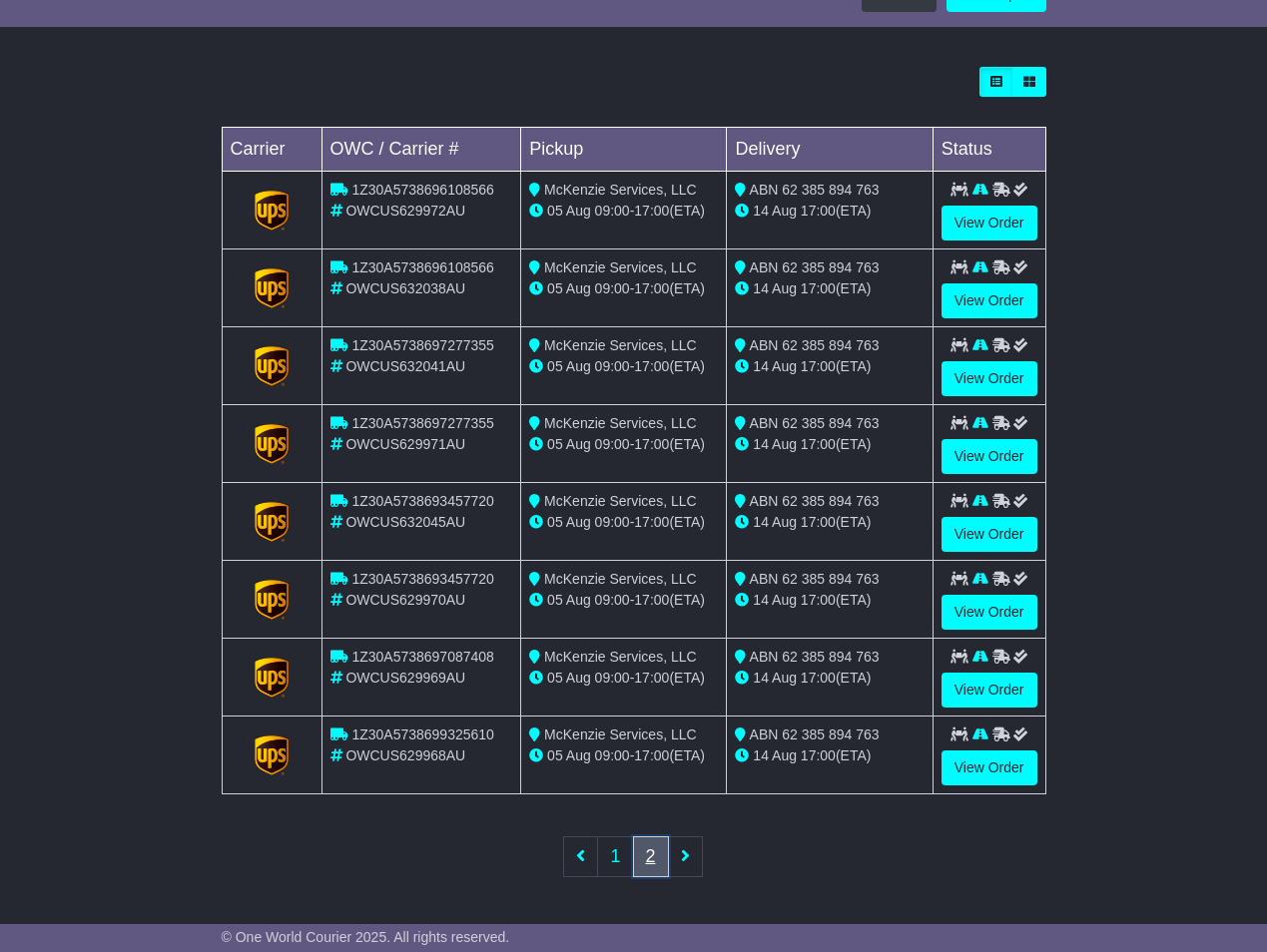 scroll, scrollTop: 267, scrollLeft: 0, axis: vertical 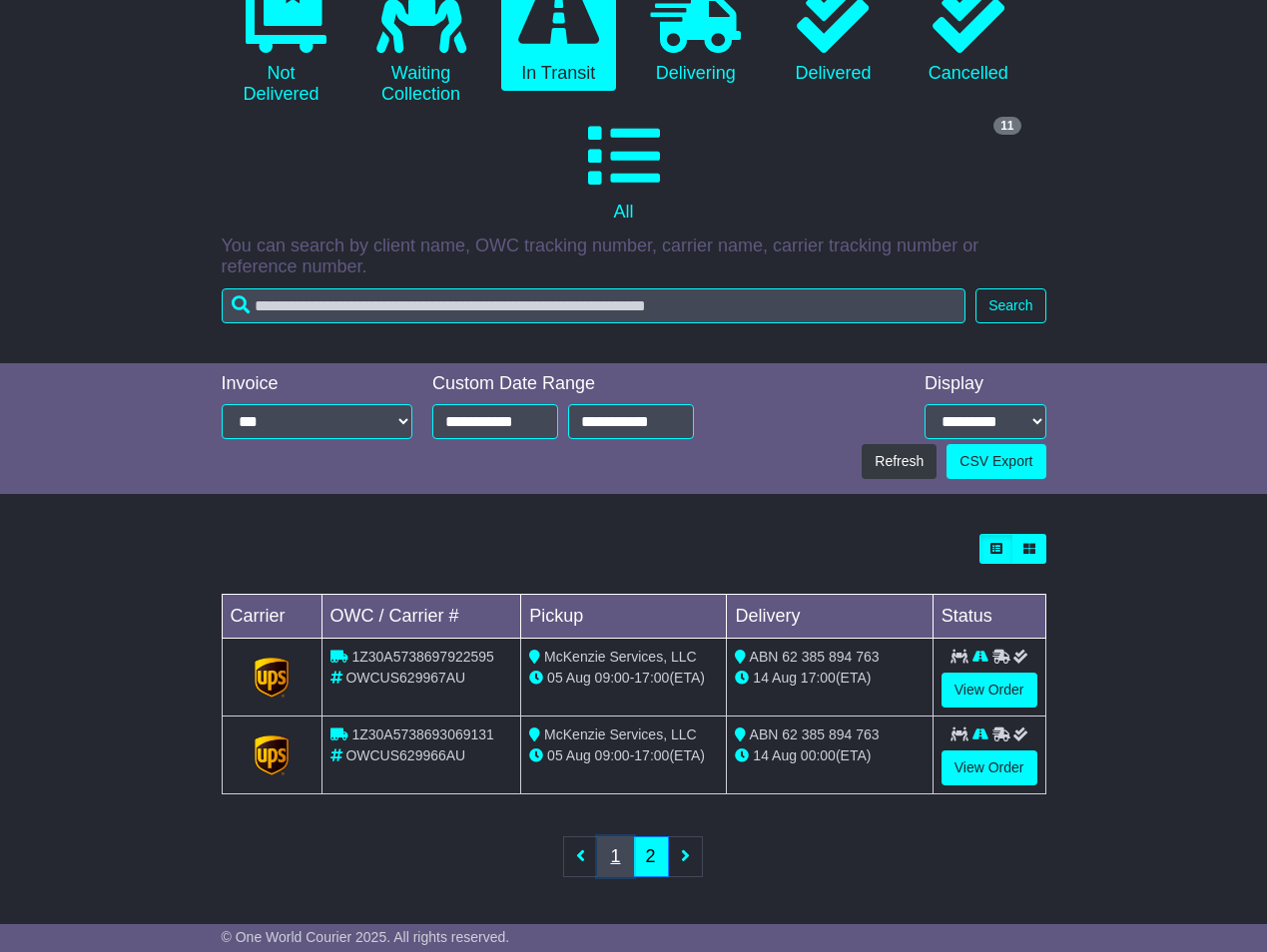 click on "1" at bounding box center (615, 856) 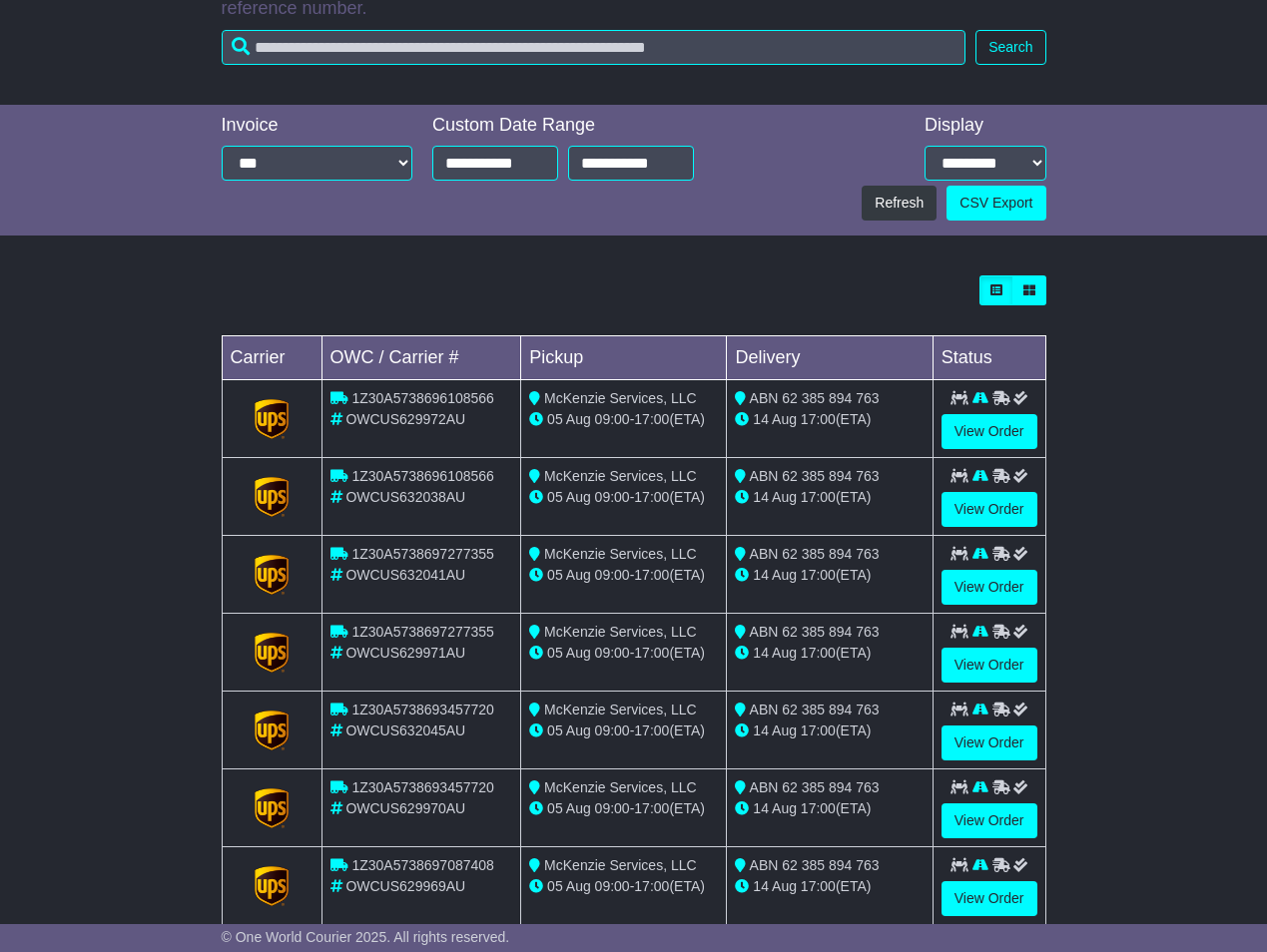 scroll, scrollTop: 734, scrollLeft: 0, axis: vertical 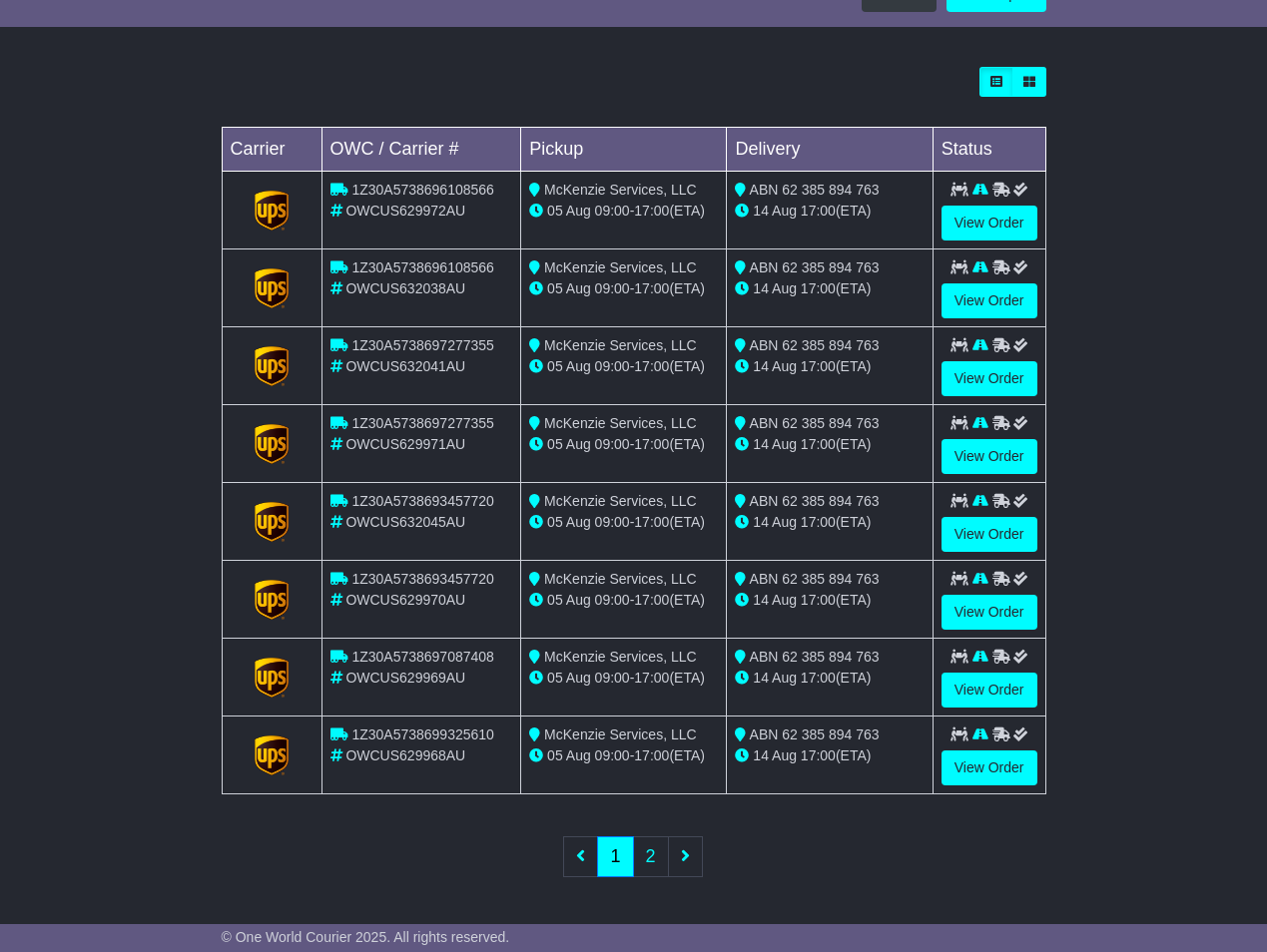 click on "View Order" at bounding box center [988, 211] 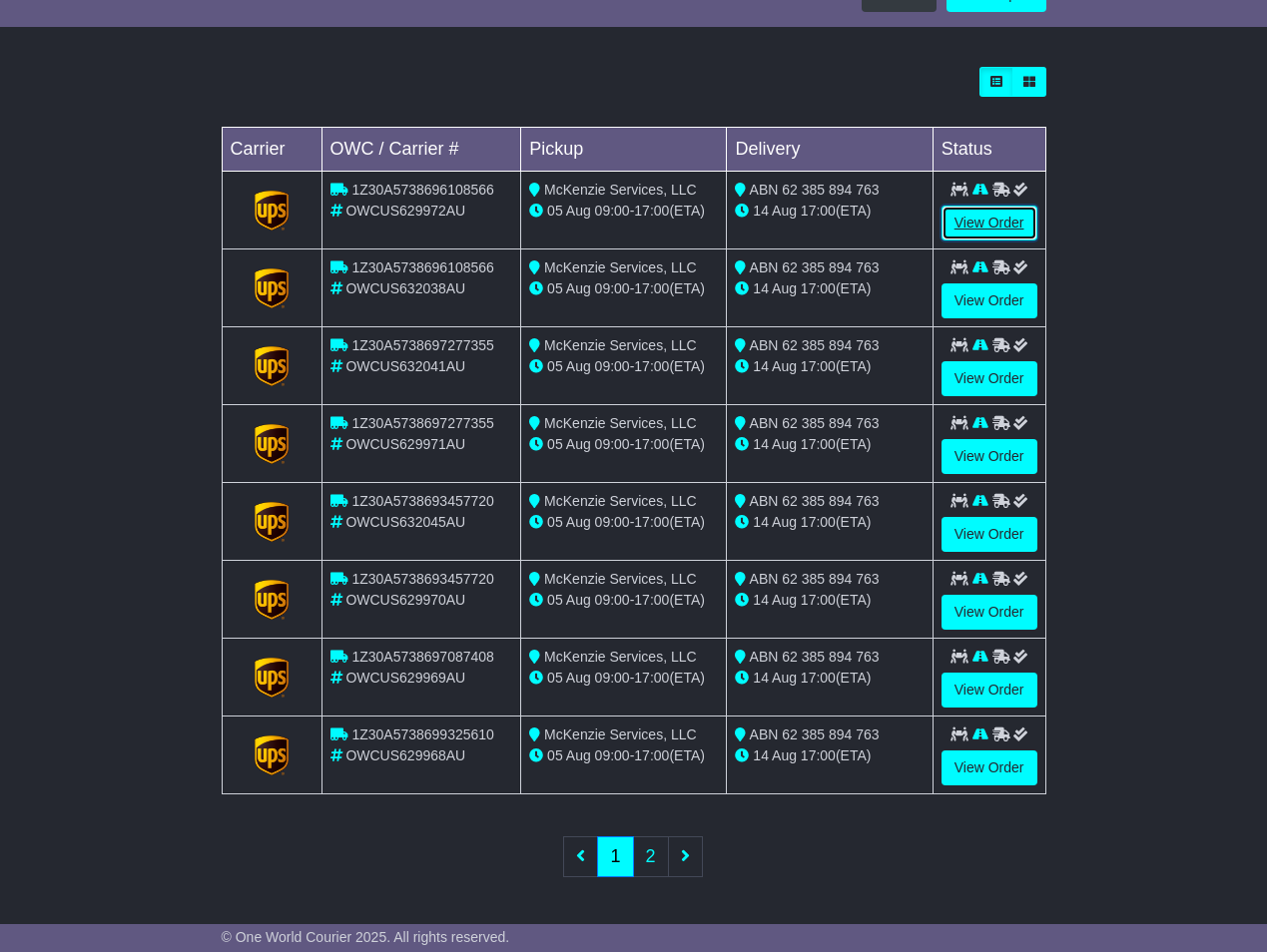 click on "View Order" at bounding box center (989, 223) 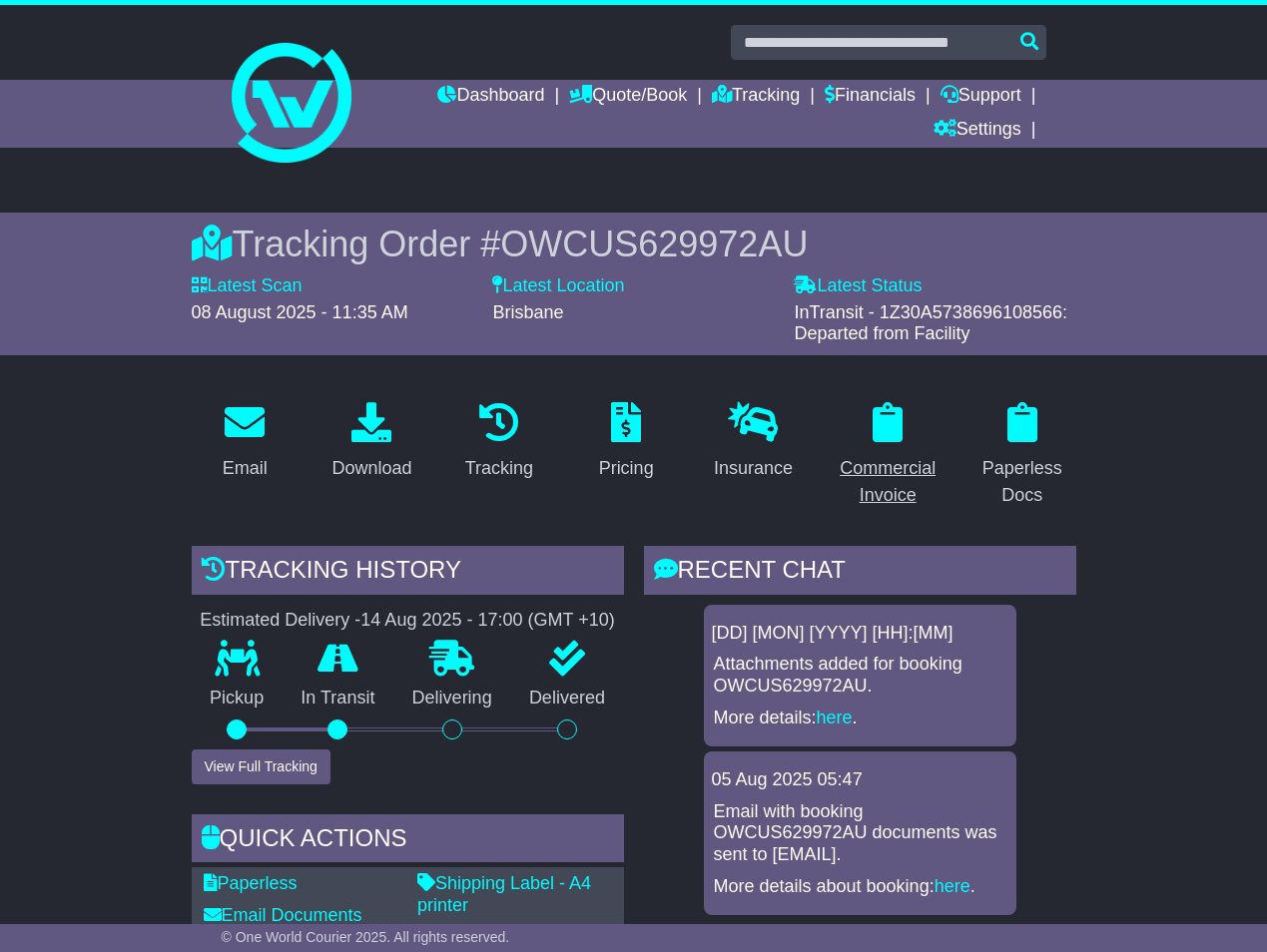 scroll, scrollTop: 0, scrollLeft: 0, axis: both 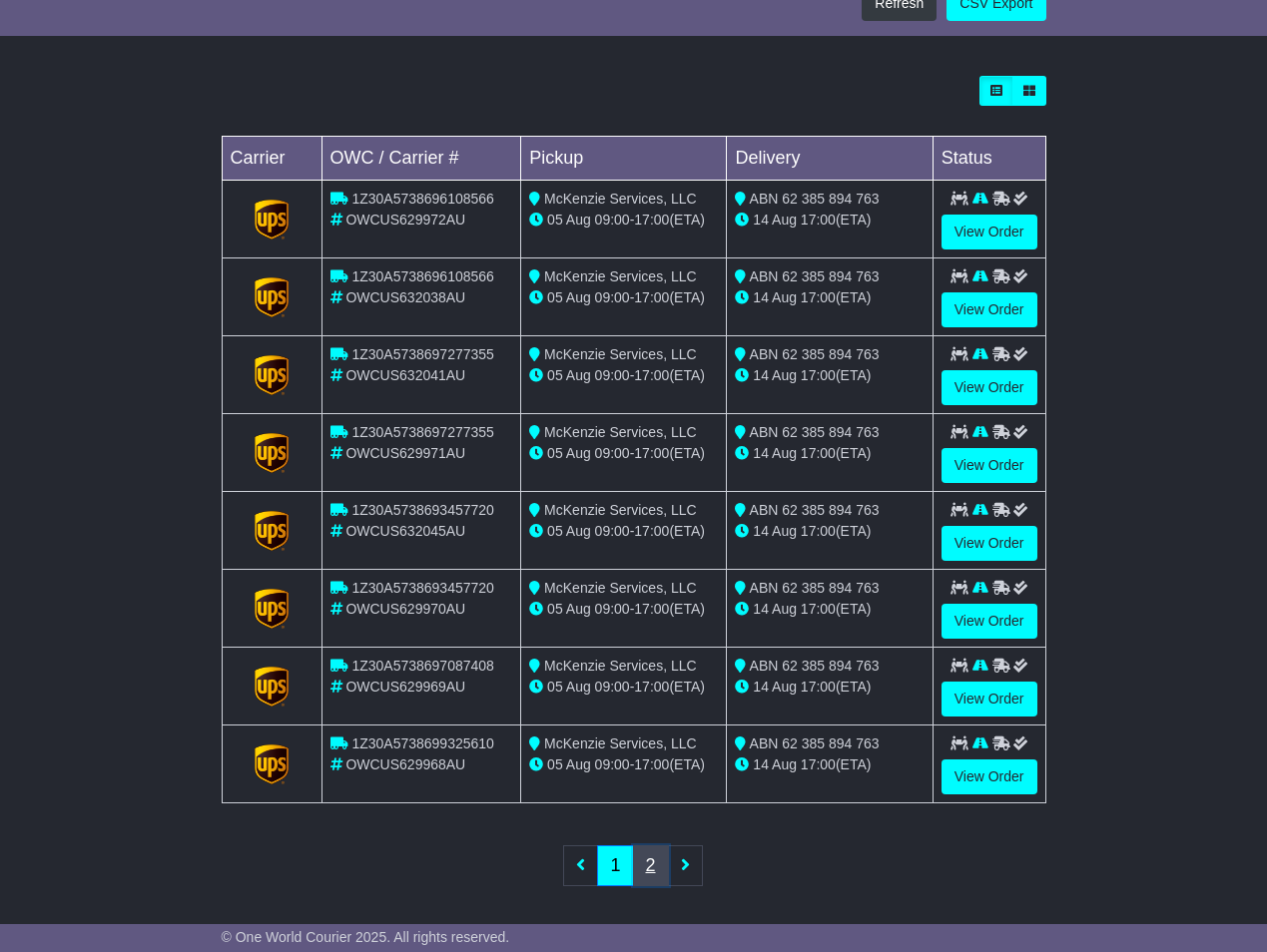 click on "2" at bounding box center [651, 865] 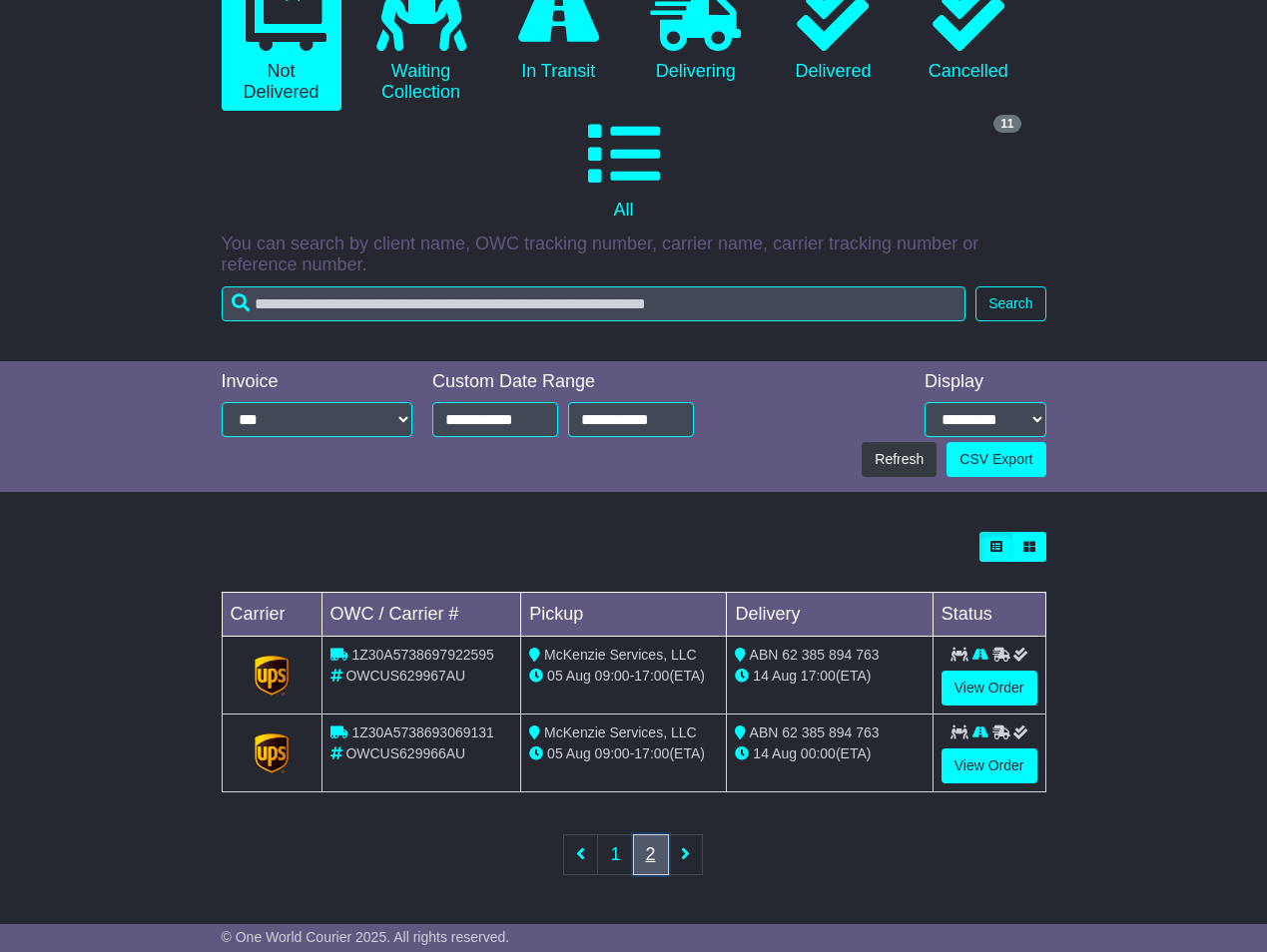 scroll, scrollTop: 267, scrollLeft: 0, axis: vertical 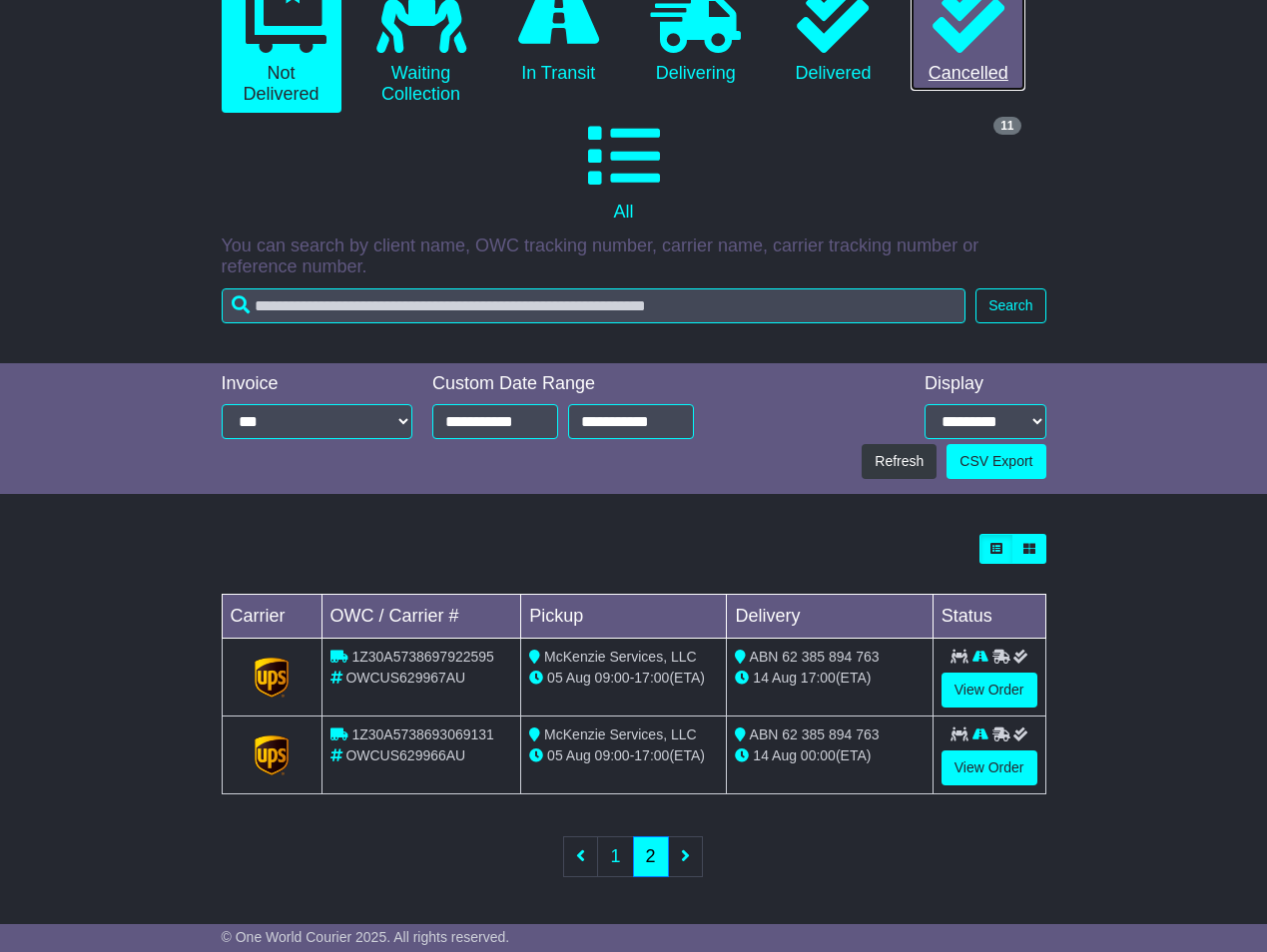 click on "1
Cancelled" at bounding box center (967, 33) 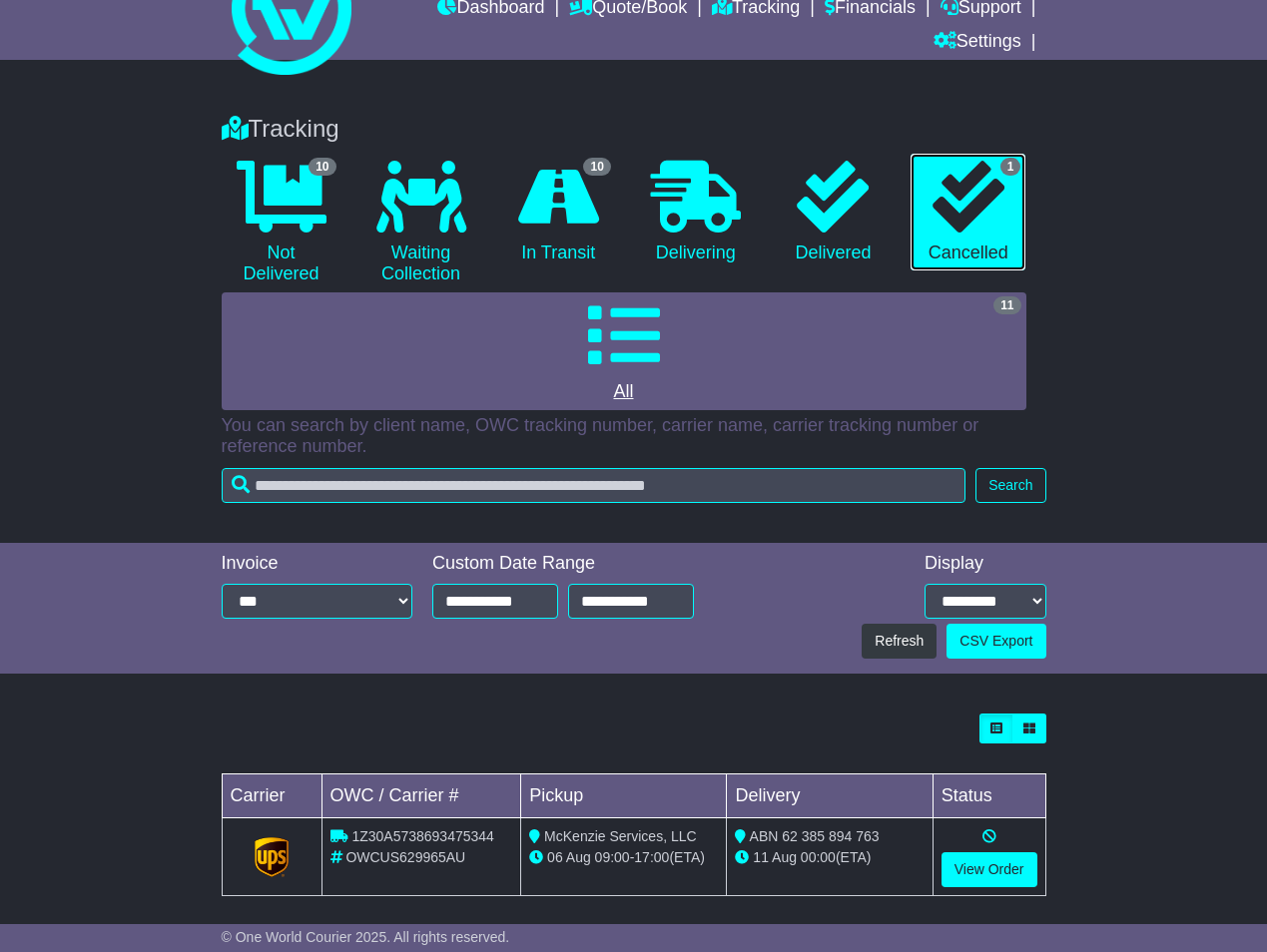 scroll, scrollTop: 103, scrollLeft: 0, axis: vertical 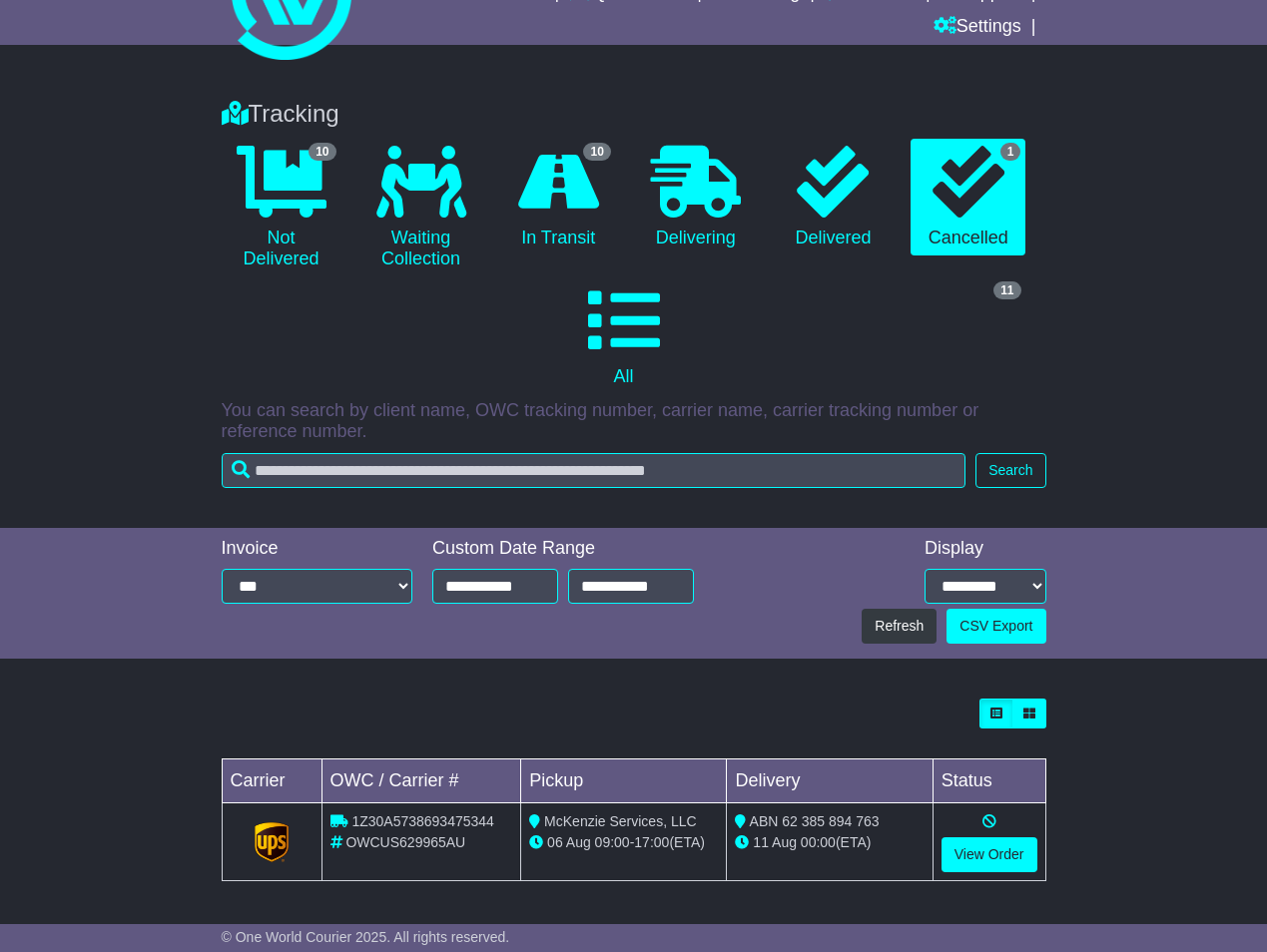 click at bounding box center [272, 842] 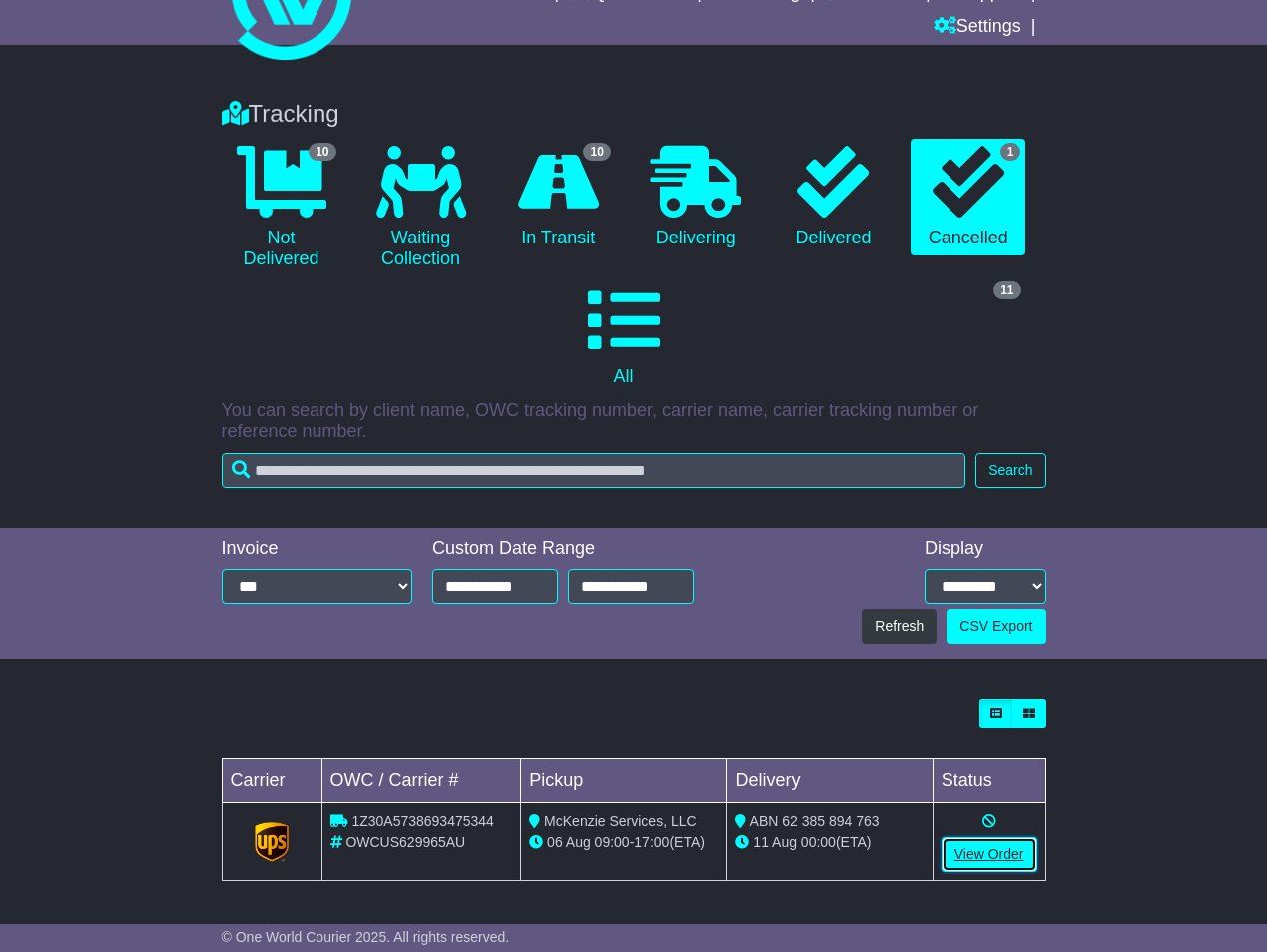 click on "View Order" at bounding box center (989, 854) 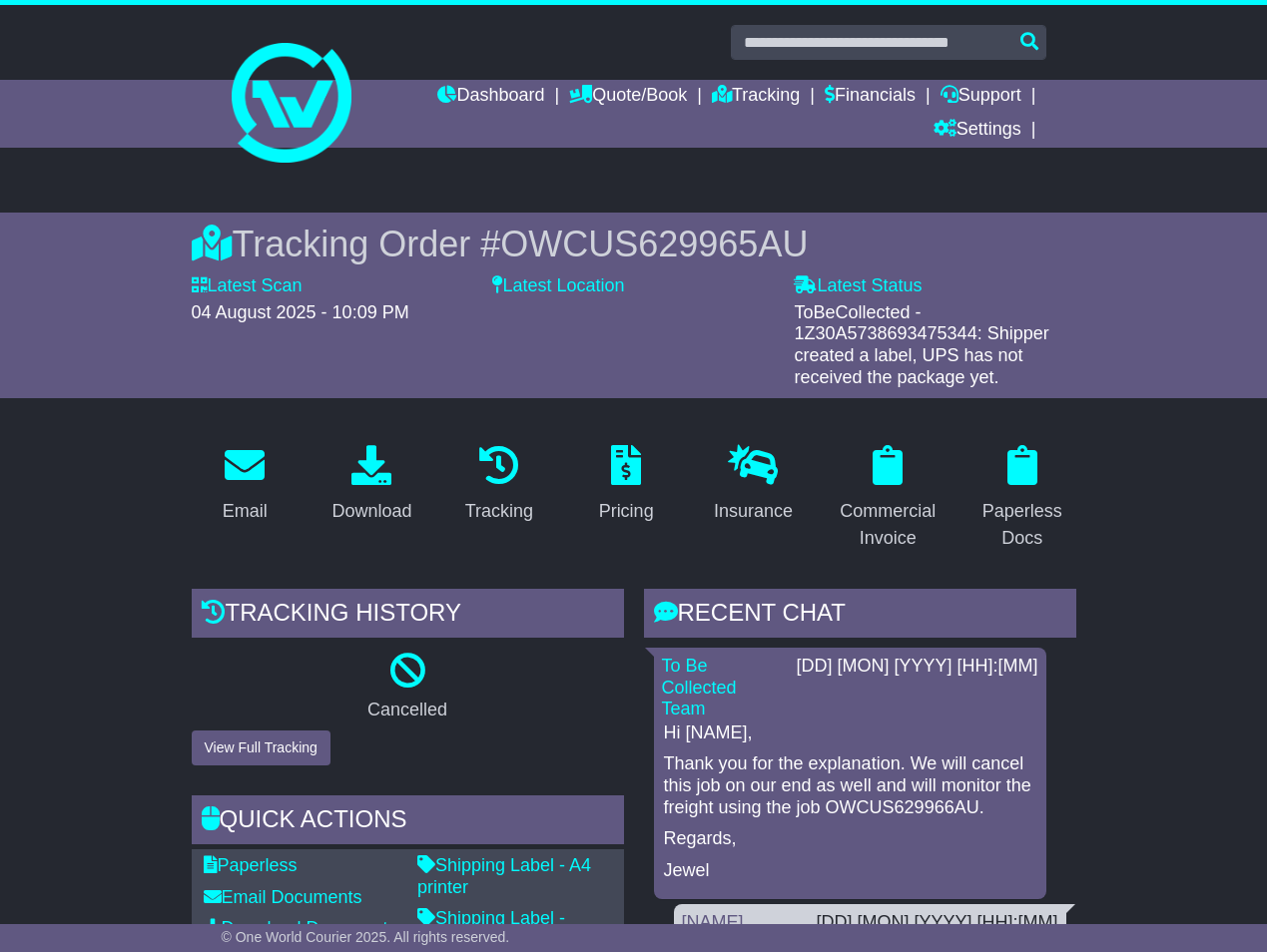 scroll, scrollTop: 0, scrollLeft: 0, axis: both 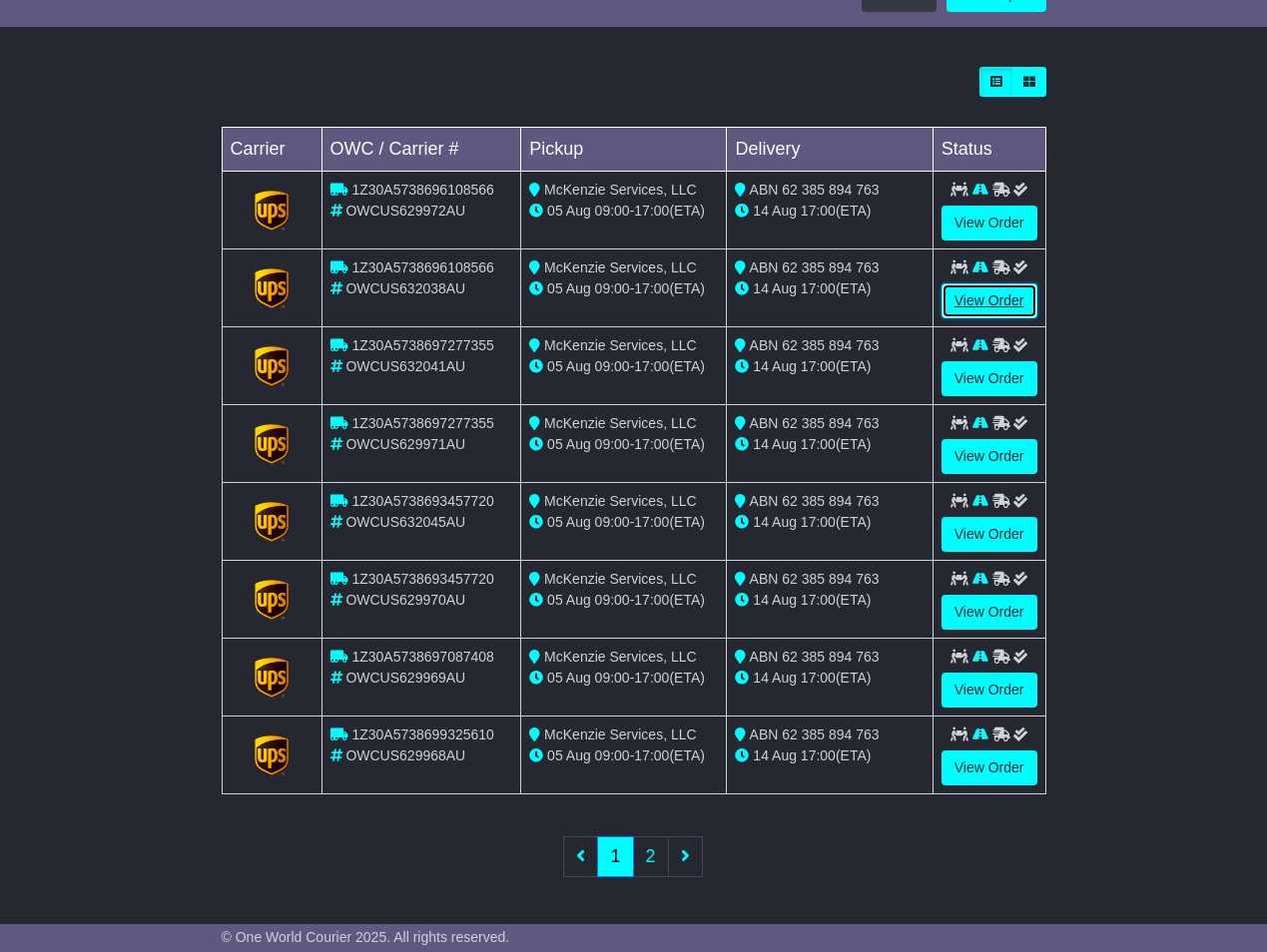 click on "View Order" at bounding box center (989, 300) 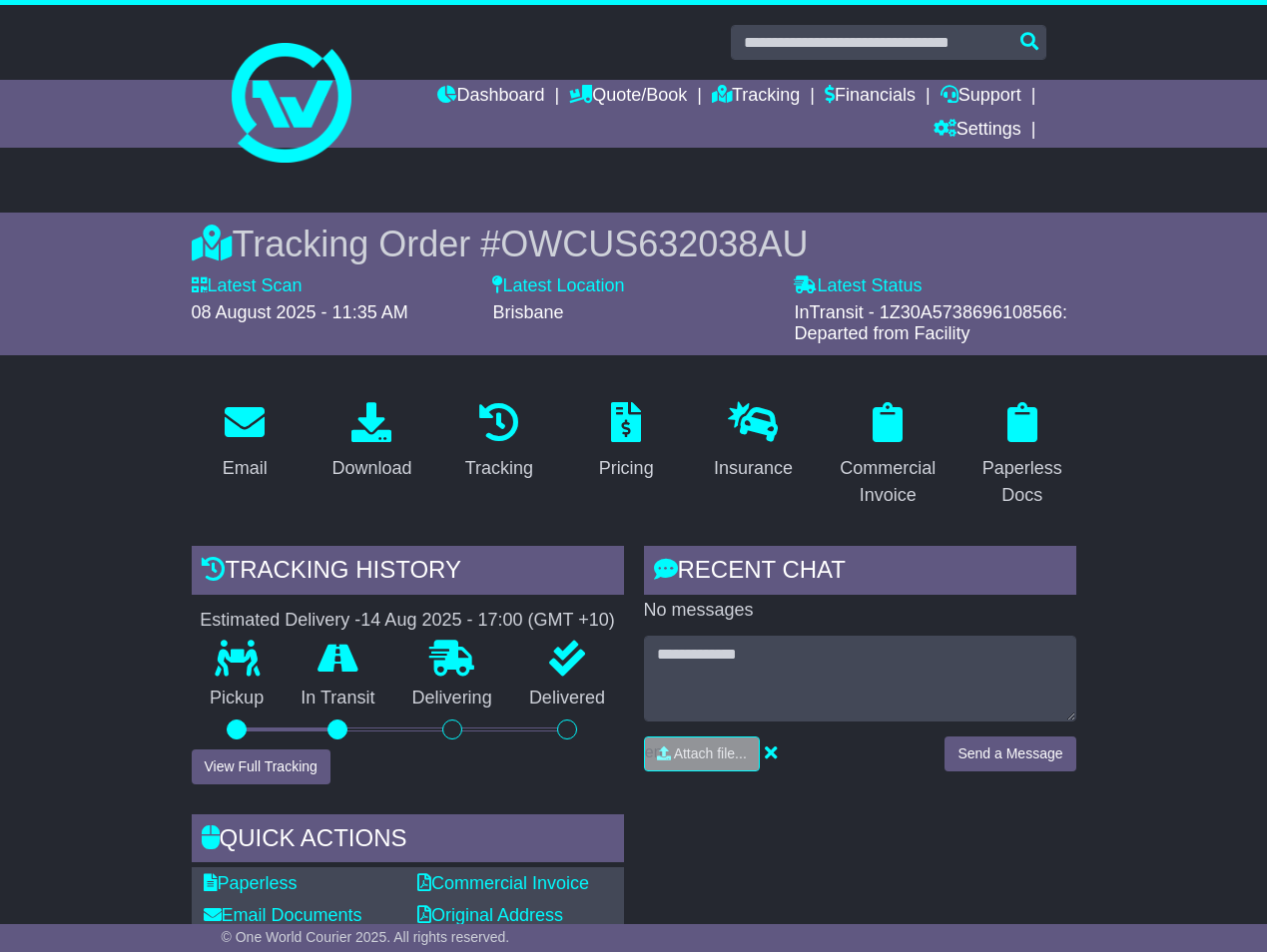 scroll, scrollTop: 0, scrollLeft: 0, axis: both 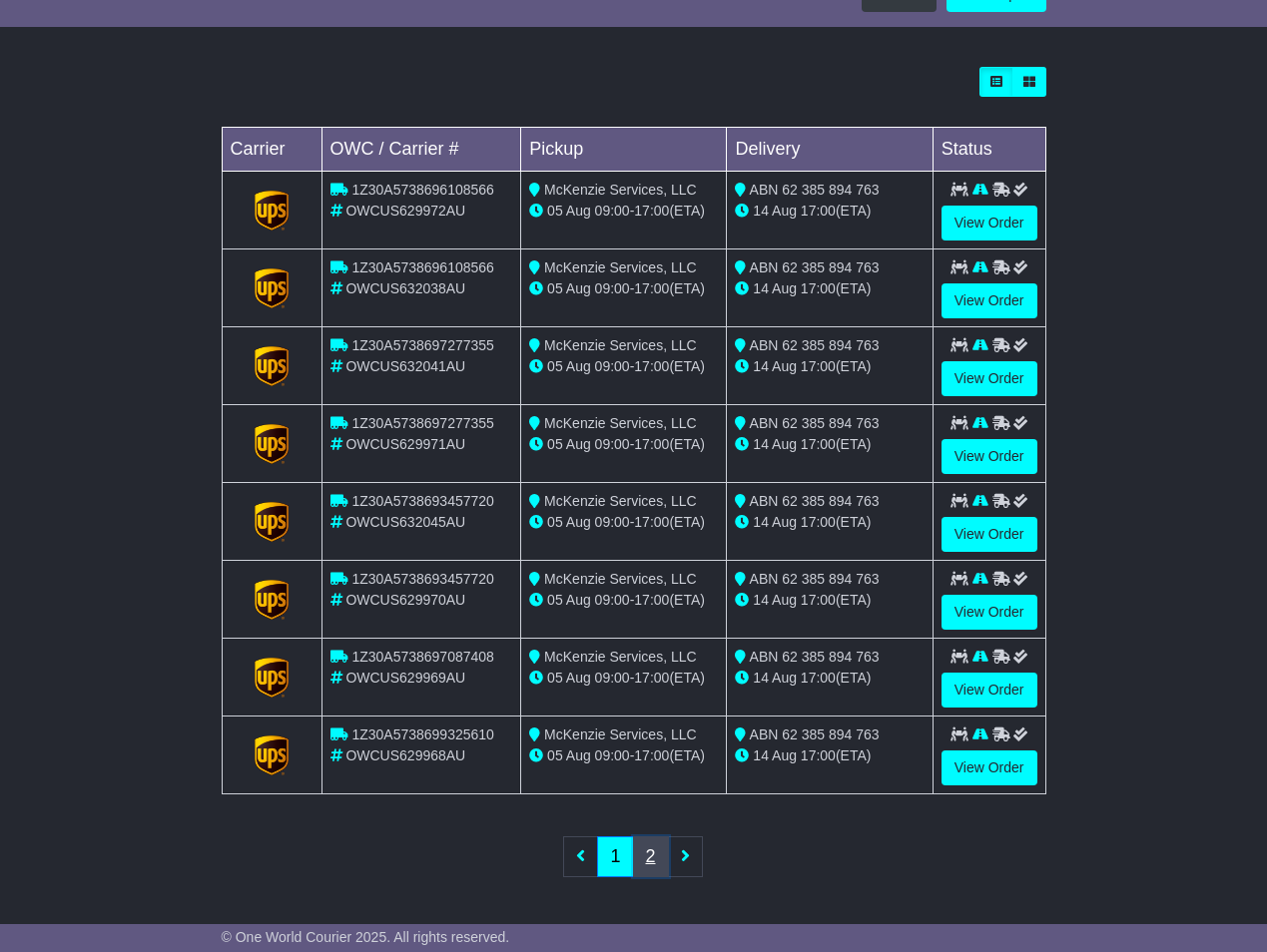 click on "2" at bounding box center [651, 856] 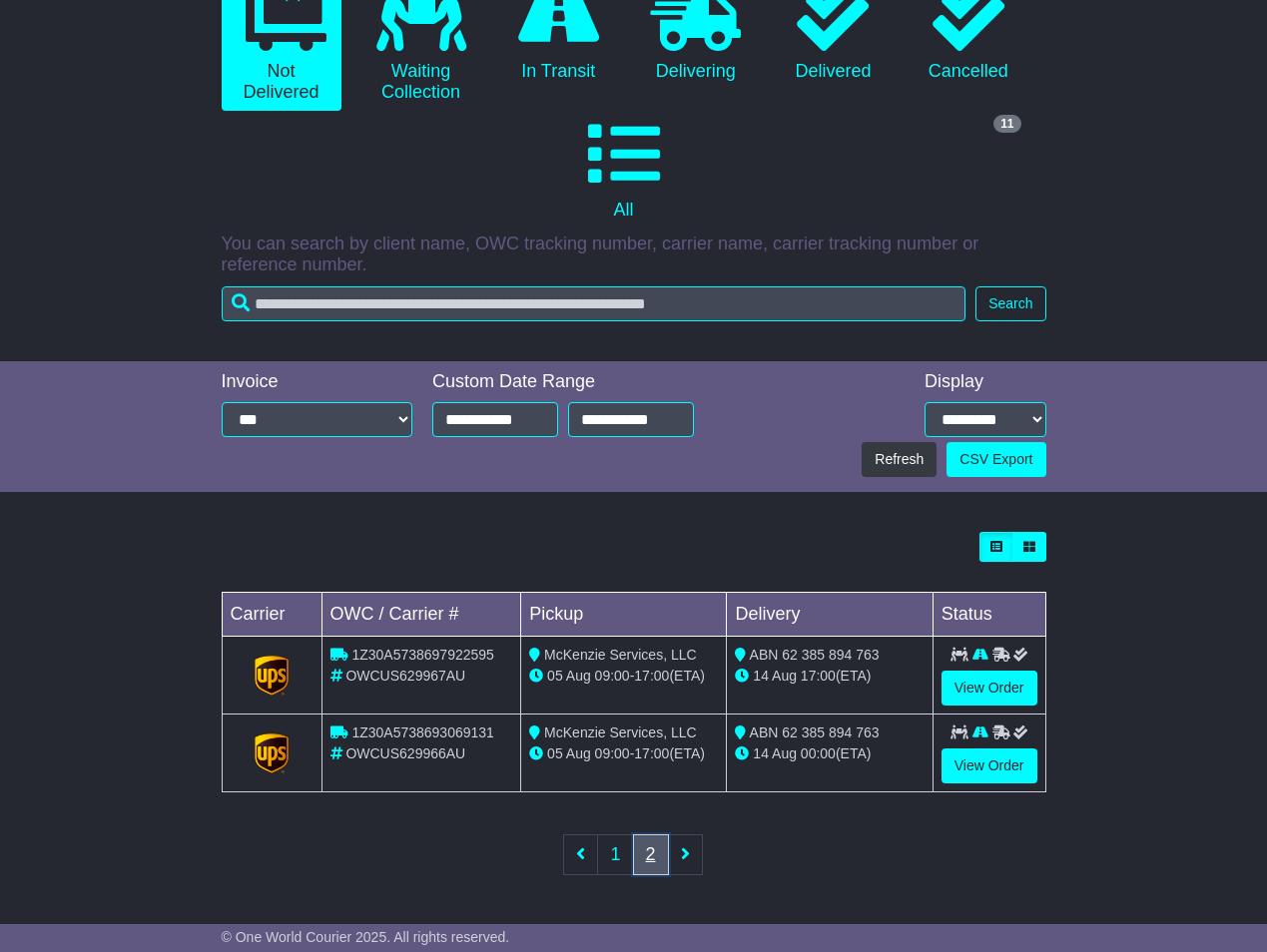 scroll, scrollTop: 267, scrollLeft: 0, axis: vertical 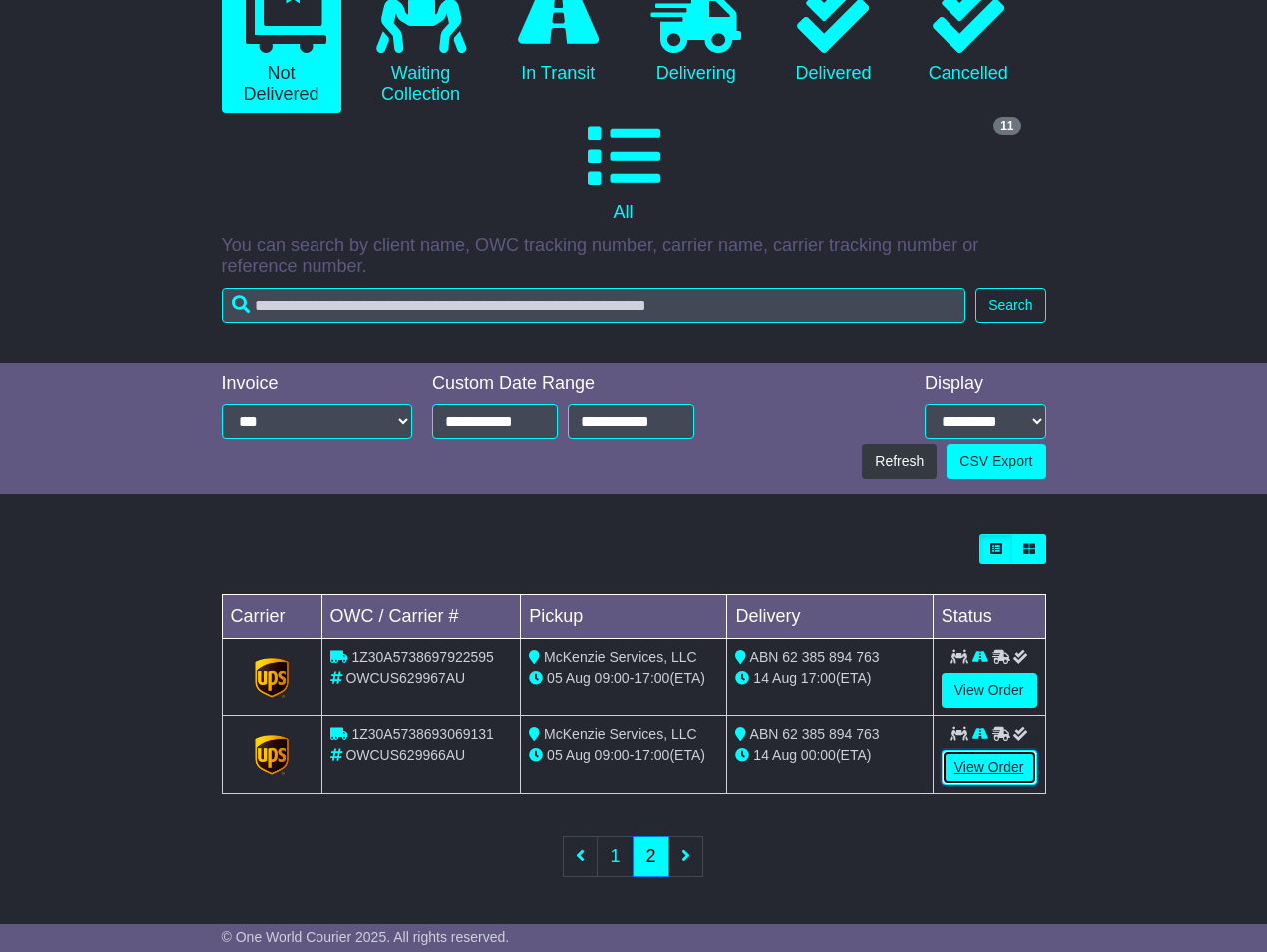 click on "View Order" at bounding box center [989, 767] 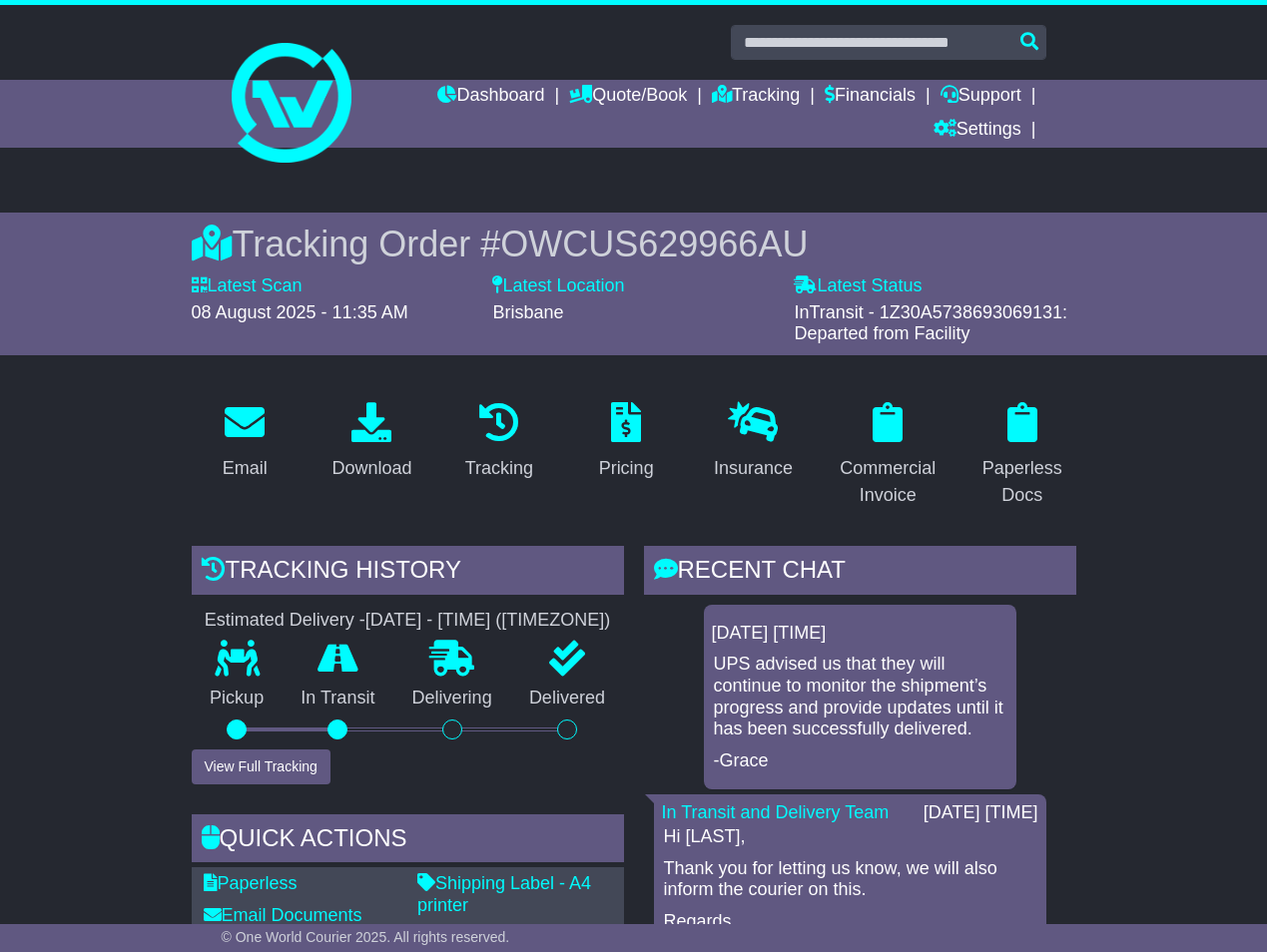 scroll, scrollTop: 0, scrollLeft: 0, axis: both 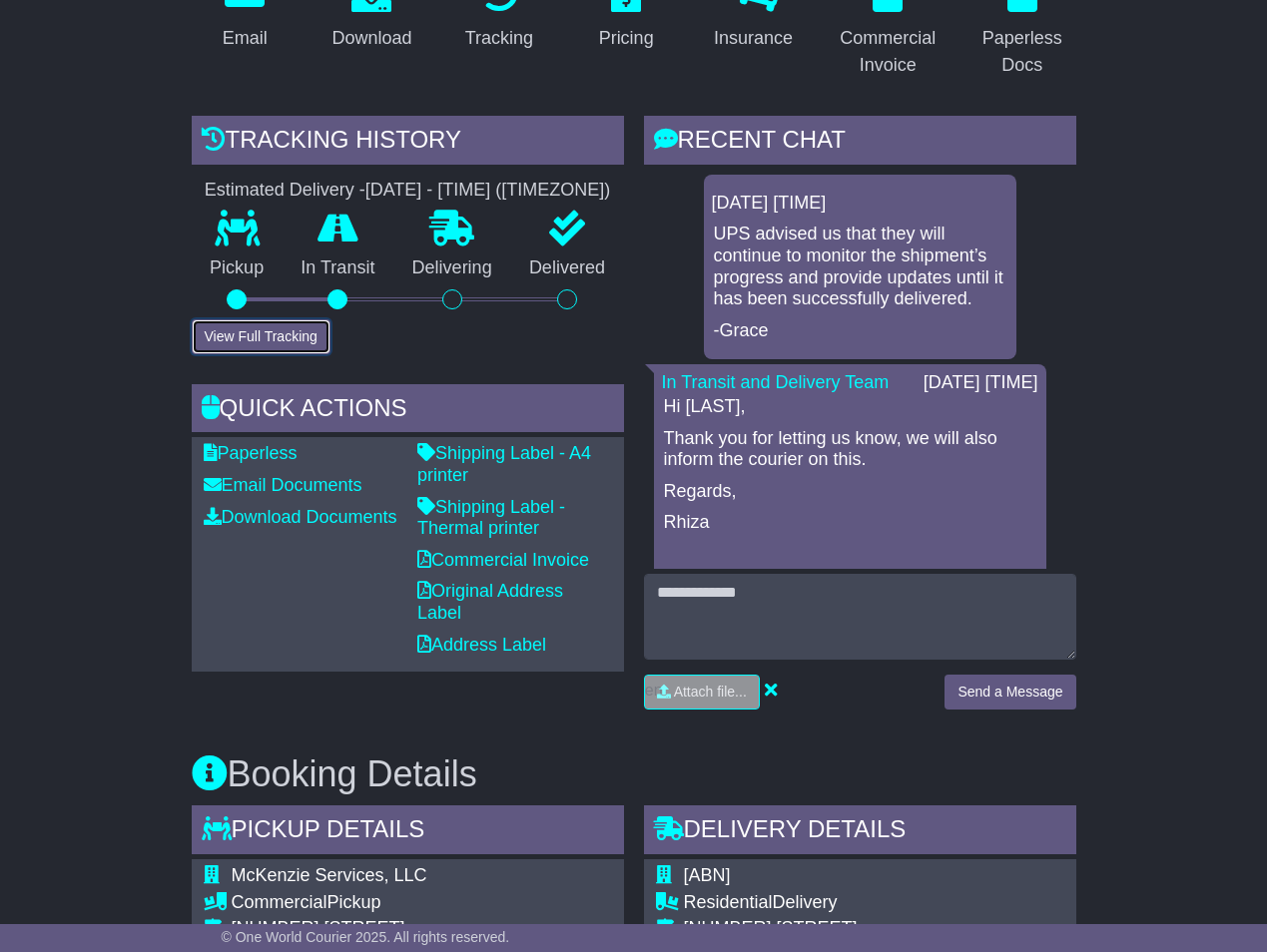 click on "View Full Tracking" at bounding box center [261, 336] 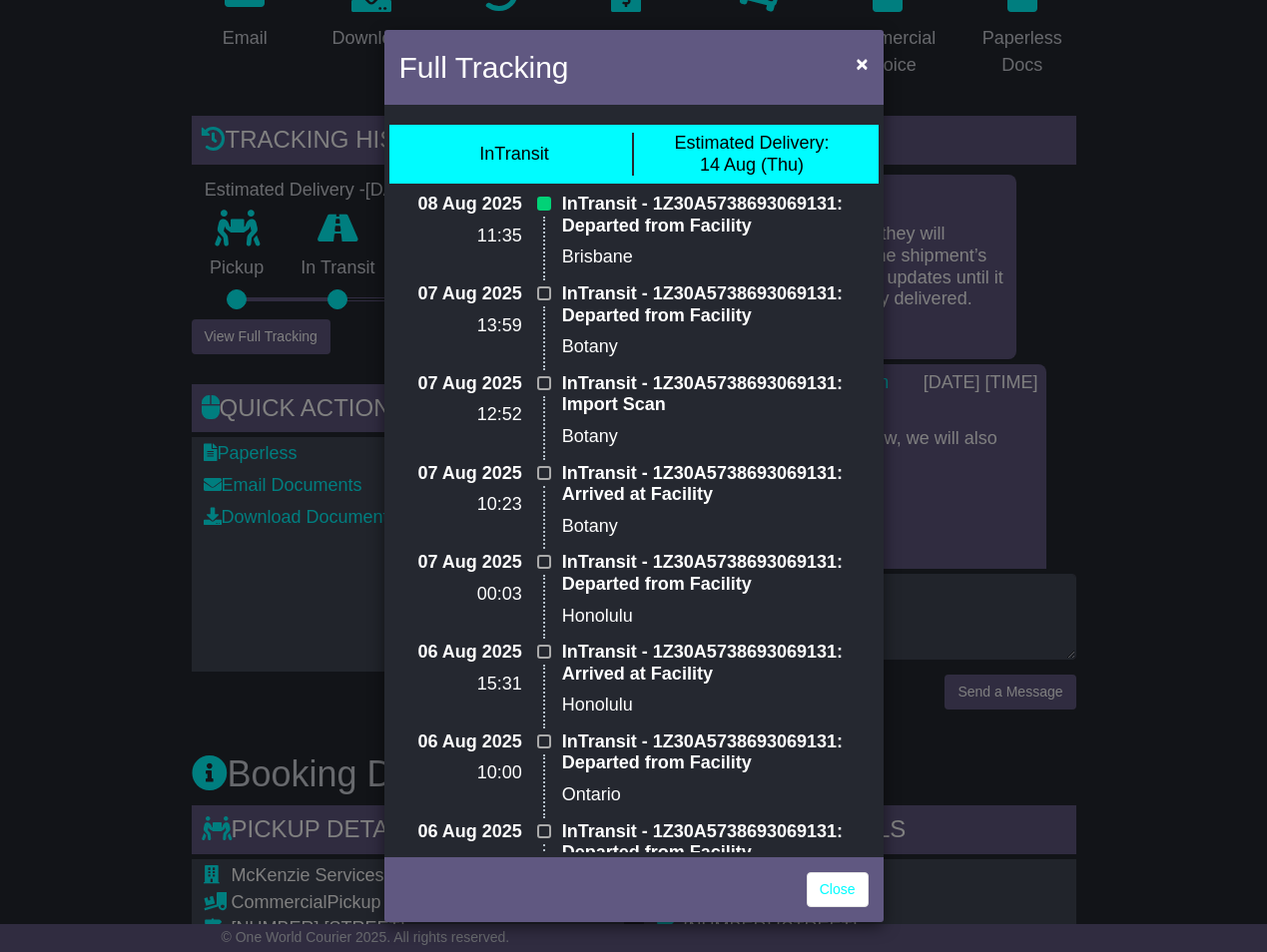 click on "Full Tracking
×
InTransit
Estimated Delivery:
[DATE] (Thu)
[DATE]
[TIME]
InTransit - [TRACKING_NUMBER]: Departed from Facility
[CITY]
[DATE]
[TIME]
InTransit - [TRACKING_NUMBER]: Departed from Facility
[CITY]
[DATE]" at bounding box center [633, 476] 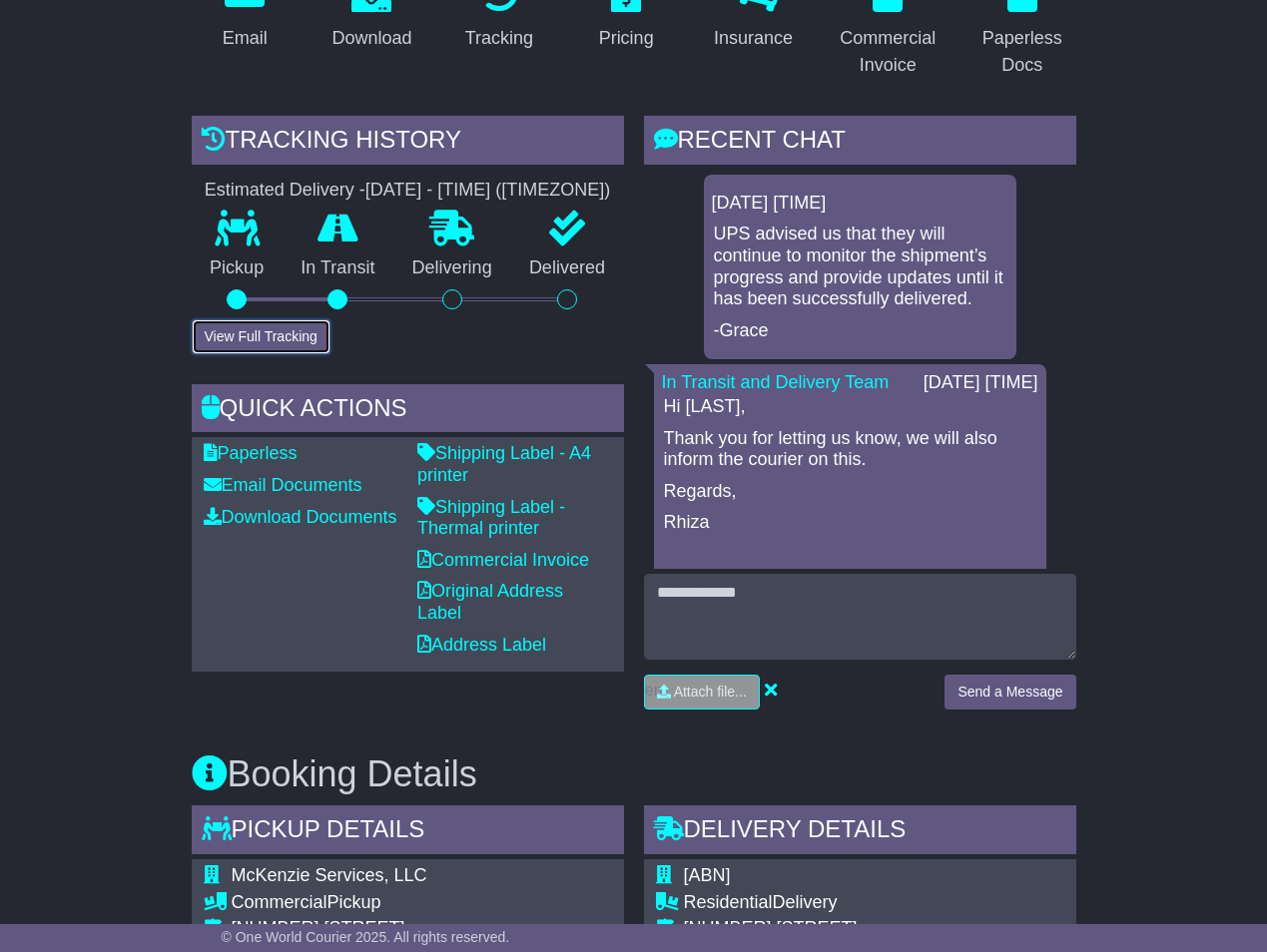 click on "View Full Tracking" at bounding box center [261, 336] 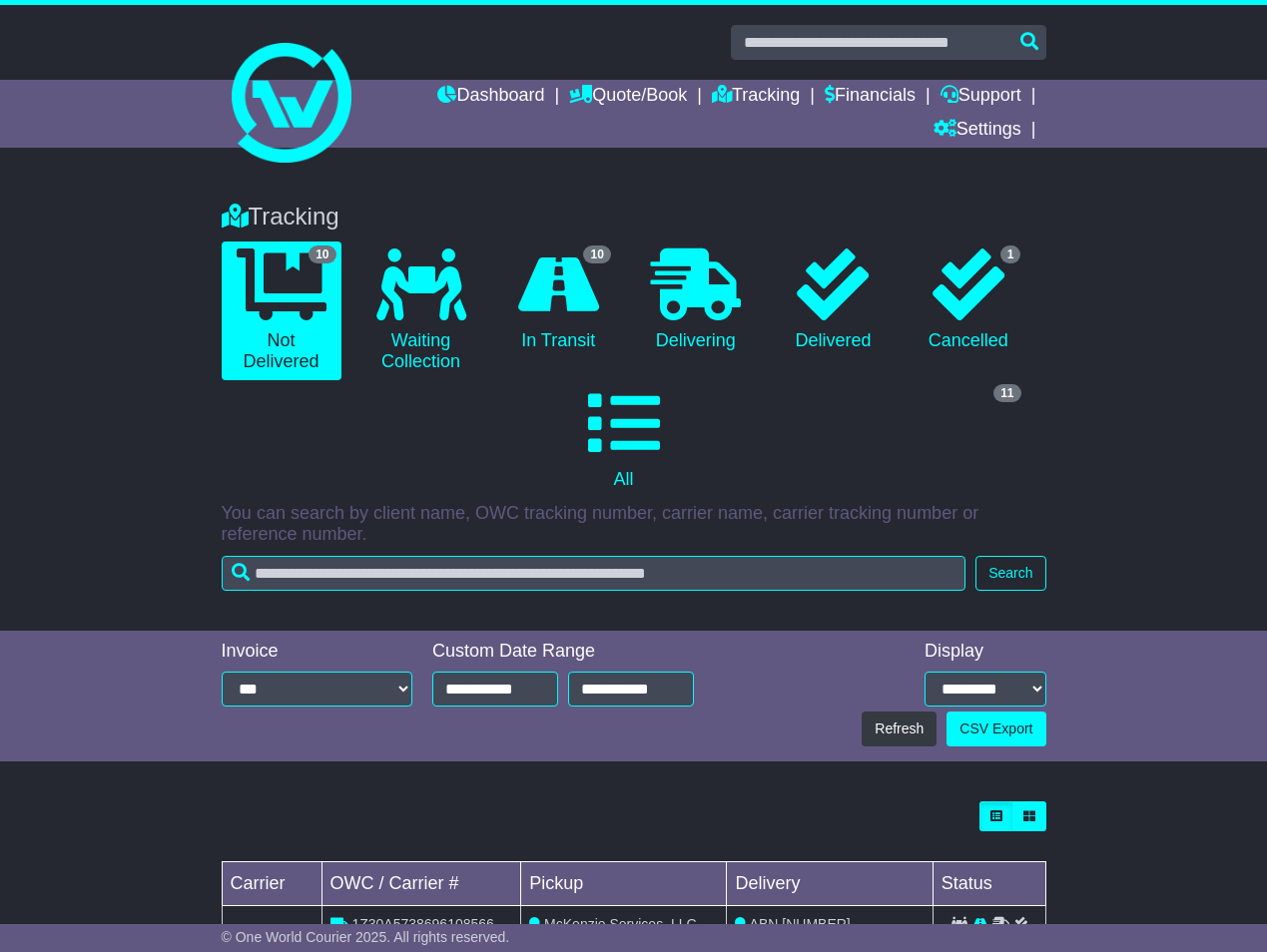 scroll, scrollTop: 267, scrollLeft: 0, axis: vertical 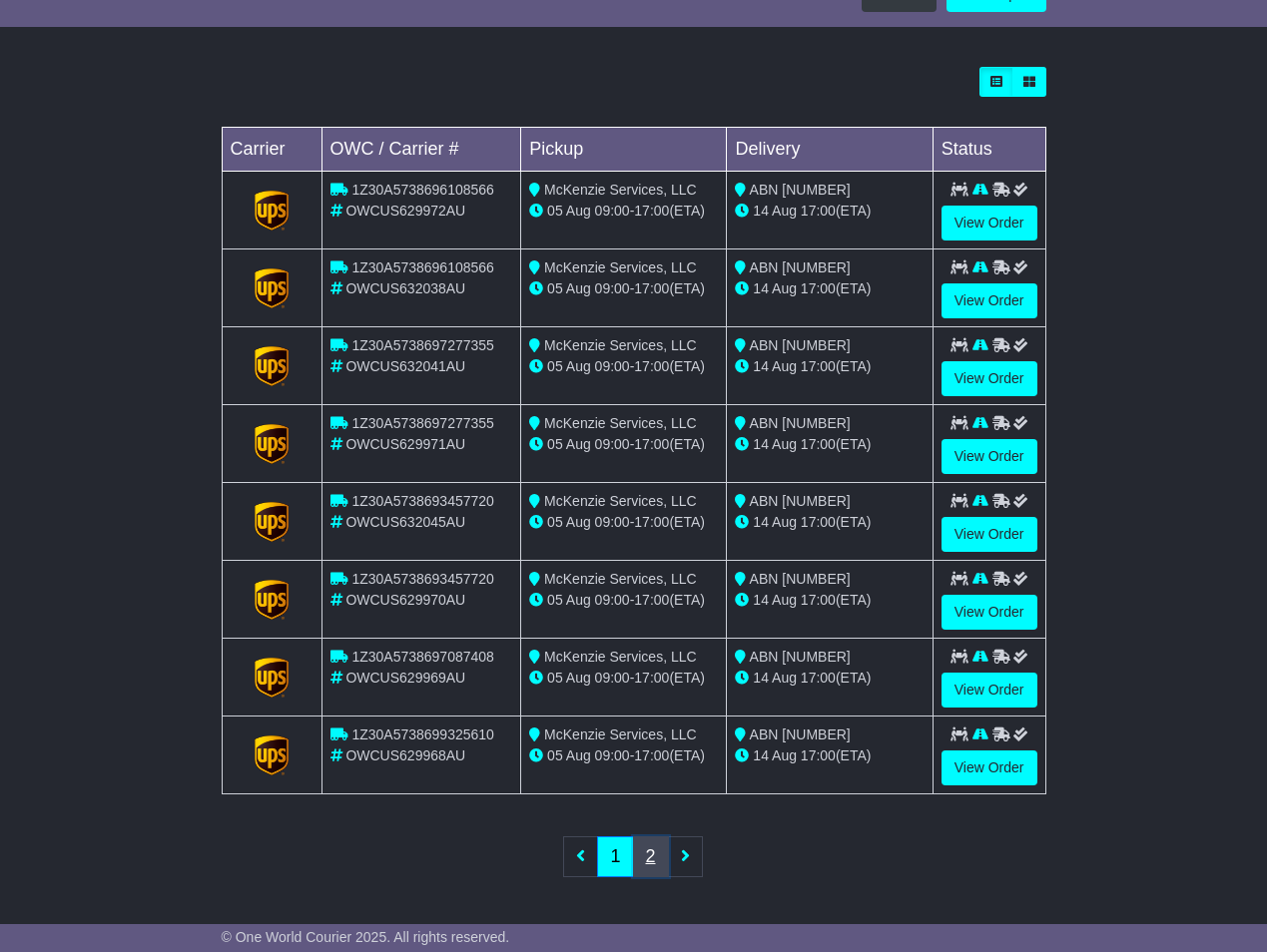 click on "2" at bounding box center (651, 856) 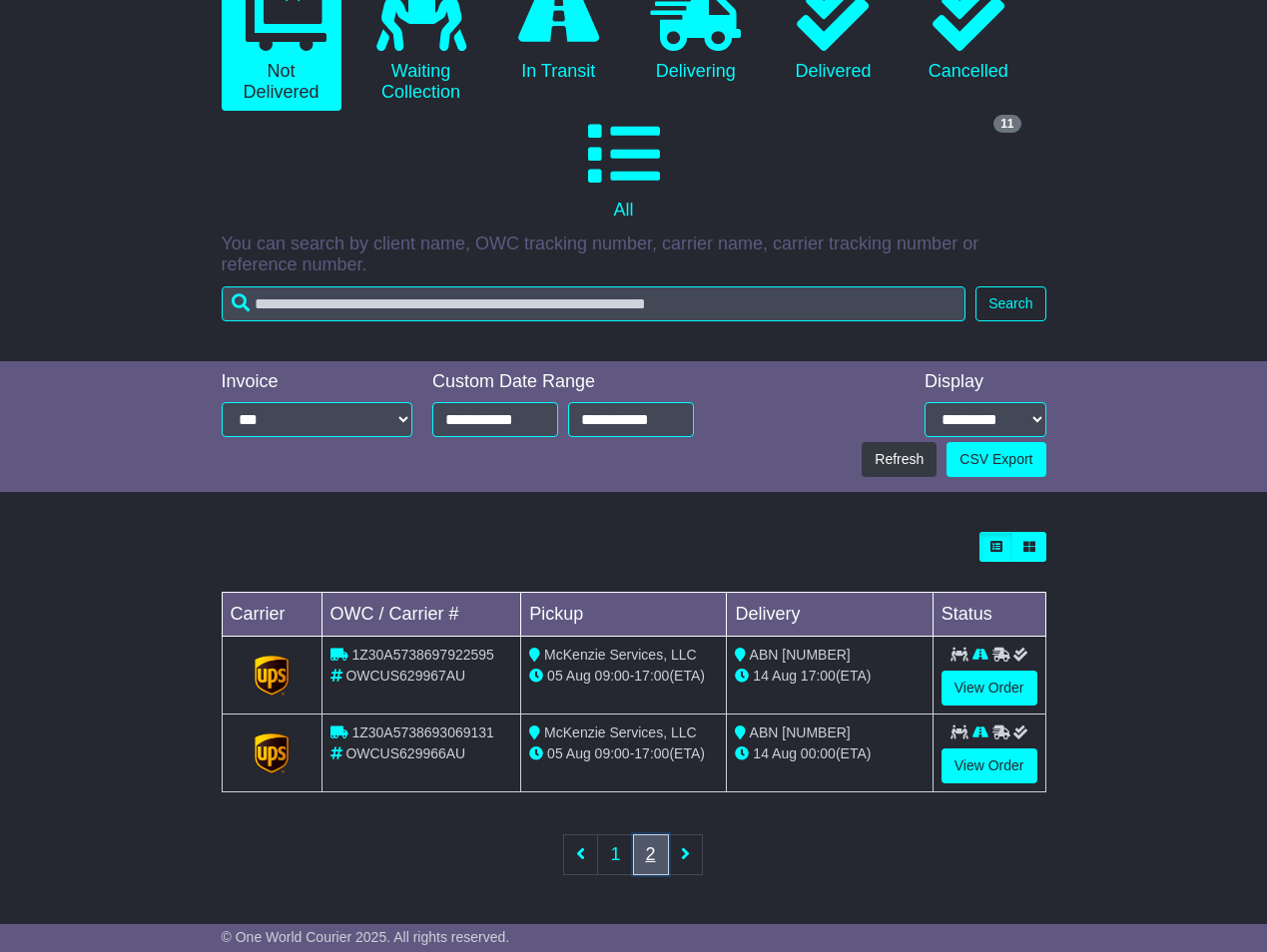 scroll, scrollTop: 267, scrollLeft: 0, axis: vertical 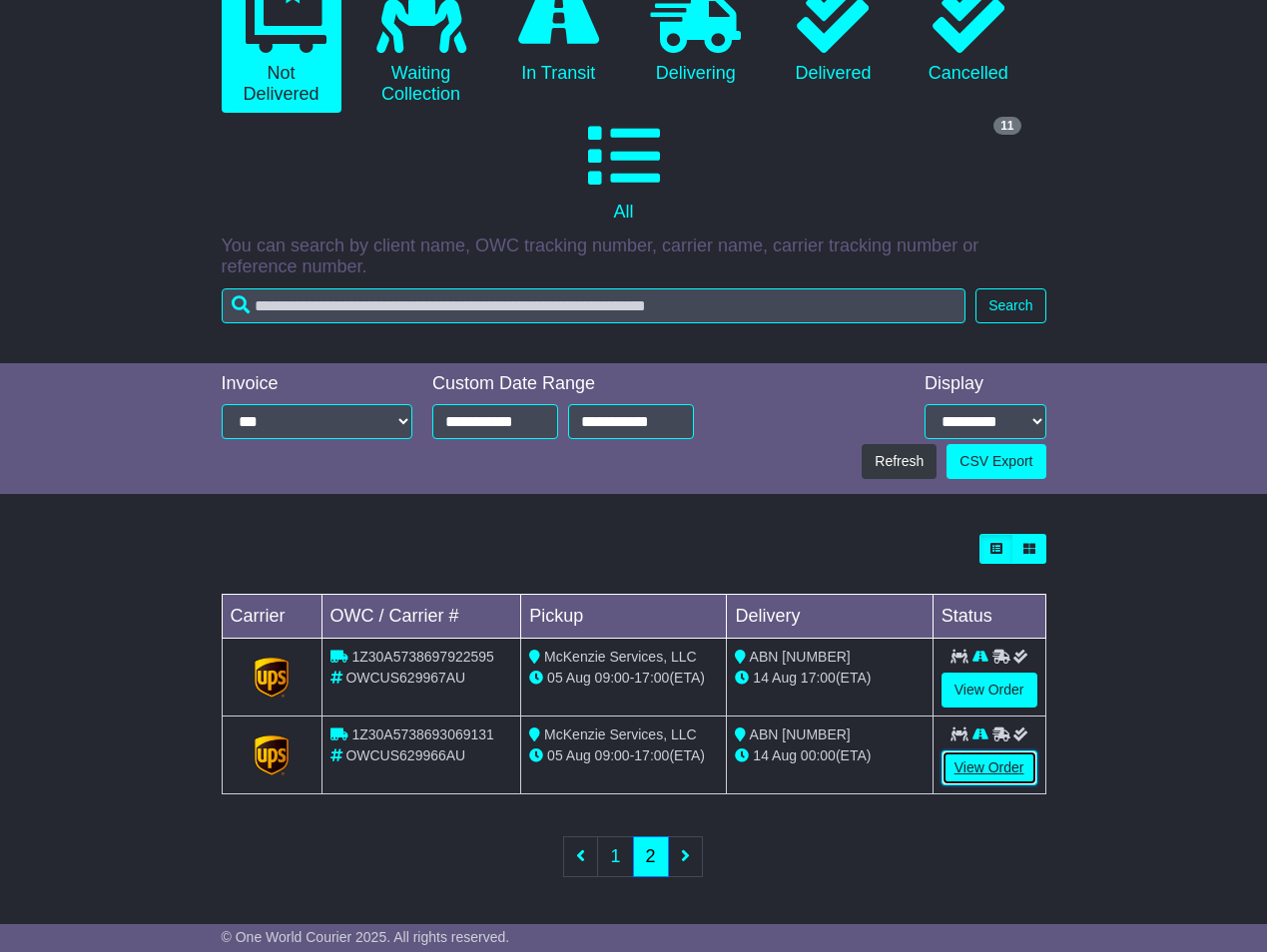 click on "View Order" at bounding box center [989, 767] 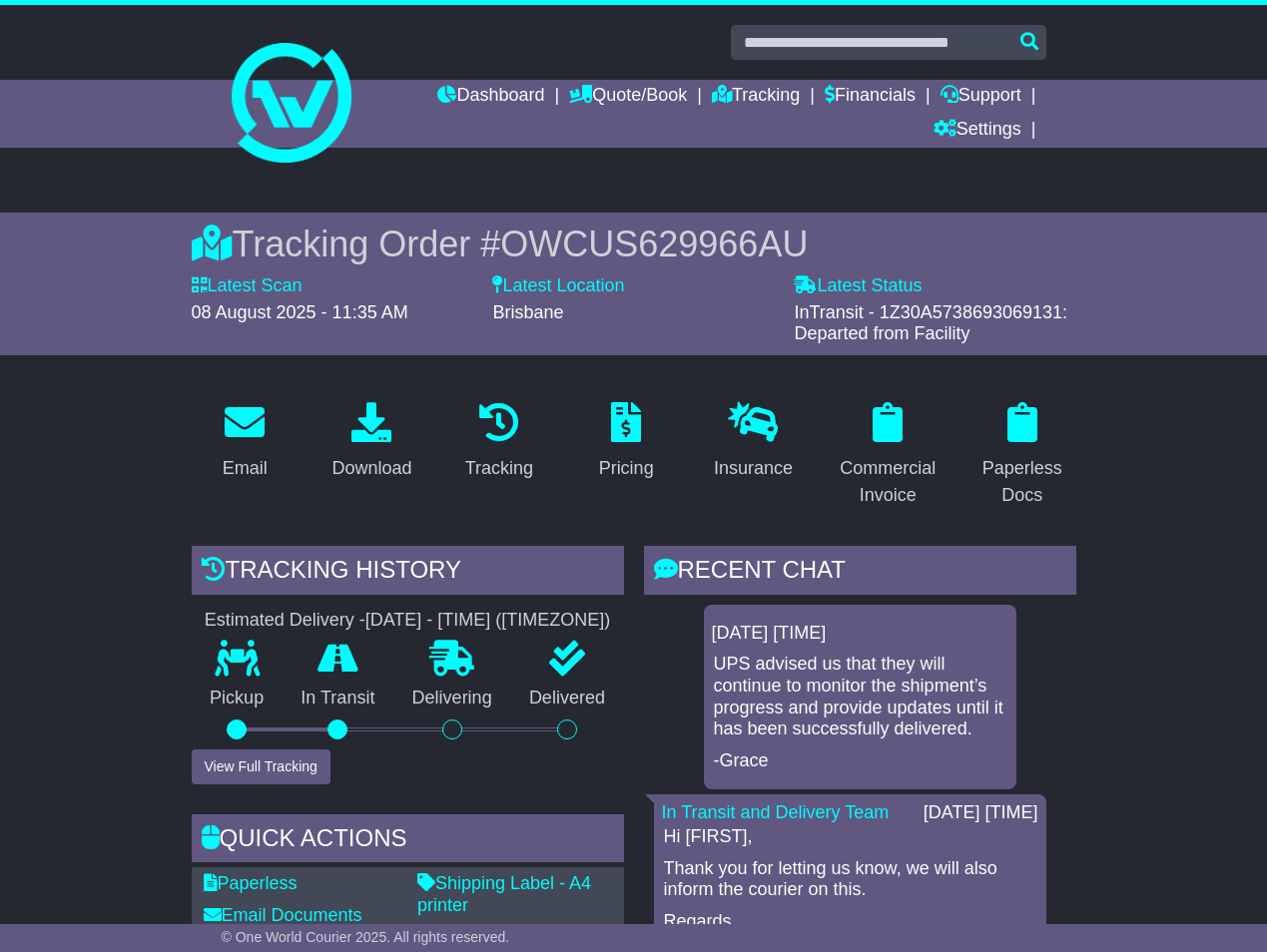 scroll, scrollTop: 0, scrollLeft: 0, axis: both 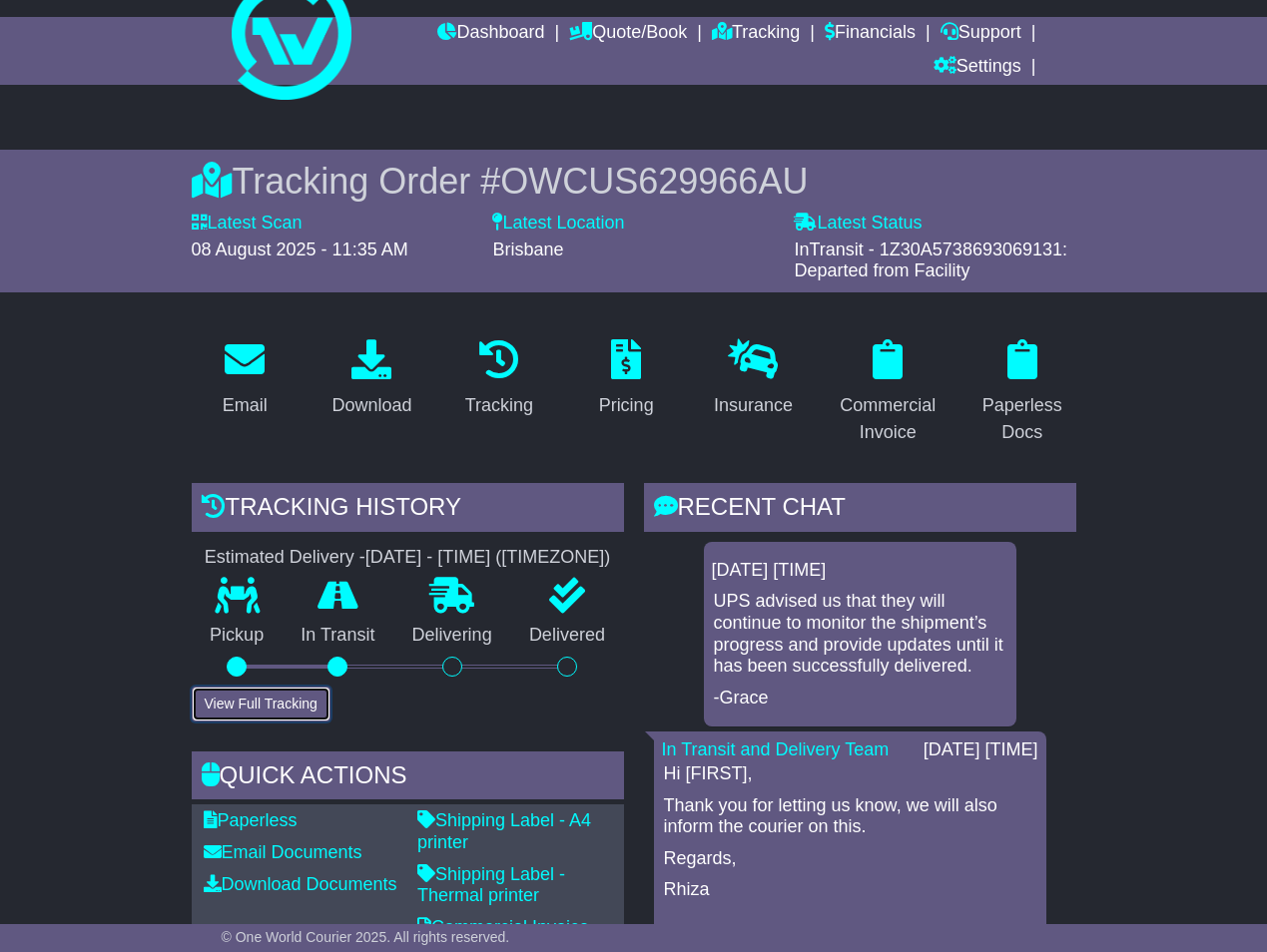 click on "View Full Tracking" at bounding box center [261, 704] 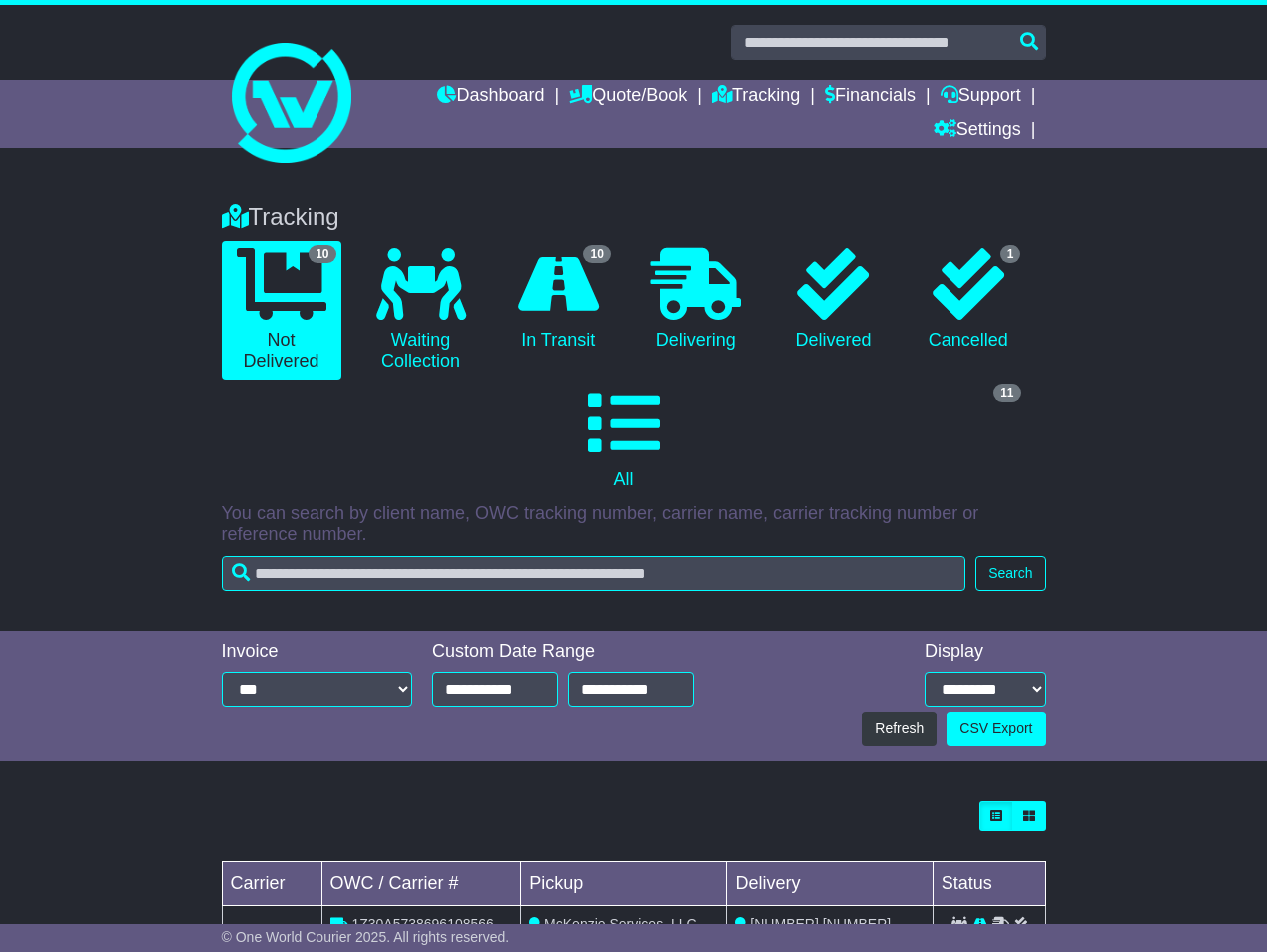 scroll, scrollTop: 267, scrollLeft: 0, axis: vertical 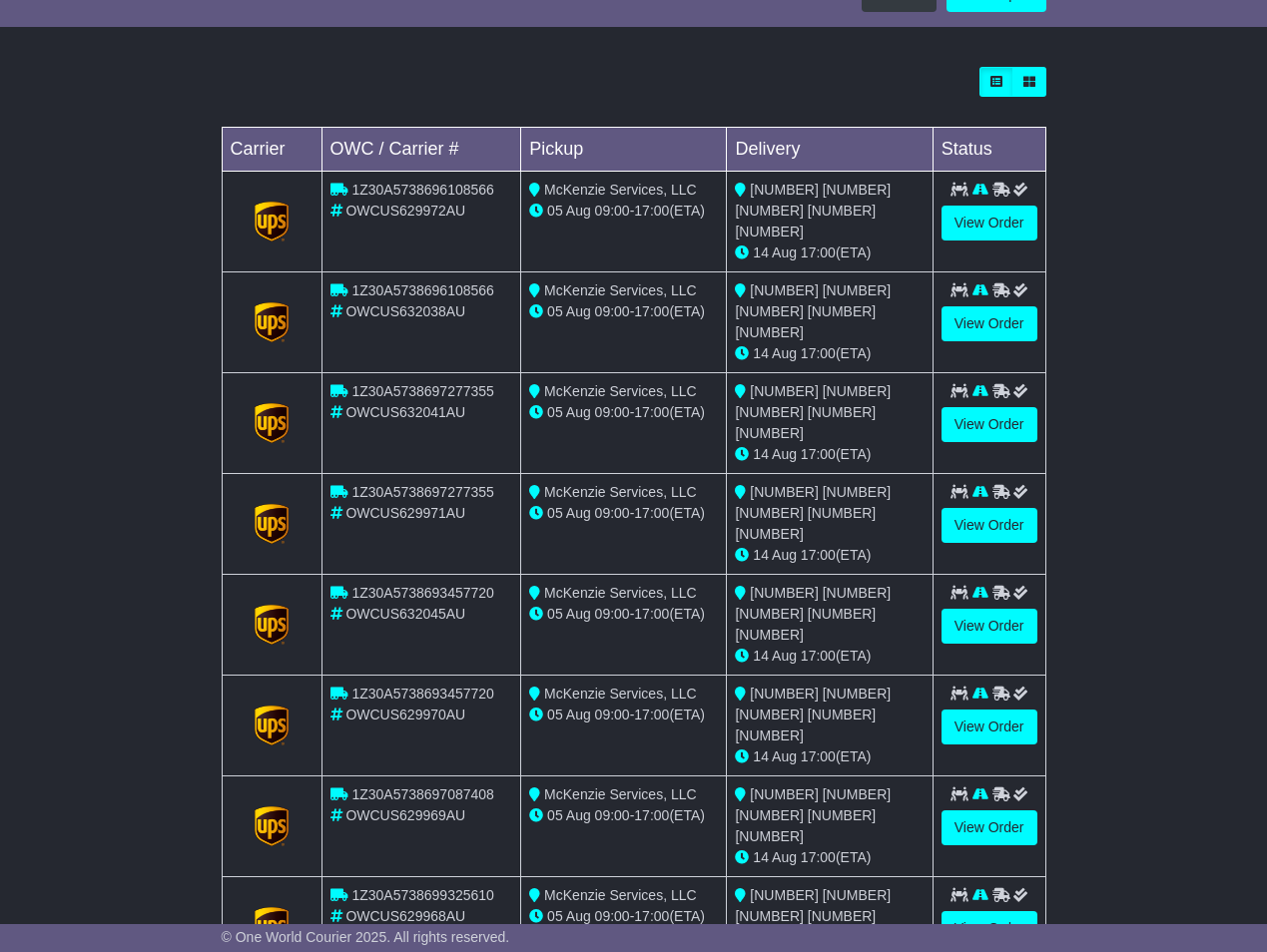 click on "2" at bounding box center (651, 1040) 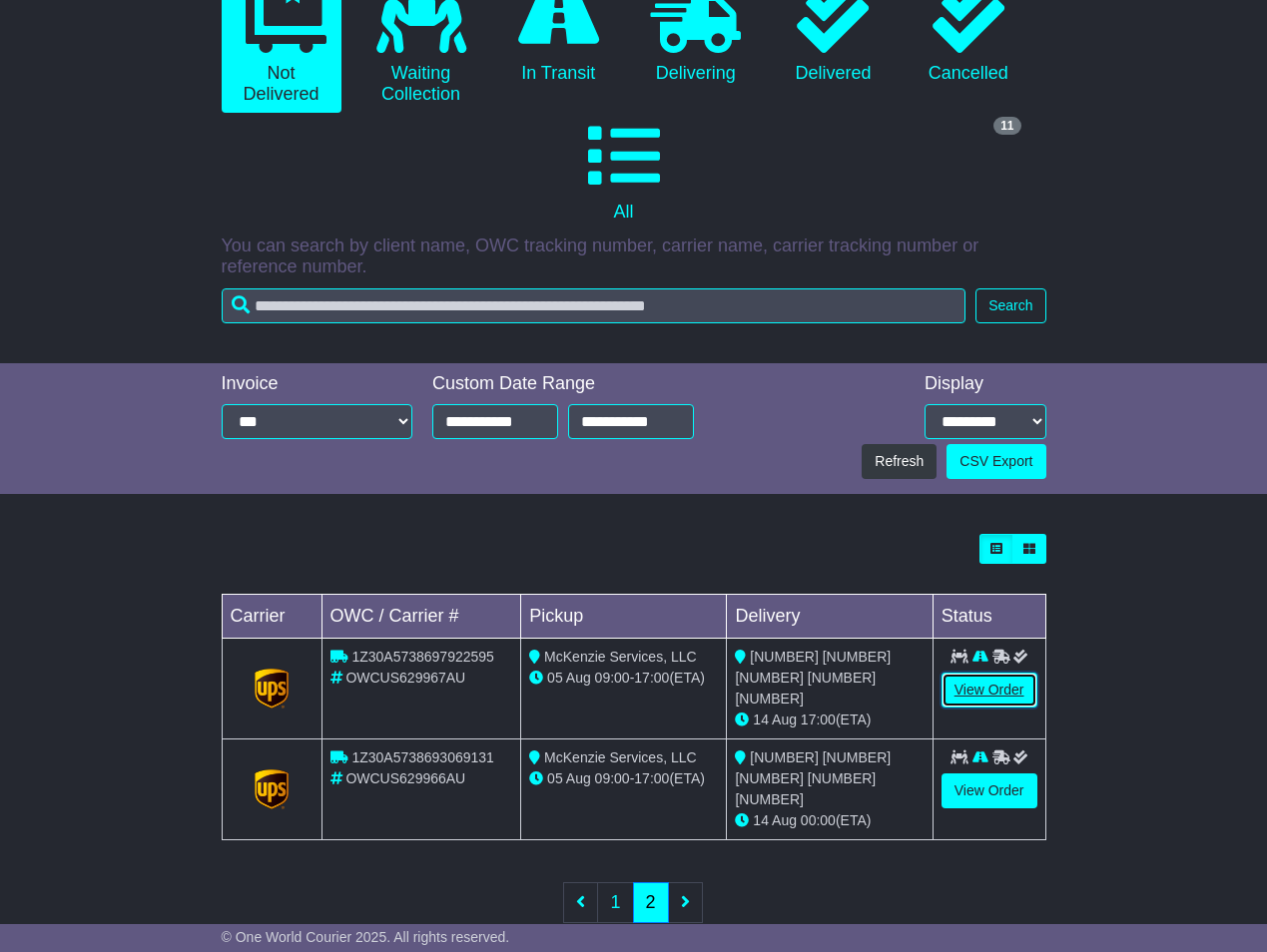 click on "View Order" at bounding box center (989, 690) 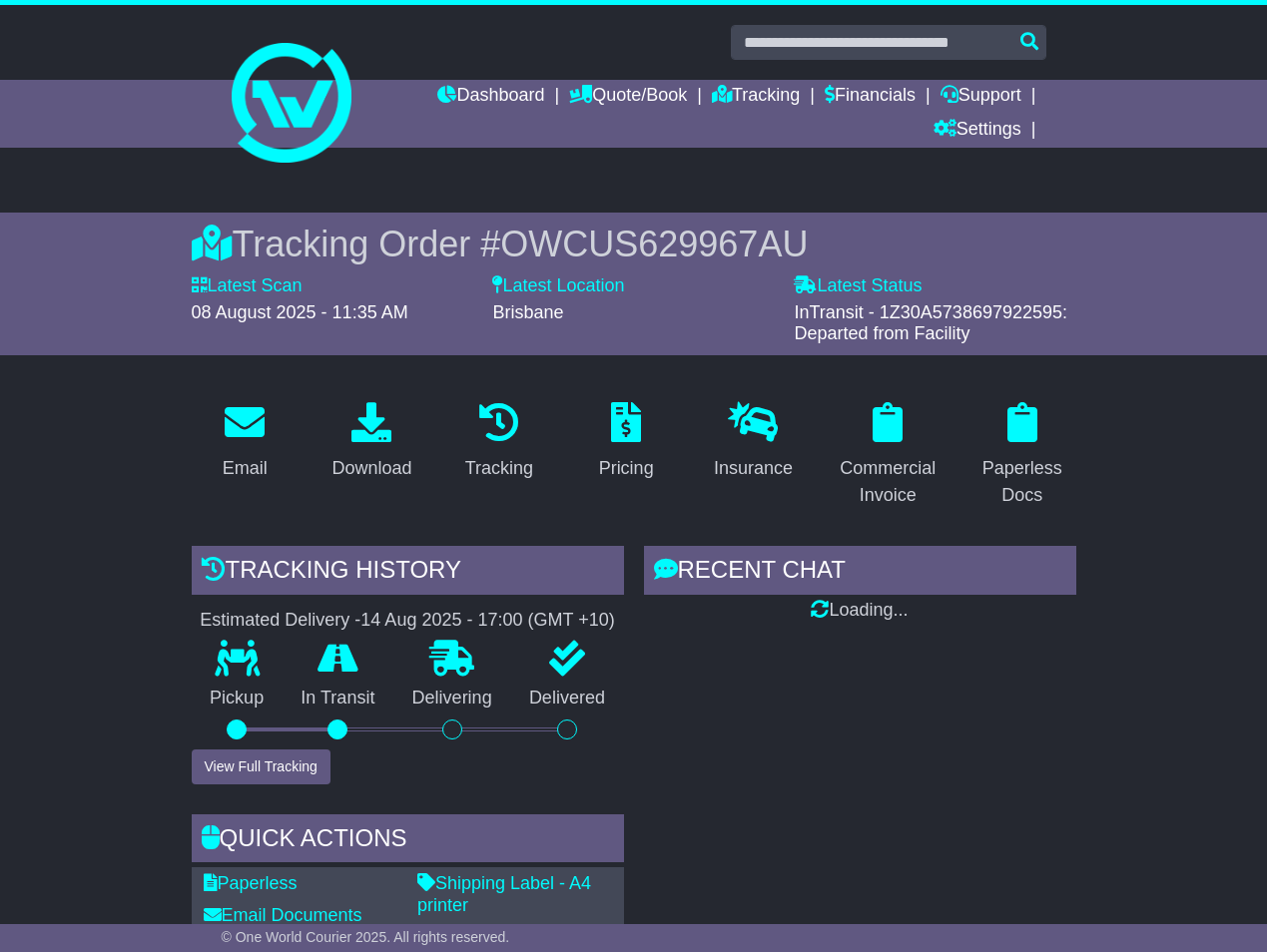 scroll, scrollTop: 0, scrollLeft: 0, axis: both 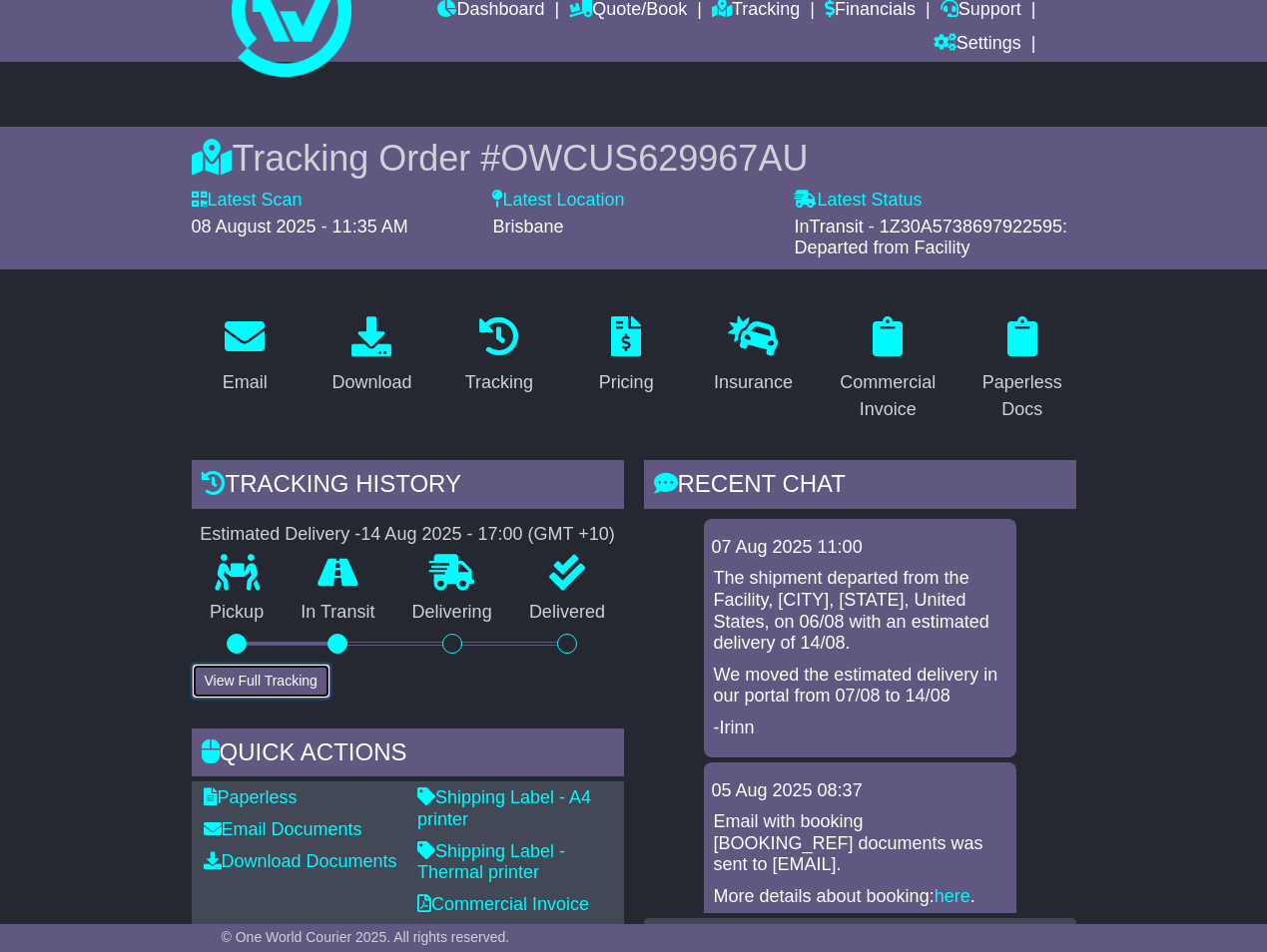 click on "View Full Tracking" at bounding box center (261, 681) 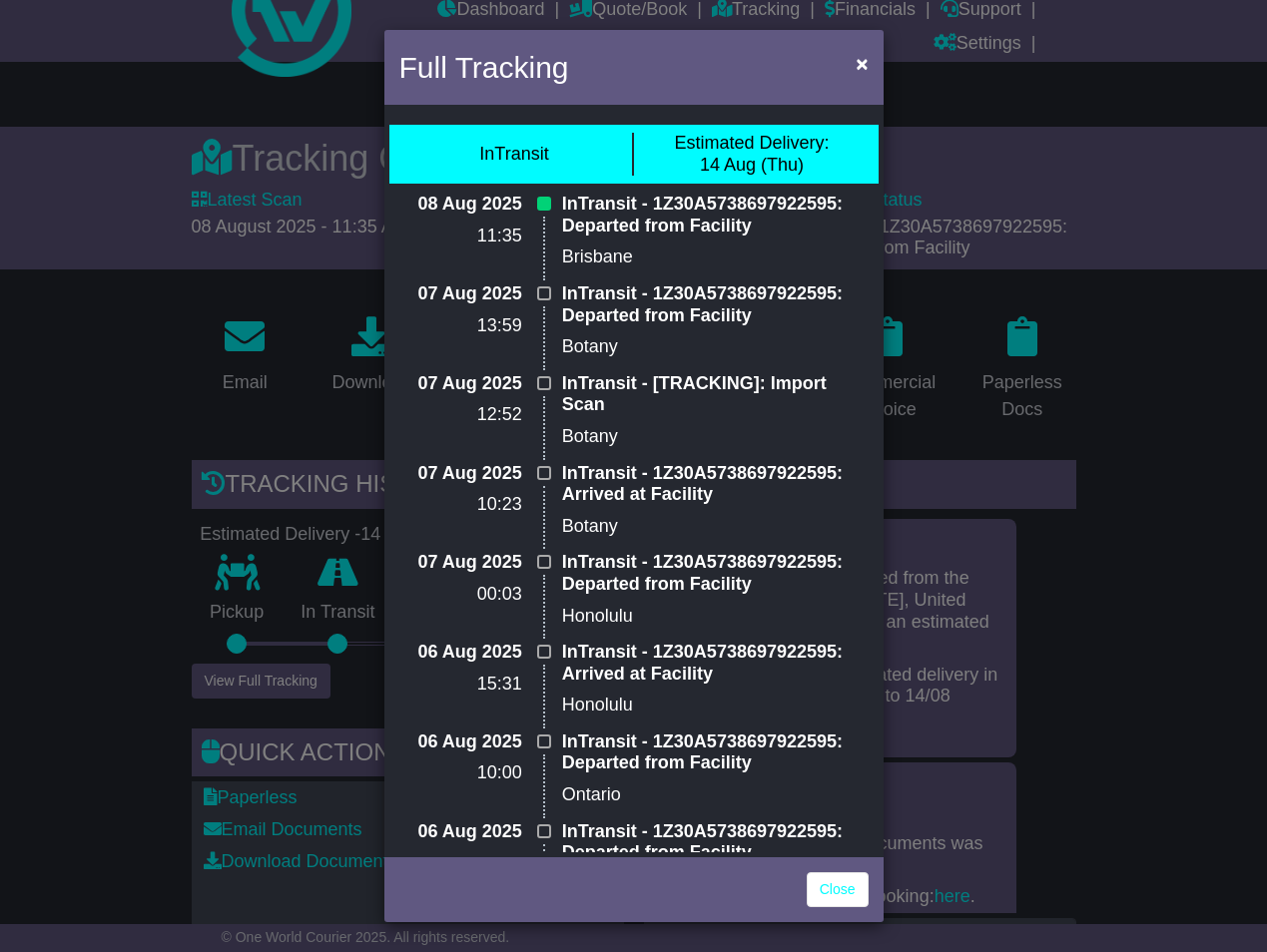 click on "Full Tracking
×
InTransit
Estimated Delivery:
14 Aug (Thu)
08 Aug 2025
11:35
InTransit - [TRACKING]: Departed from Facility
[CITY]
07 Aug 2025
13:59
InTransit - [TRACKING]: Departed from Facility
[CITY]
07 Aug 2025" at bounding box center (633, 476) 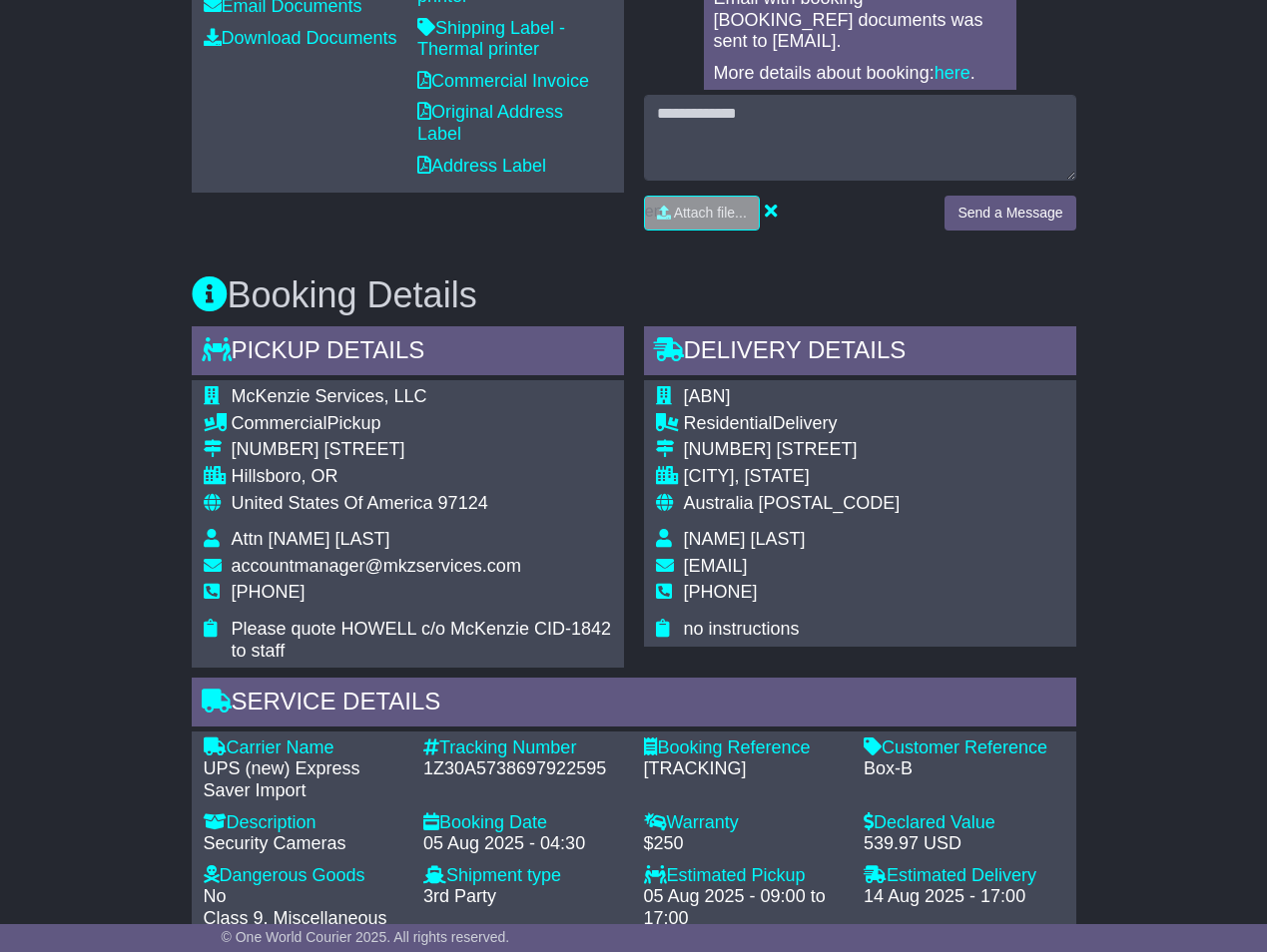 scroll, scrollTop: 316, scrollLeft: 0, axis: vertical 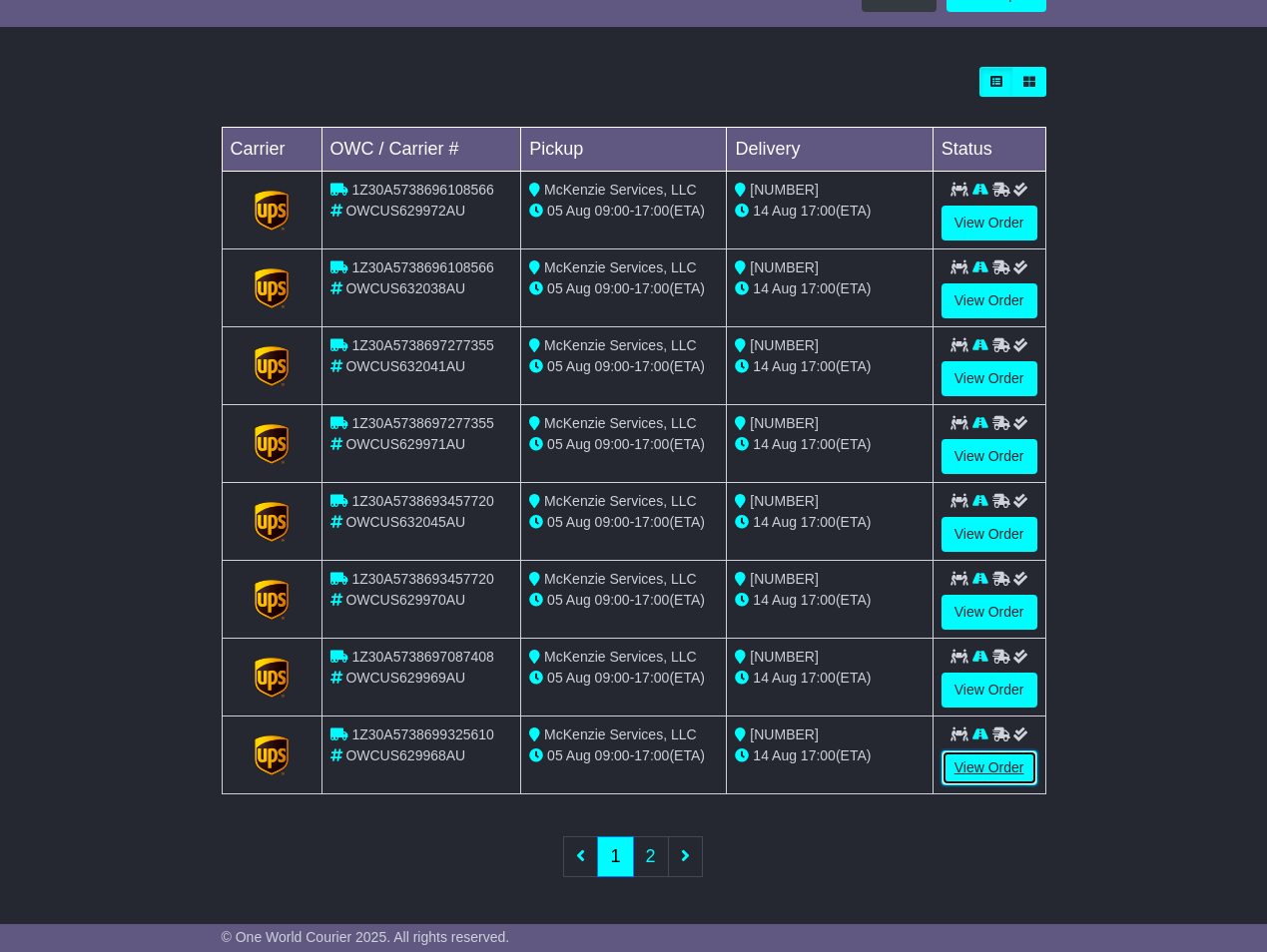 click on "View Order" at bounding box center [989, 767] 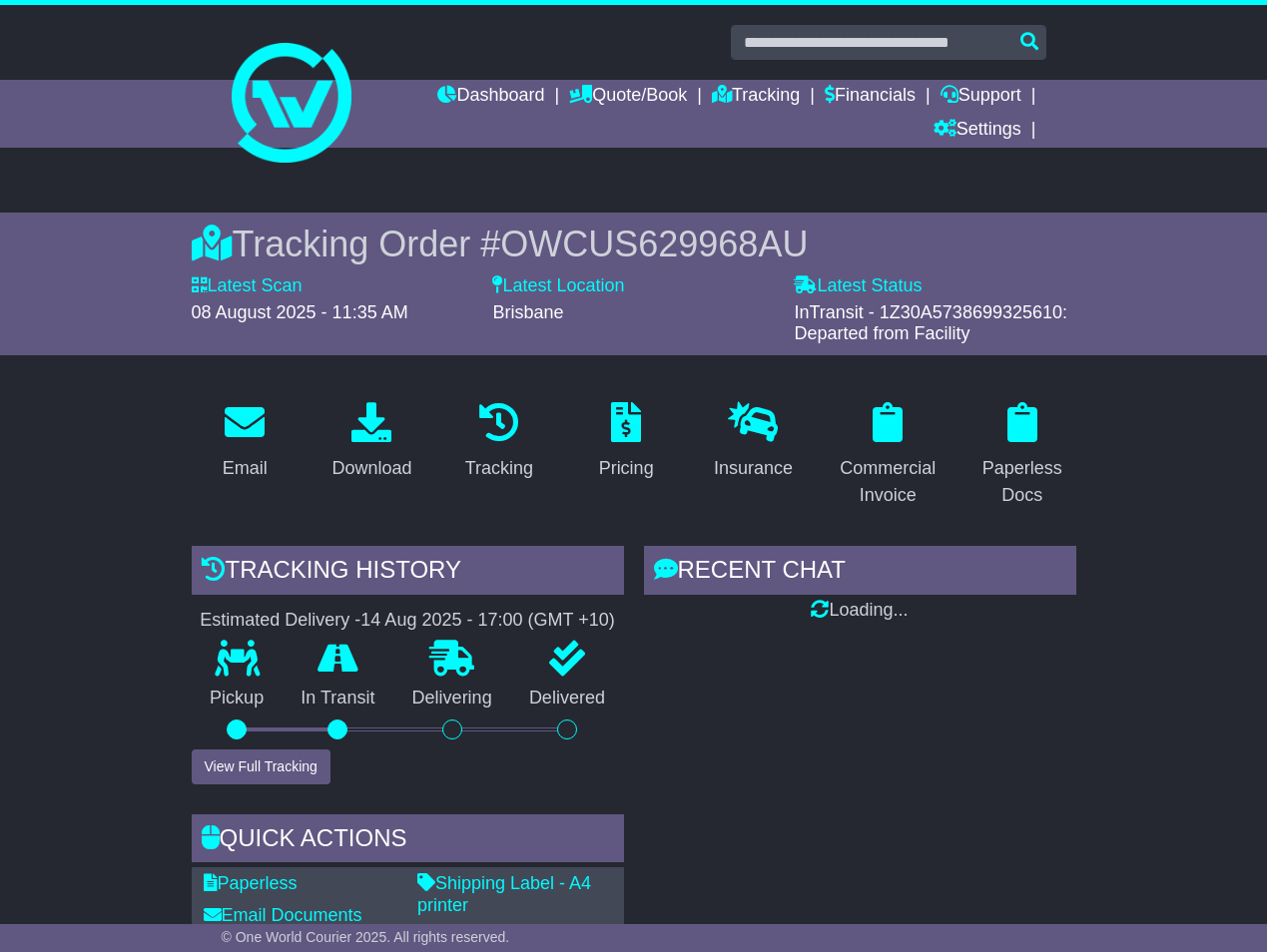 scroll, scrollTop: 0, scrollLeft: 0, axis: both 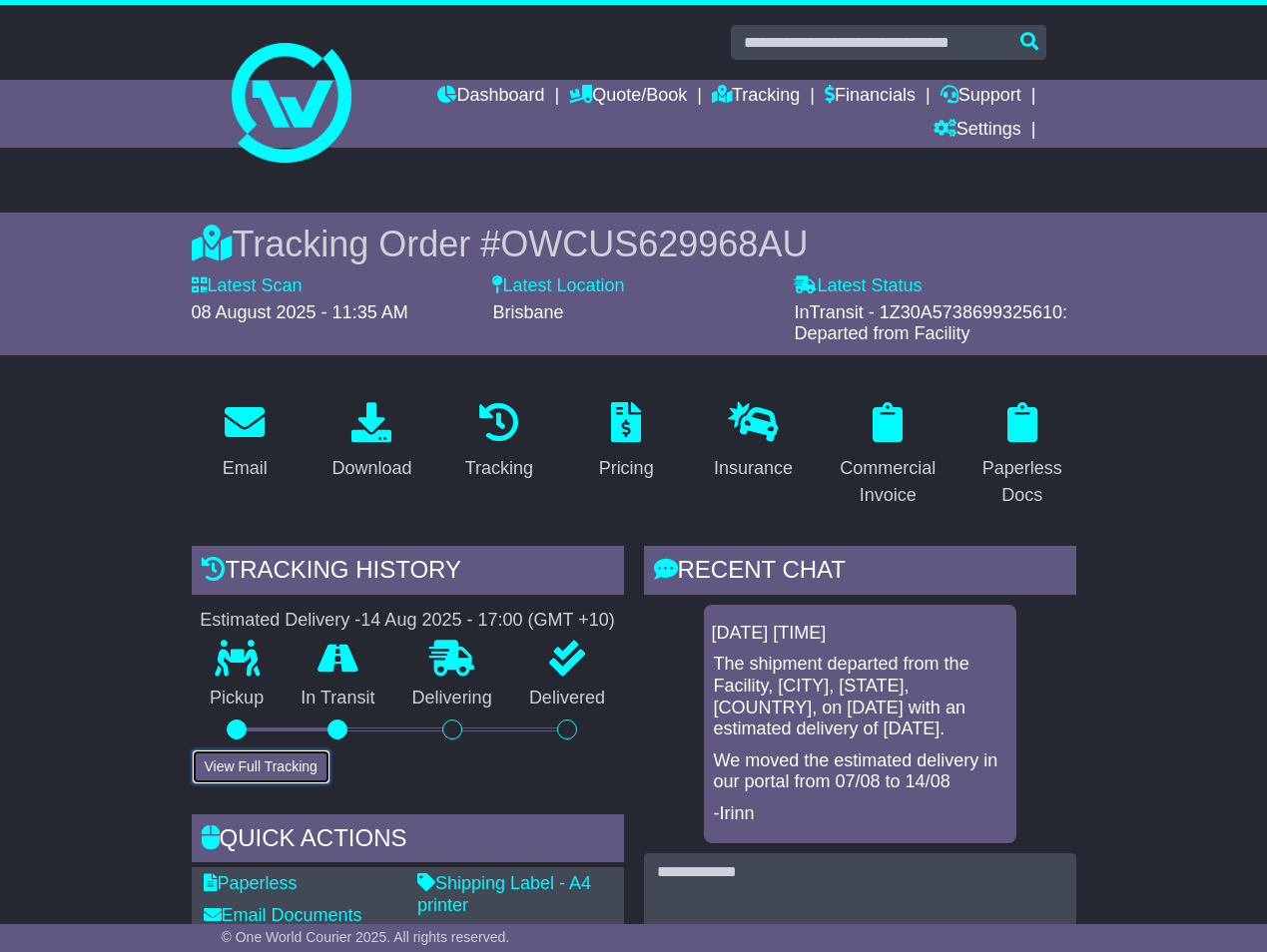 click on "View Full Tracking" at bounding box center (261, 766) 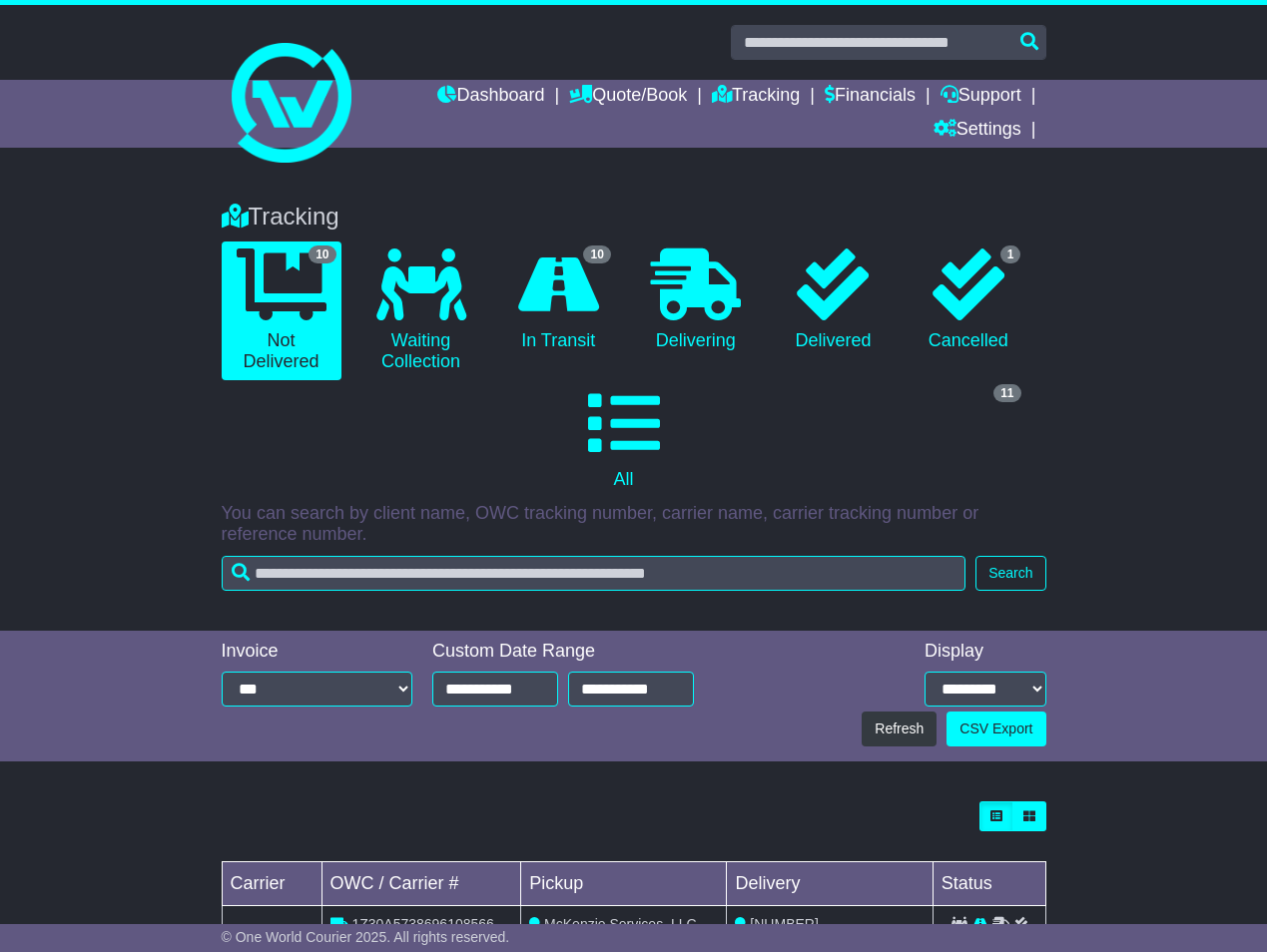scroll, scrollTop: 725, scrollLeft: 0, axis: vertical 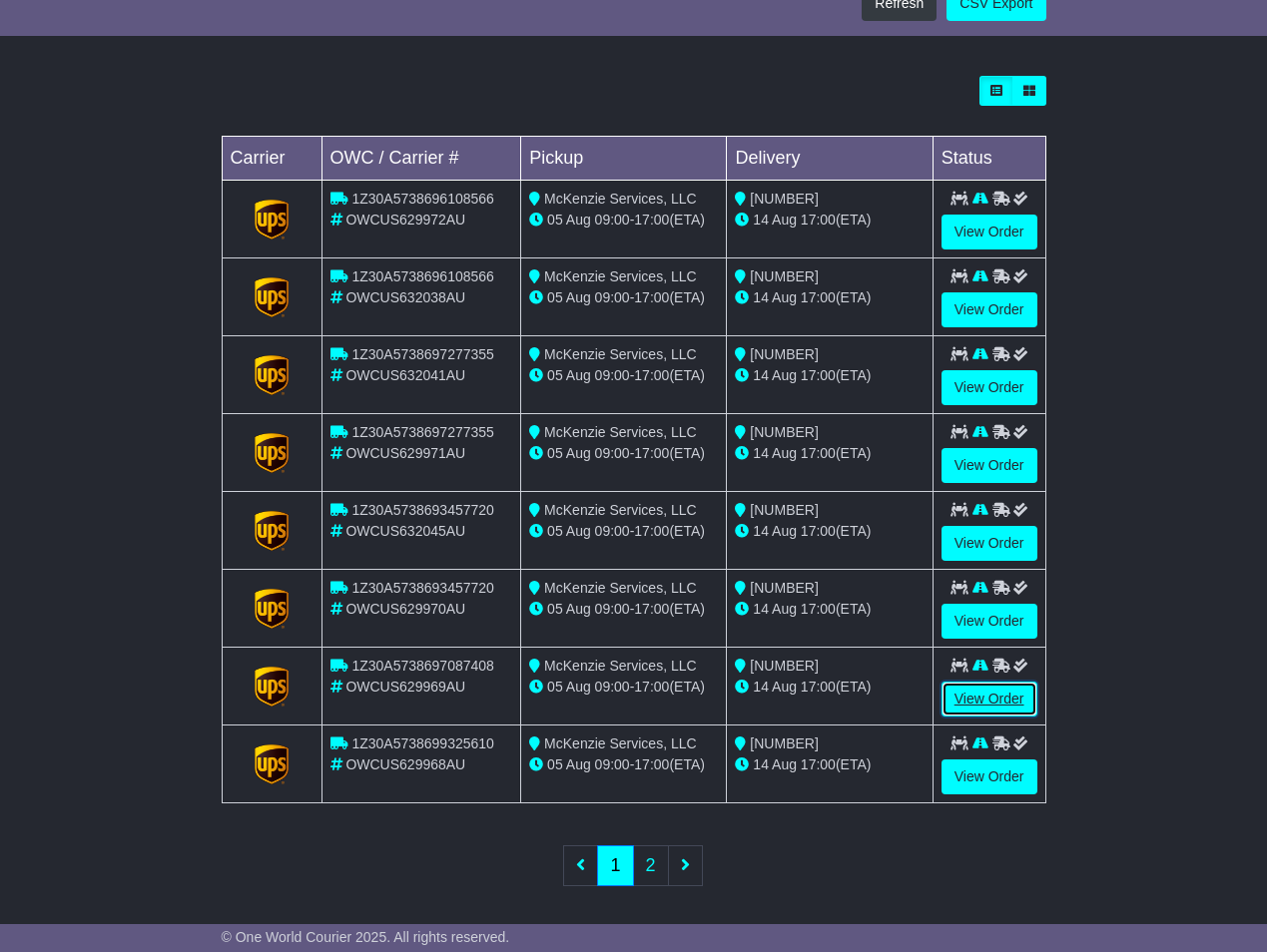 click on "View Order" at bounding box center [989, 699] 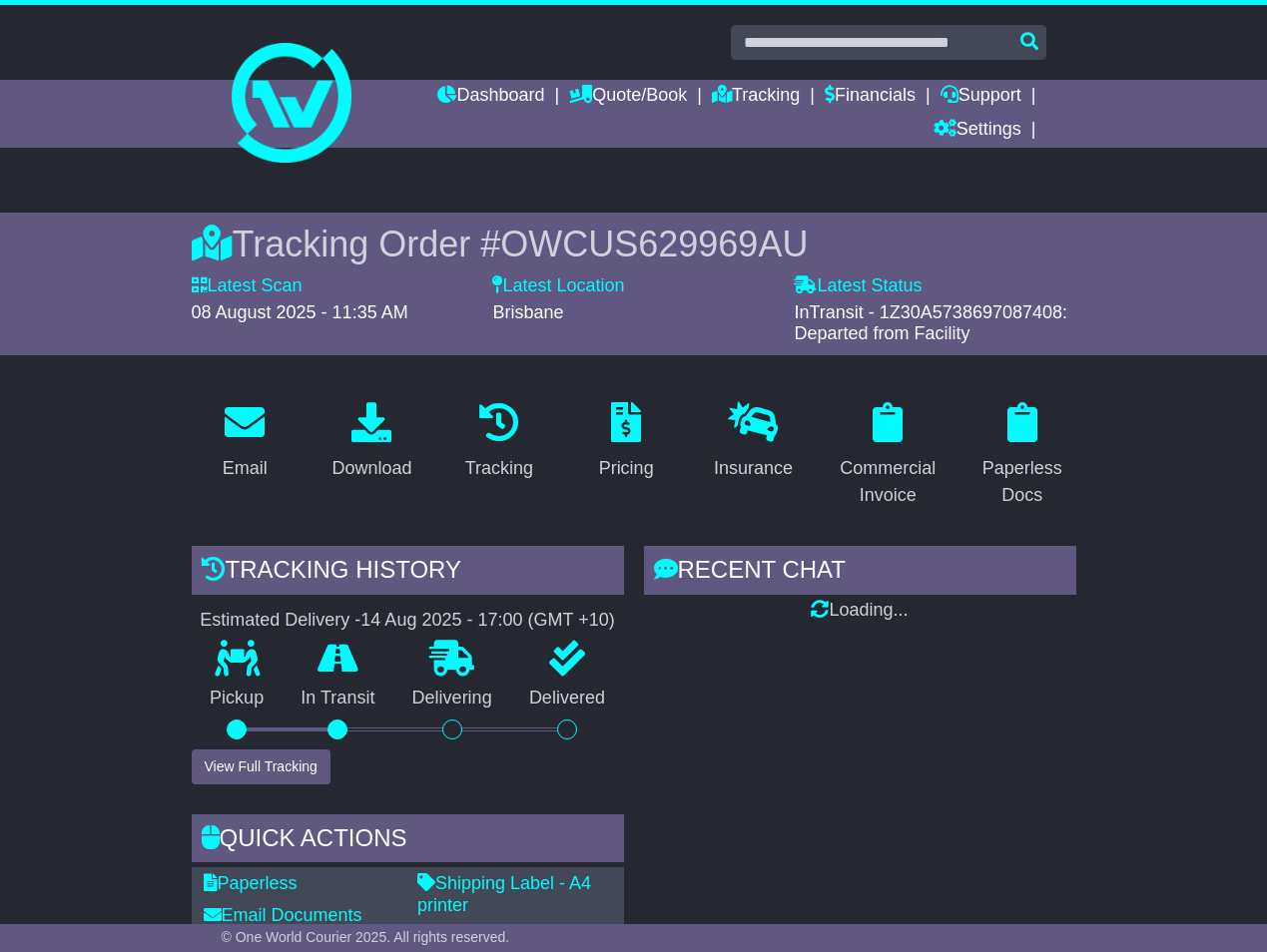 scroll, scrollTop: 0, scrollLeft: 0, axis: both 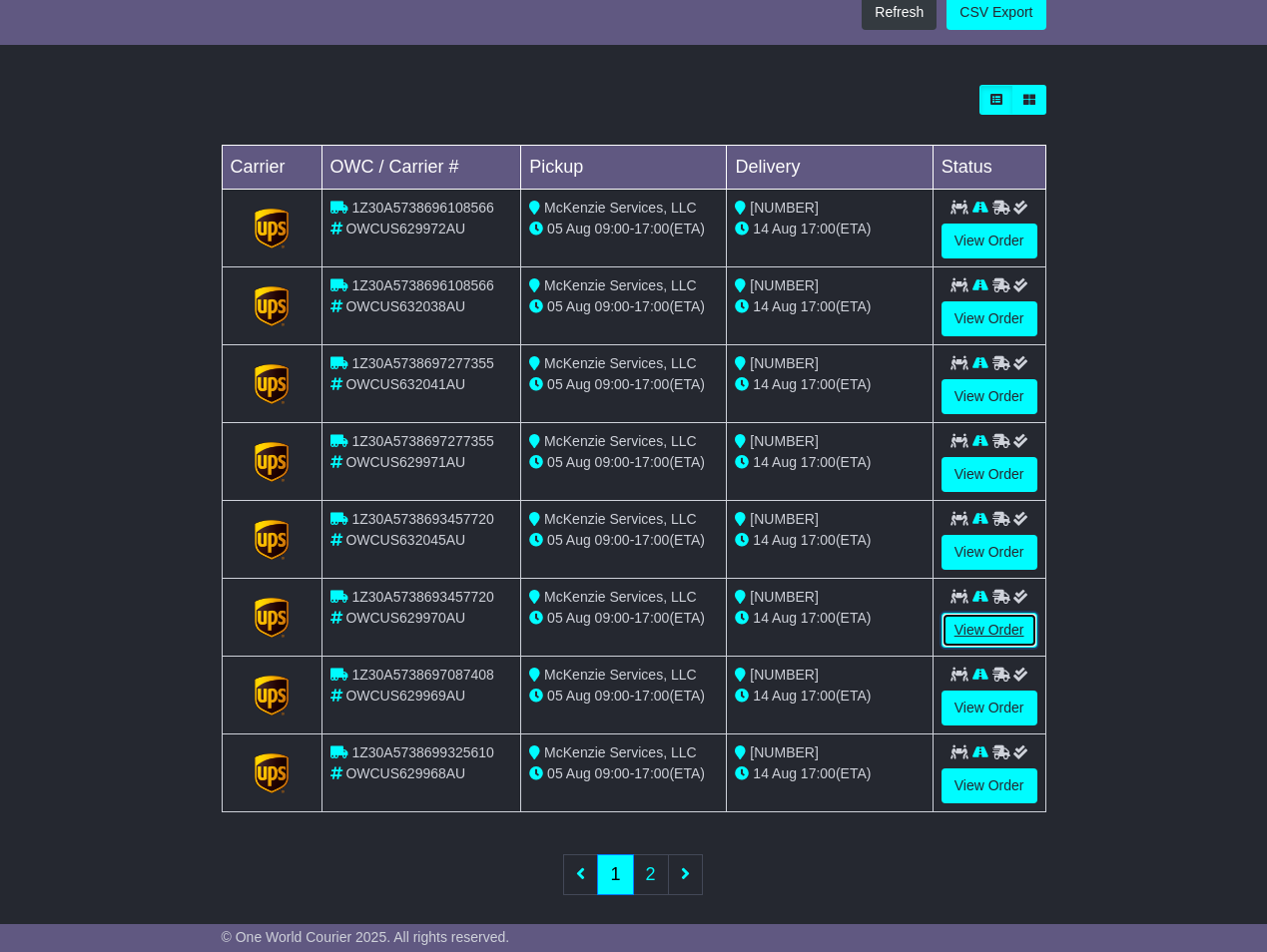 click on "View Order" at bounding box center (989, 630) 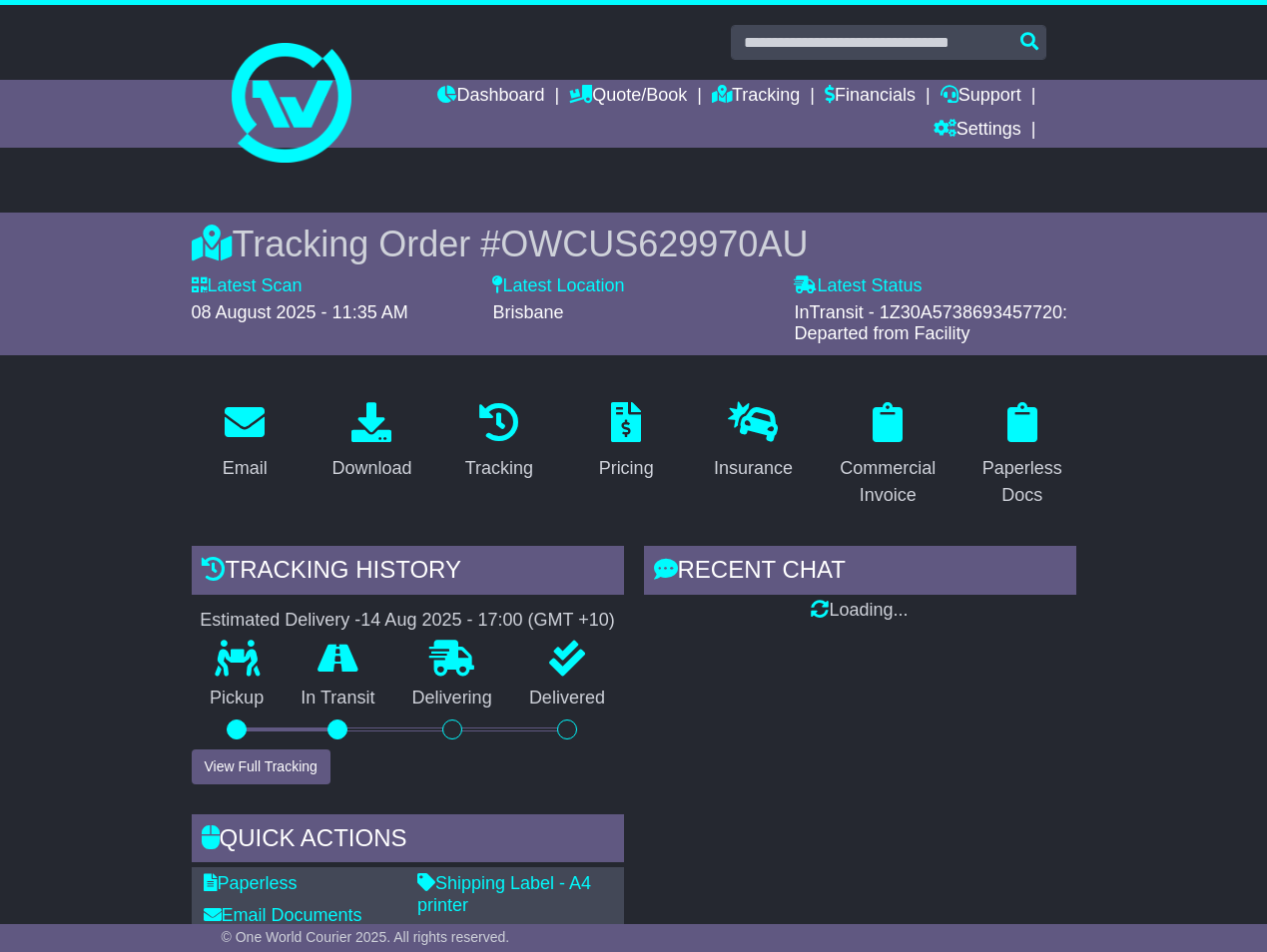 scroll, scrollTop: 0, scrollLeft: 0, axis: both 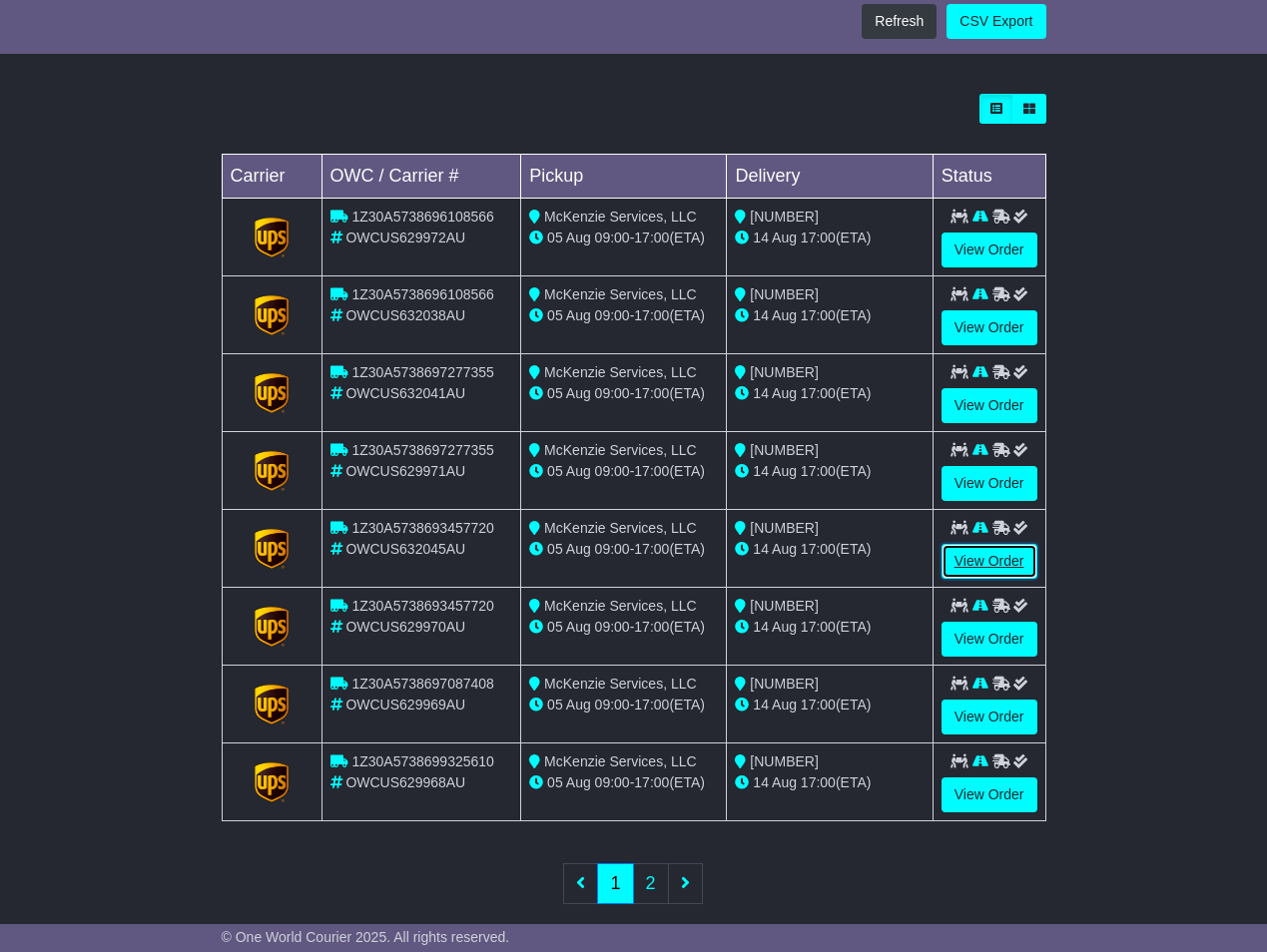 click on "View Order" at bounding box center [989, 561] 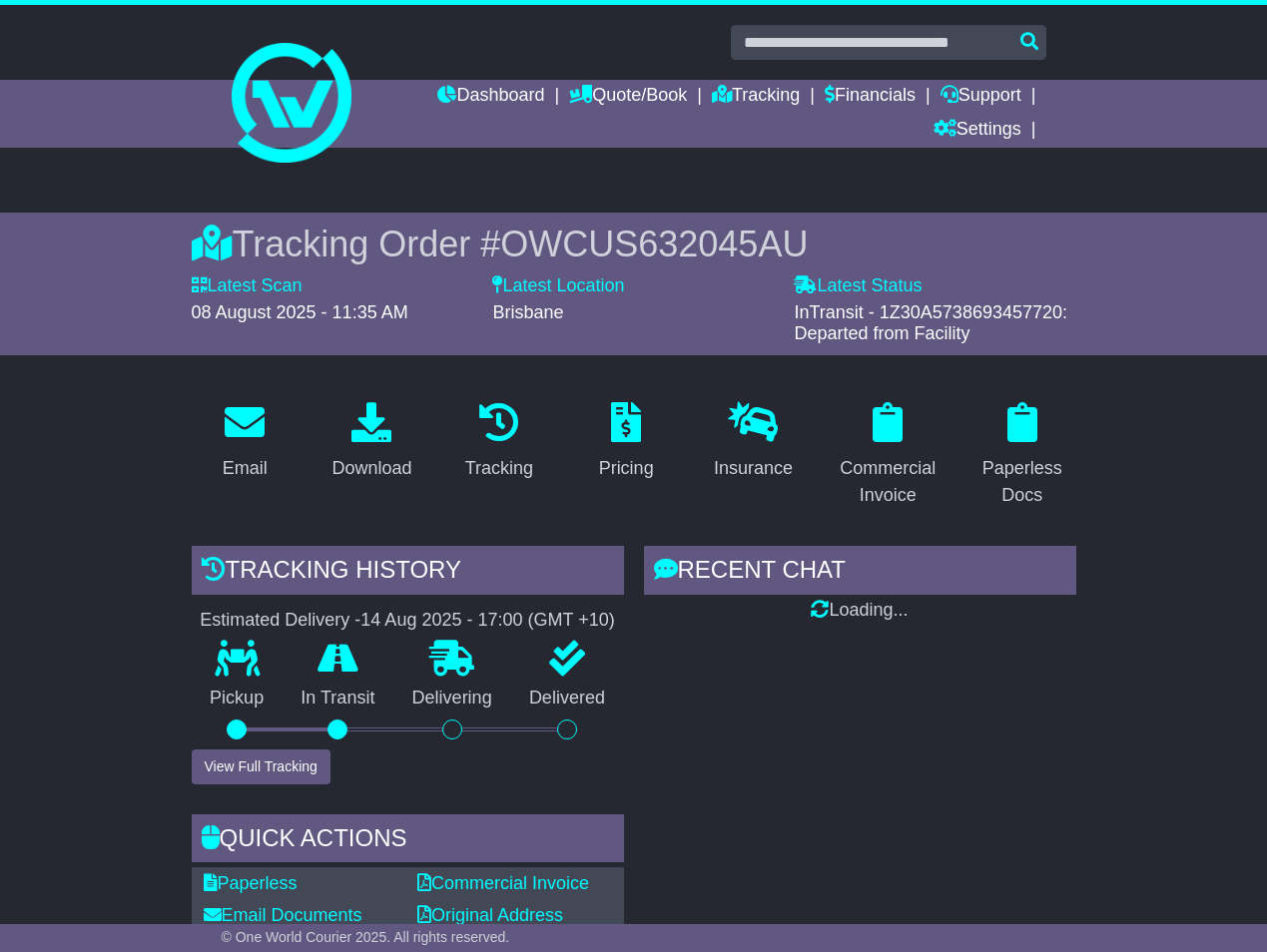 scroll, scrollTop: 0, scrollLeft: 0, axis: both 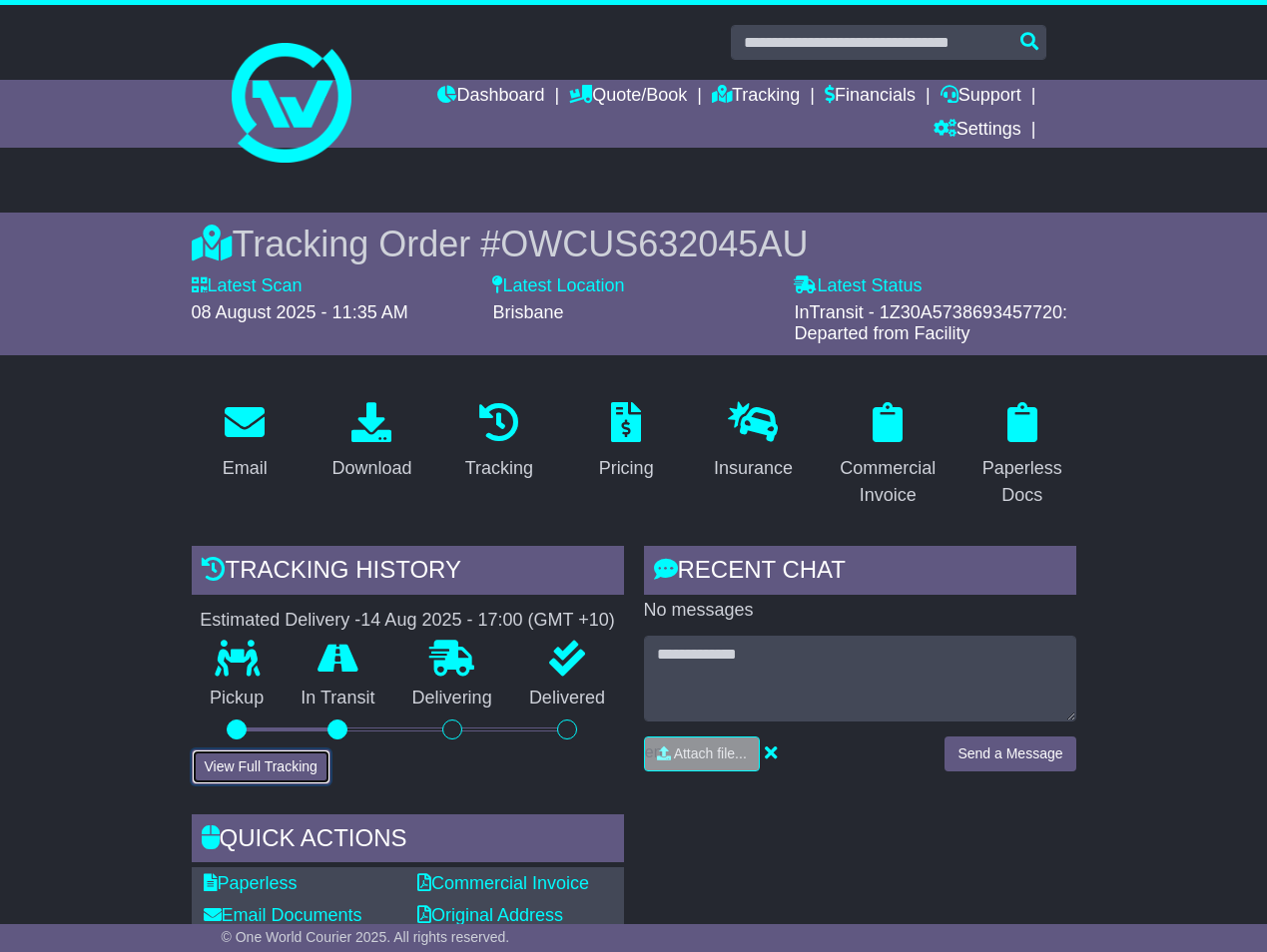 click on "View Full Tracking" at bounding box center (261, 766) 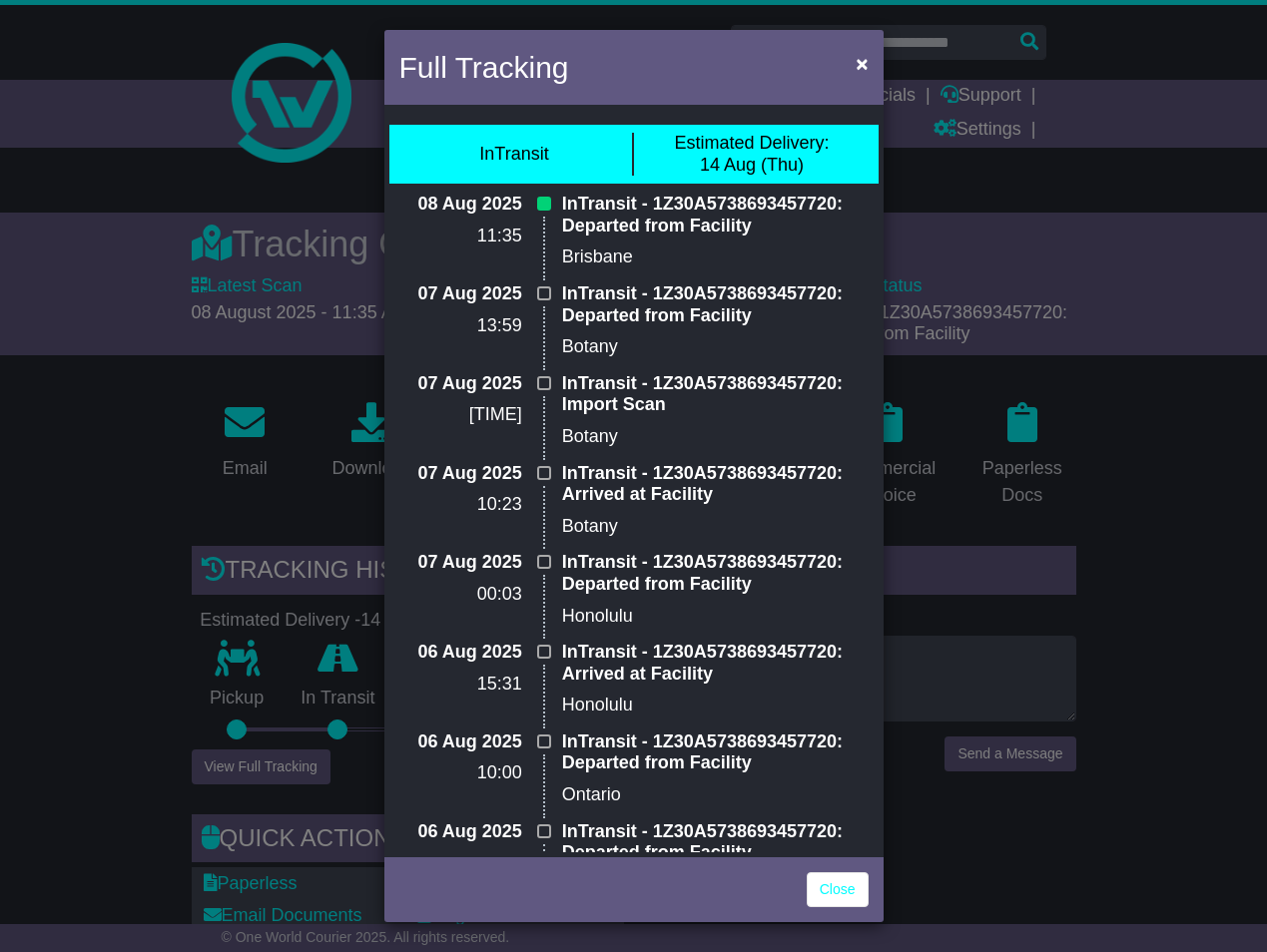 click on "Full Tracking
×
InTransit
Estimated Delivery:
14 Aug (Thu)
08 Aug 2025
11:35
InTransit - 1Z30A5738693457720: Departed from Facility
[CITY]
07 Aug 2025
13:59
InTransit - 1Z30A5738693457720: Departed from Facility
[CITY]
07 Aug 2025" at bounding box center (633, 476) 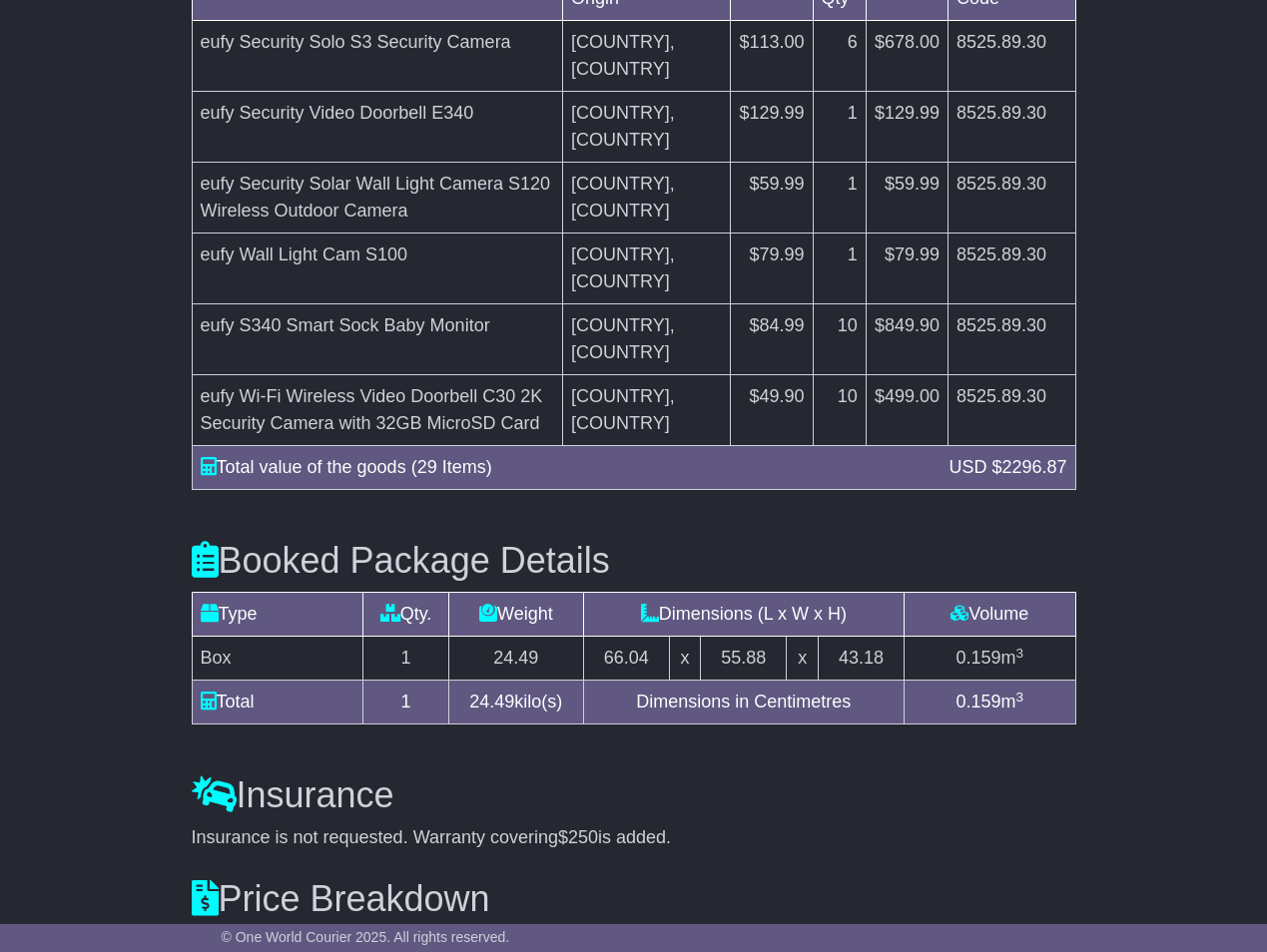scroll, scrollTop: 1820, scrollLeft: 0, axis: vertical 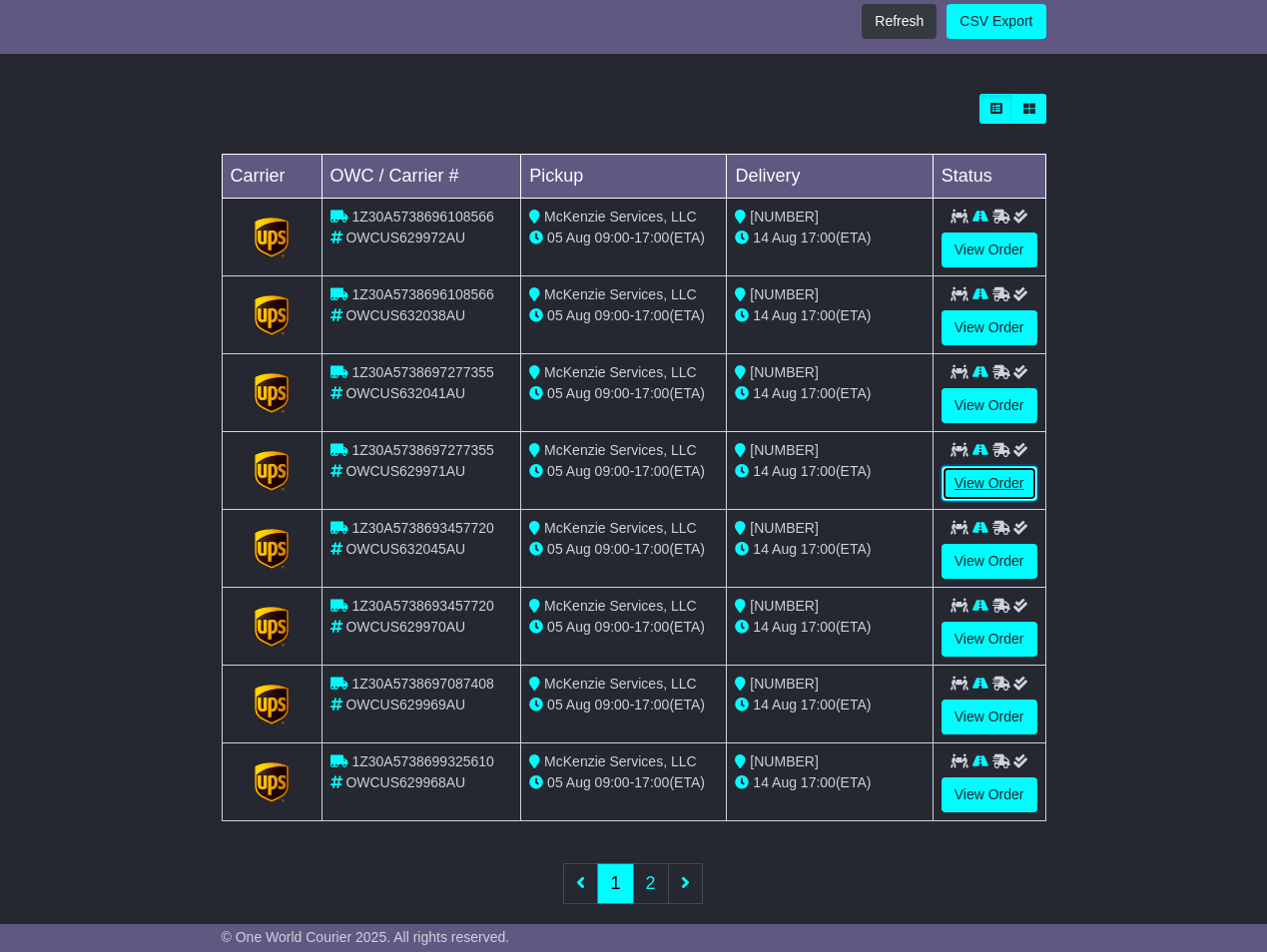 click on "View Order" at bounding box center [989, 483] 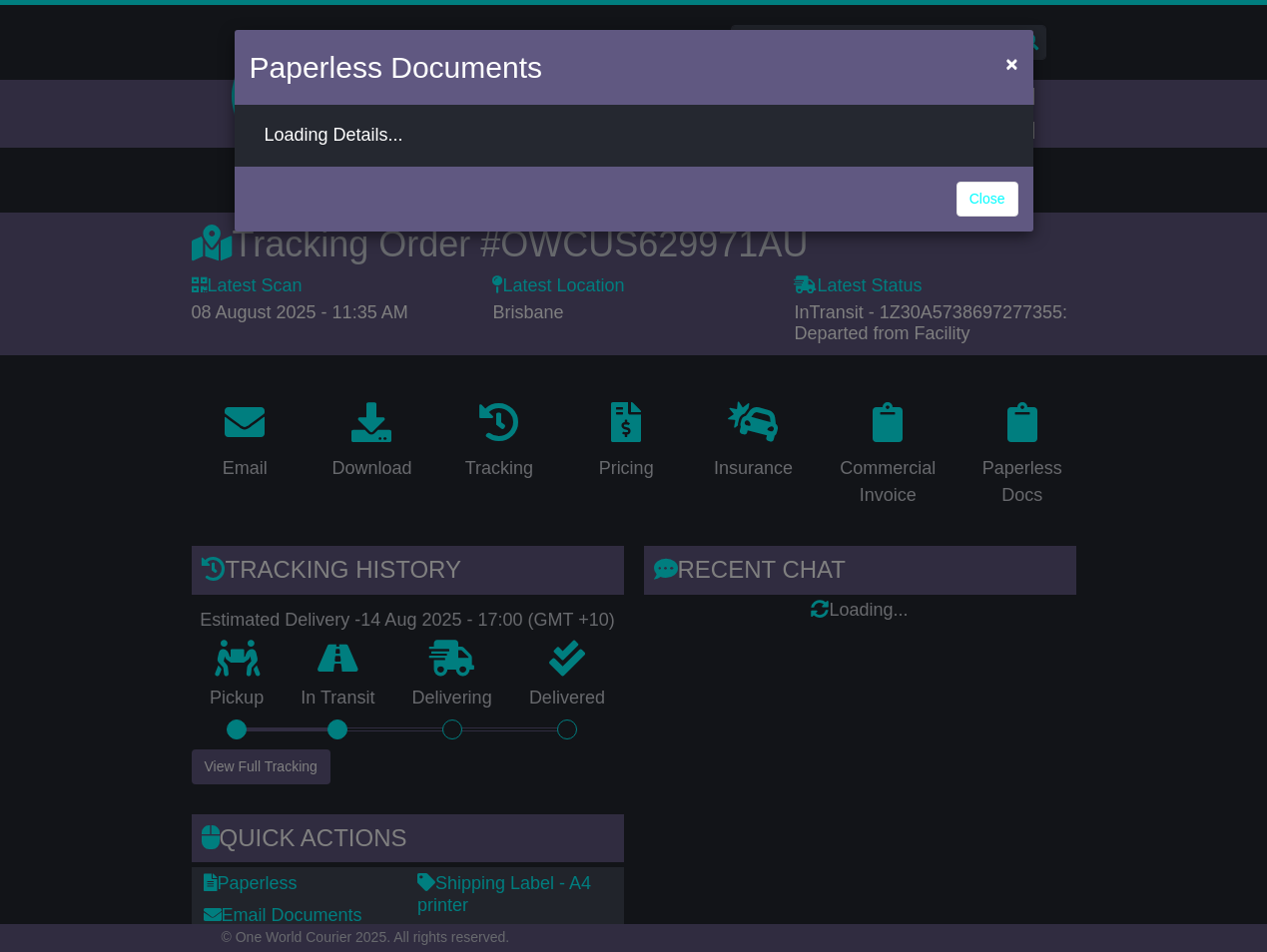 scroll, scrollTop: 0, scrollLeft: 0, axis: both 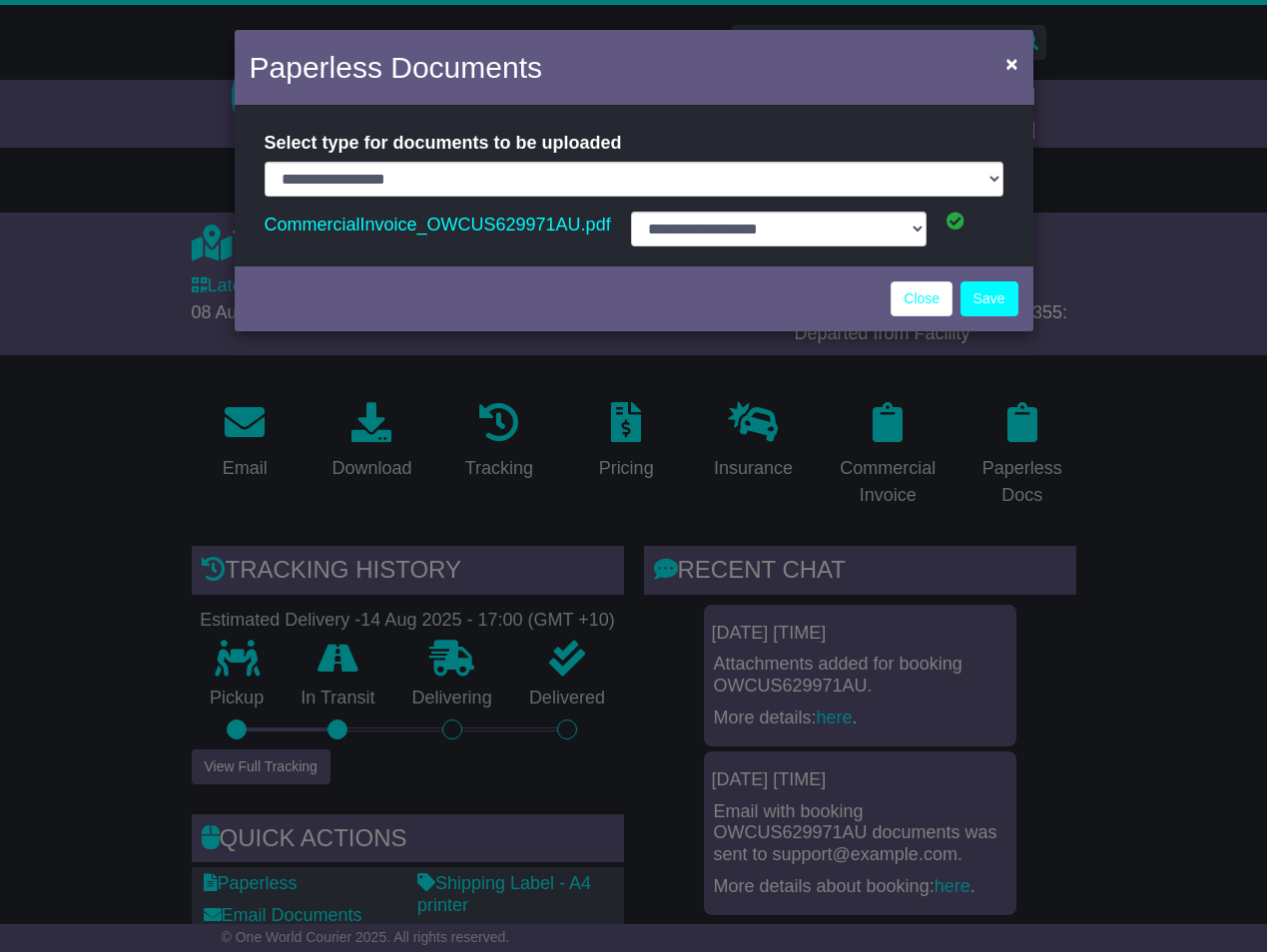 click on "**********" at bounding box center [633, 476] 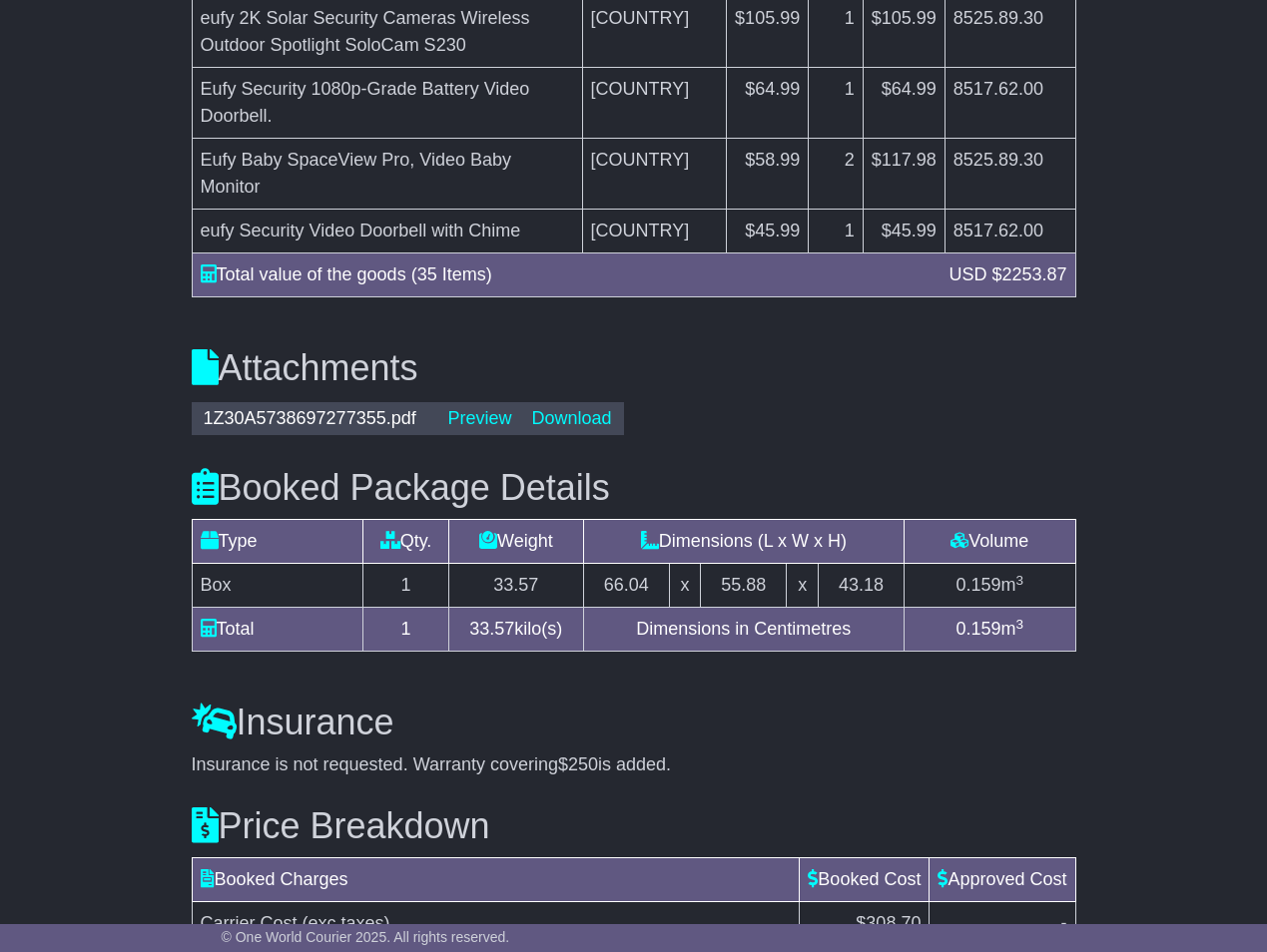 scroll, scrollTop: 2814, scrollLeft: 0, axis: vertical 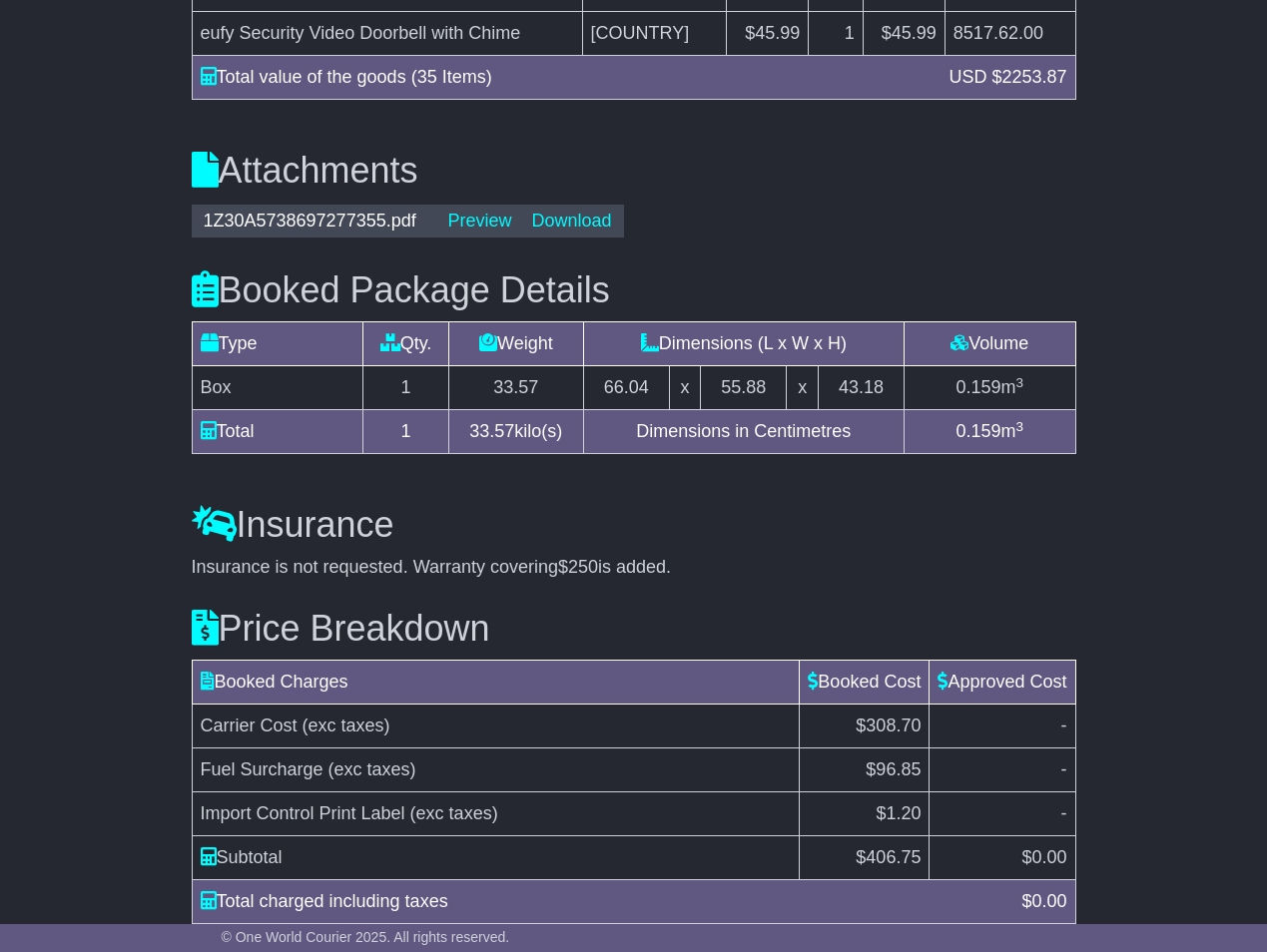 click on "1Z30A5738697277355.pdf
Preview
Download" at bounding box center [407, 222] 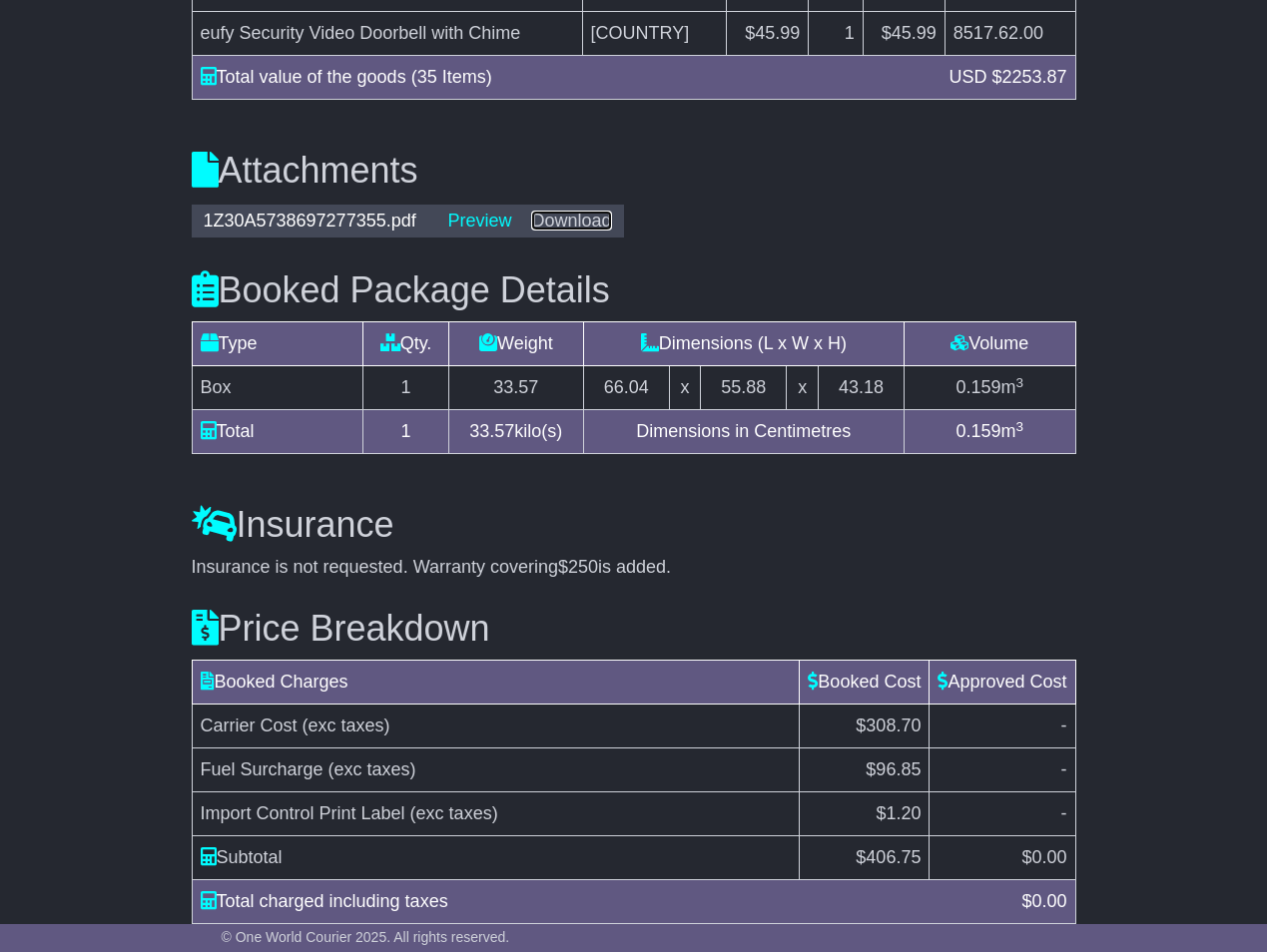 click on "Download" at bounding box center [571, 221] 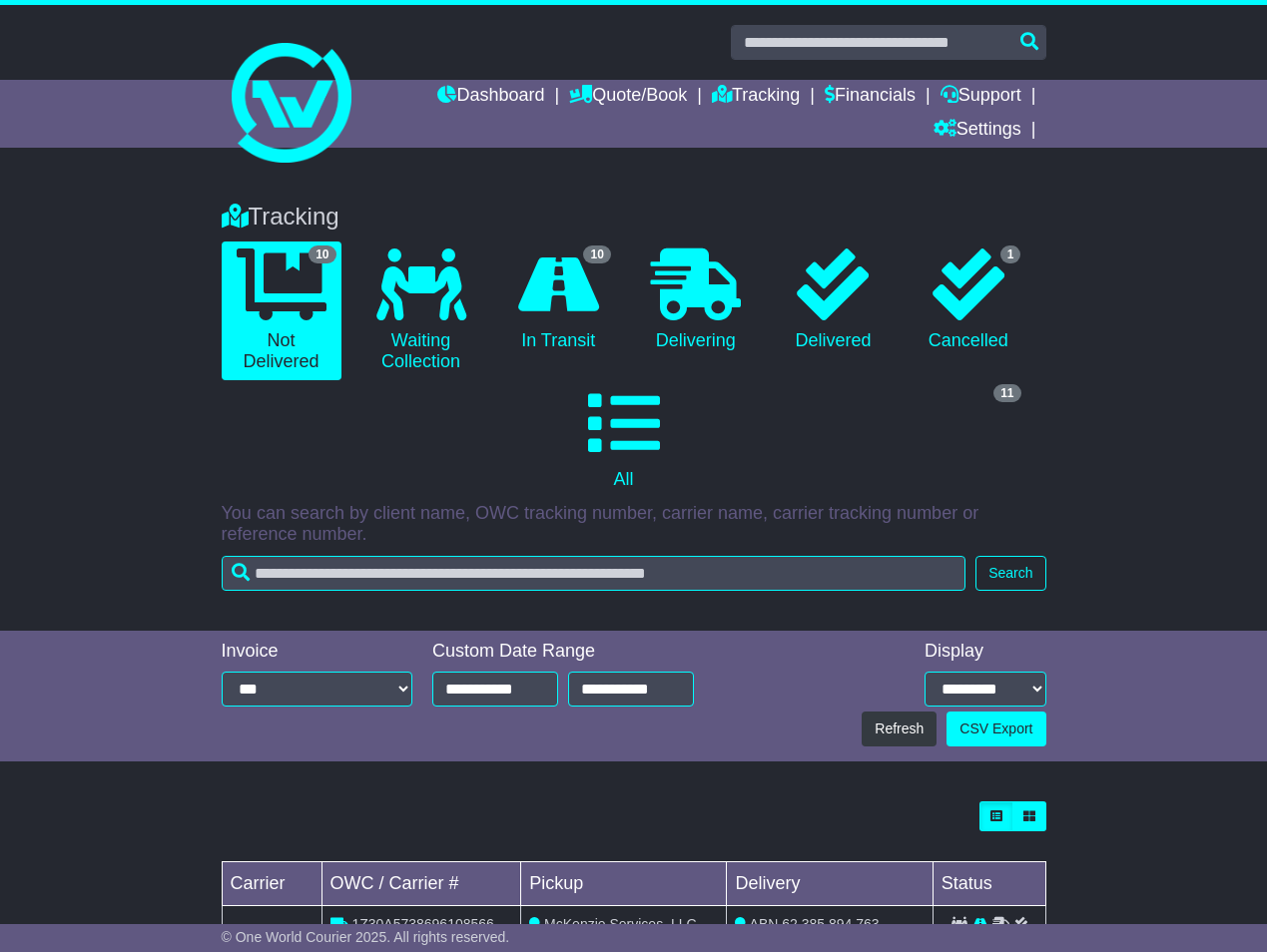scroll, scrollTop: 708, scrollLeft: 0, axis: vertical 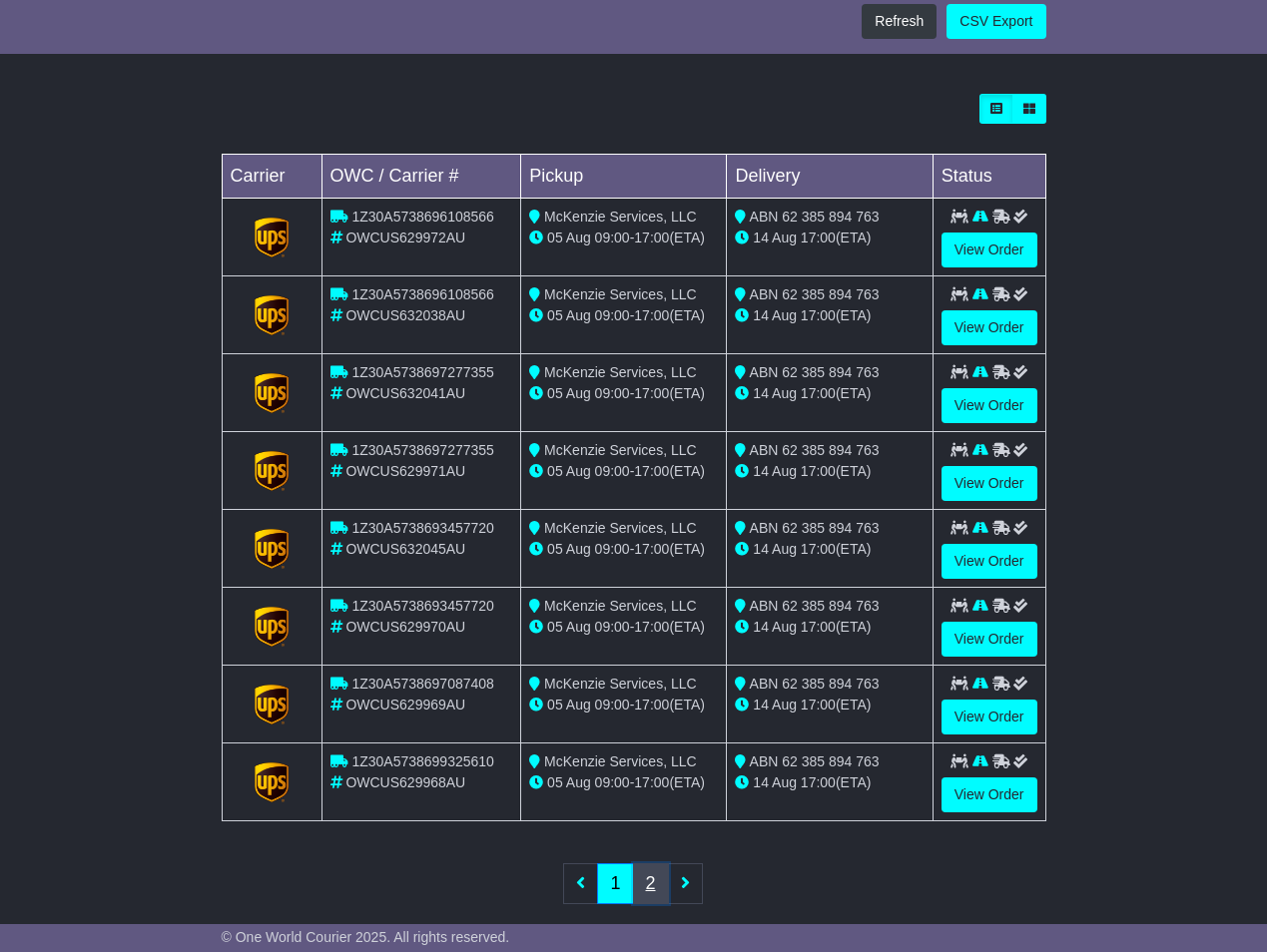 click on "2" at bounding box center [651, 883] 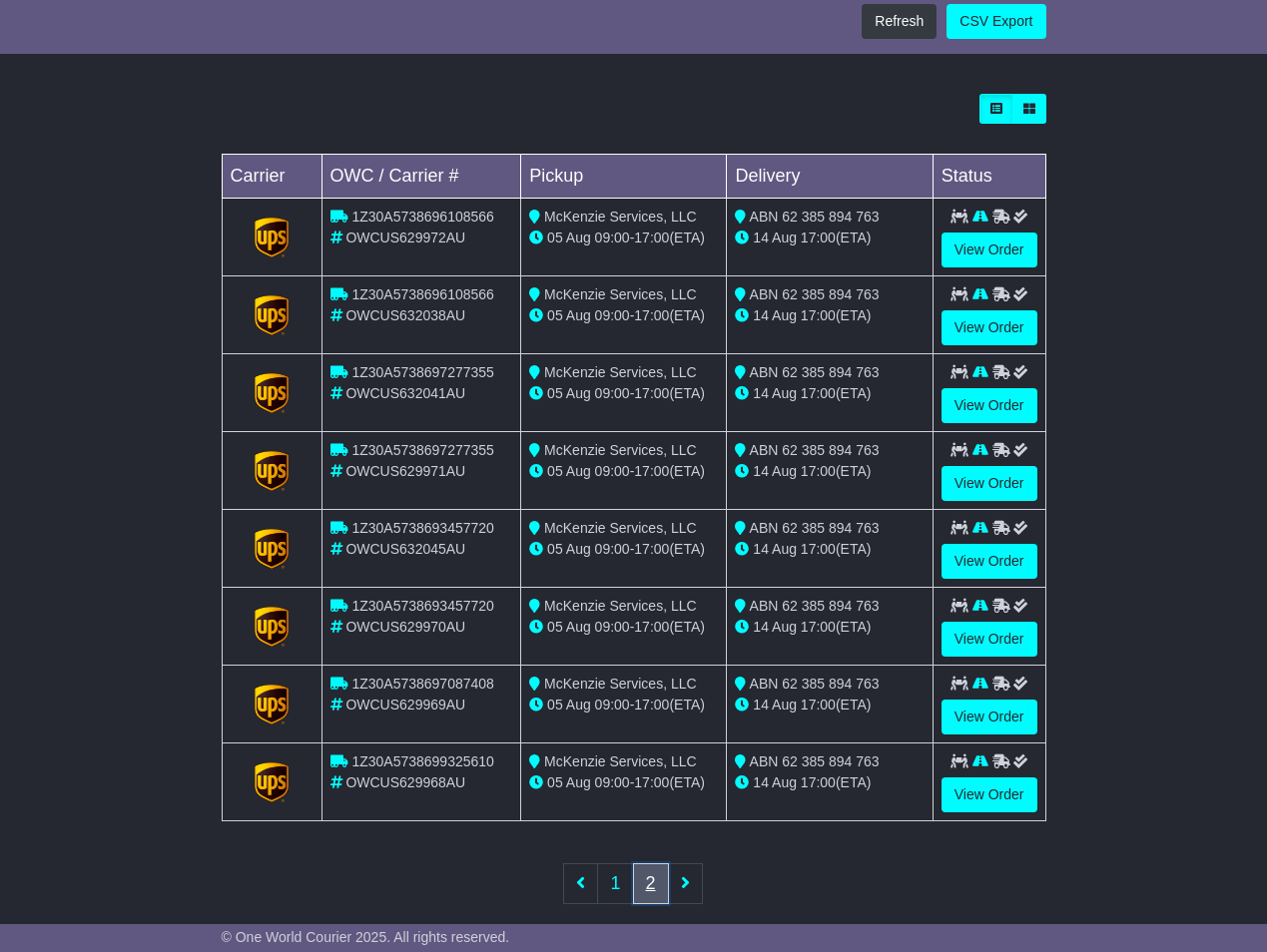 scroll, scrollTop: 267, scrollLeft: 0, axis: vertical 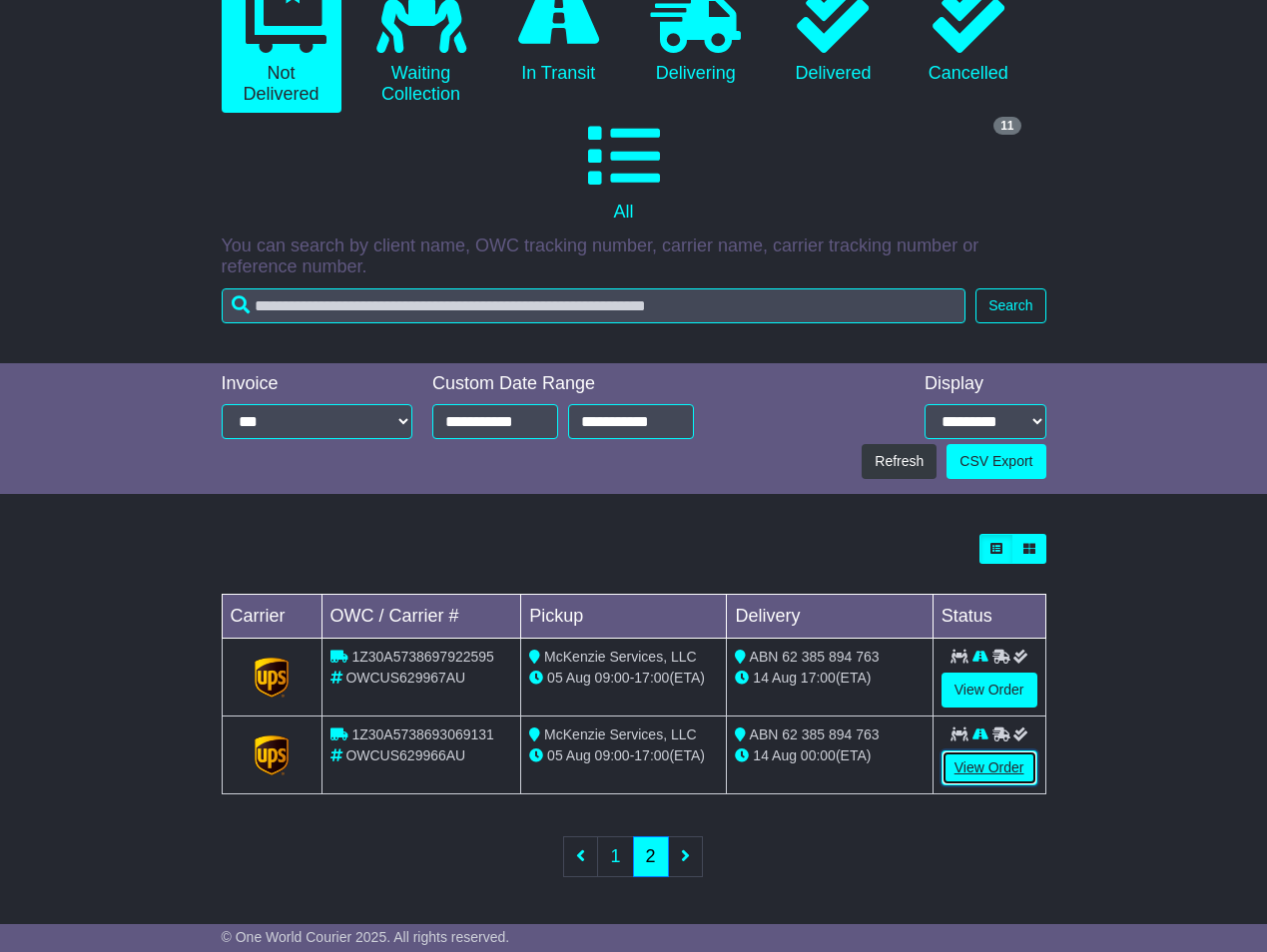 click on "View Order" at bounding box center [989, 767] 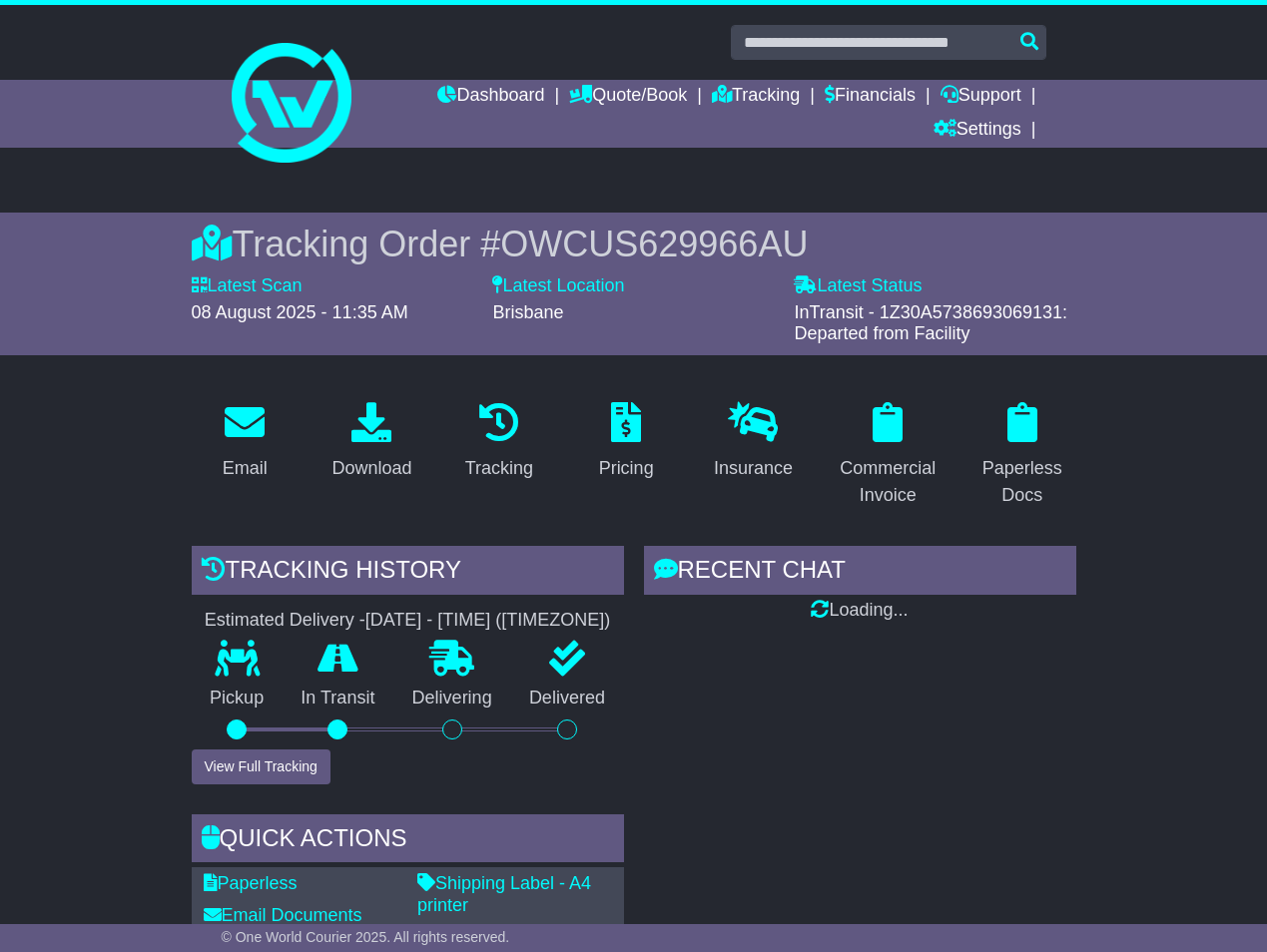 scroll, scrollTop: 0, scrollLeft: 0, axis: both 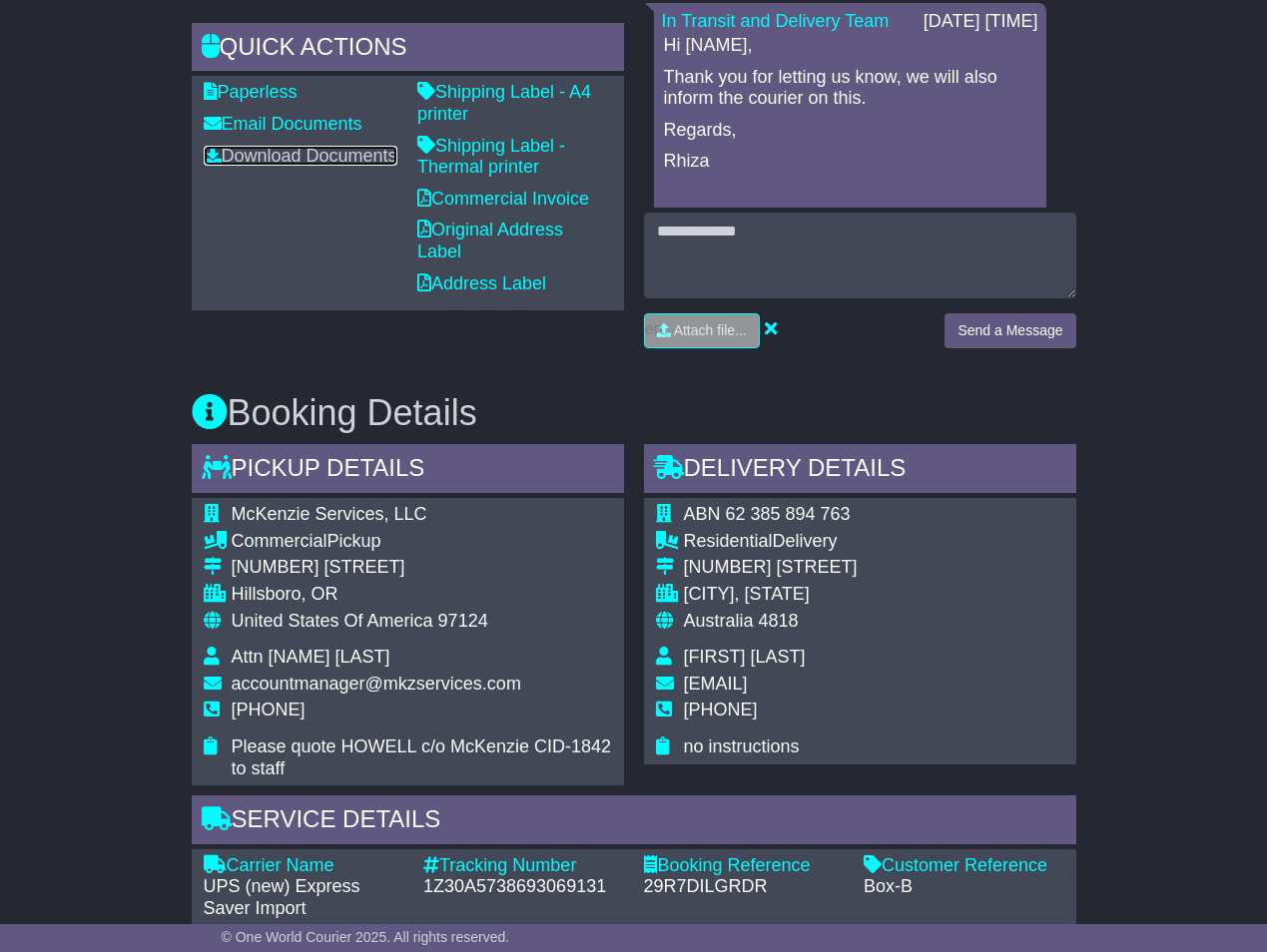 click on "Download Documents" at bounding box center (301, 156) 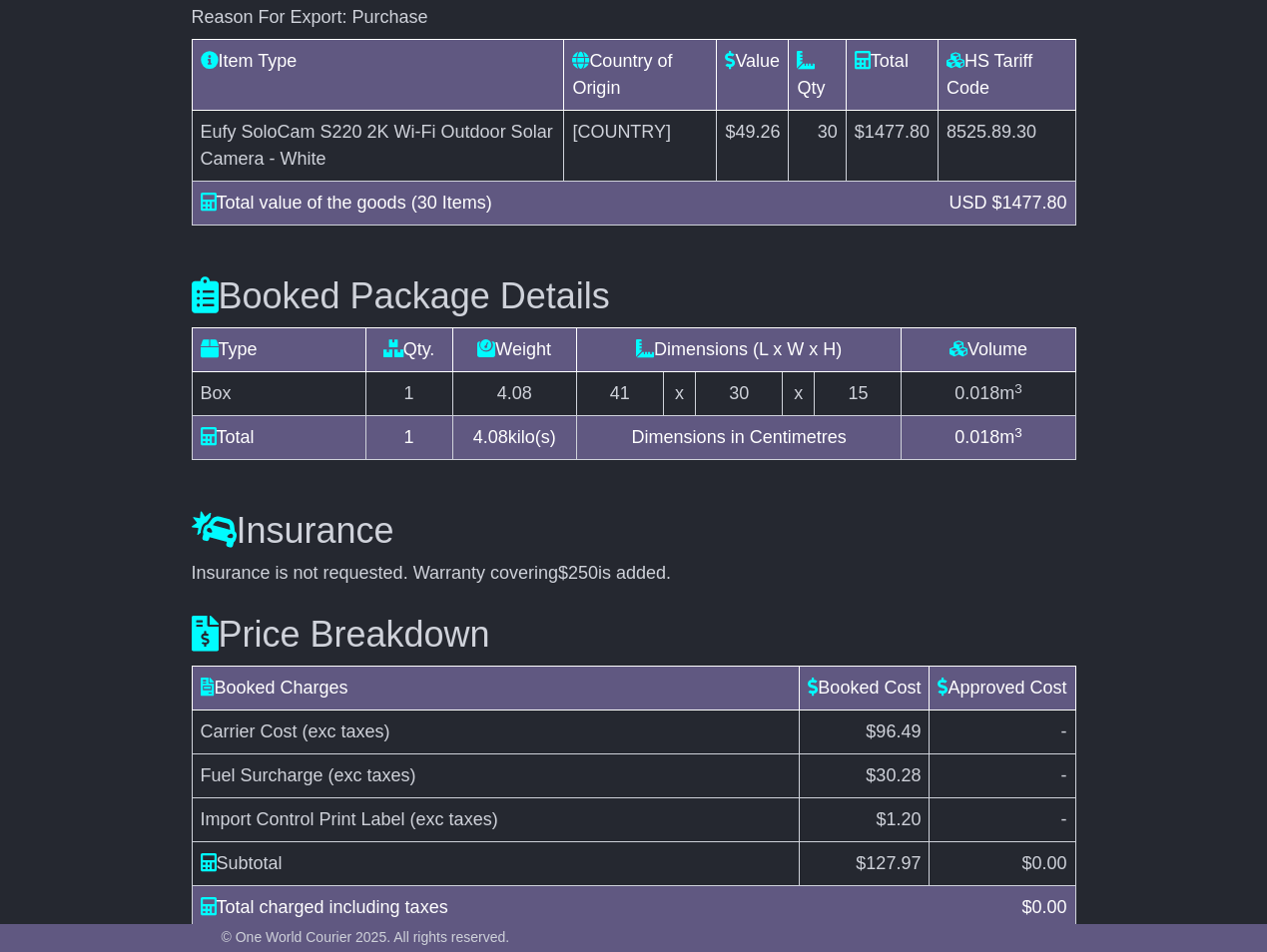 scroll, scrollTop: 2022, scrollLeft: 0, axis: vertical 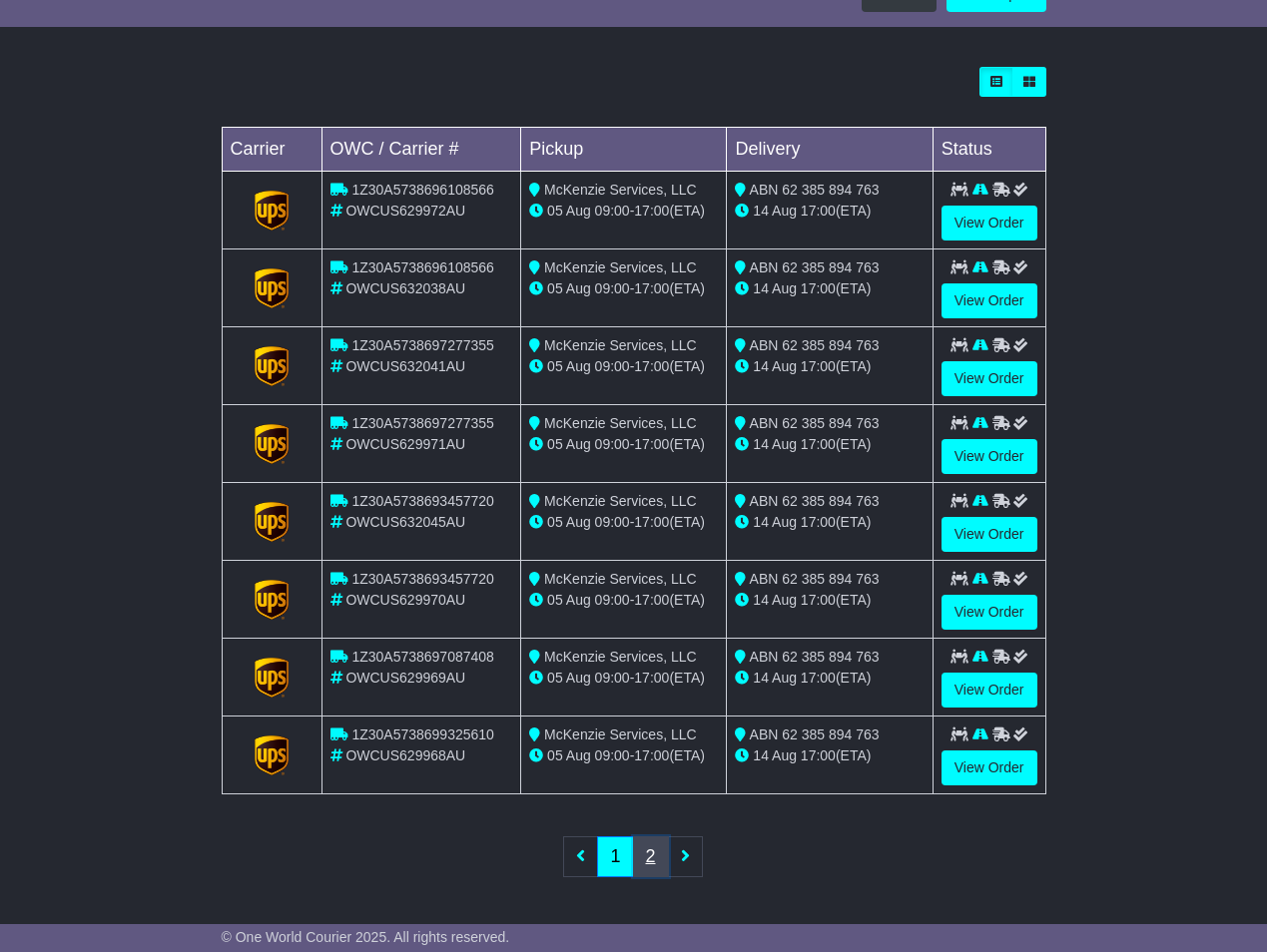 click on "2" at bounding box center (651, 856) 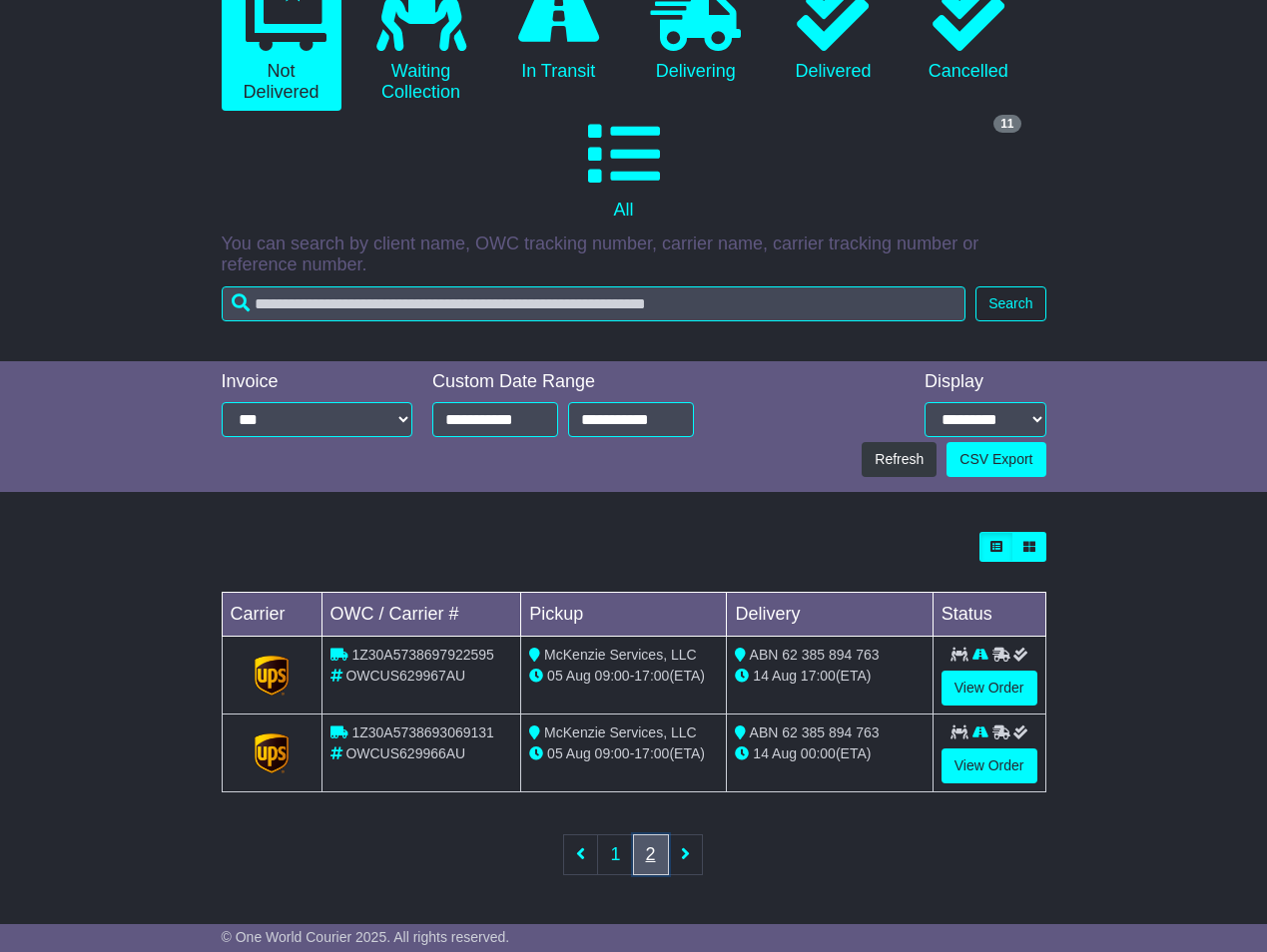 scroll, scrollTop: 267, scrollLeft: 0, axis: vertical 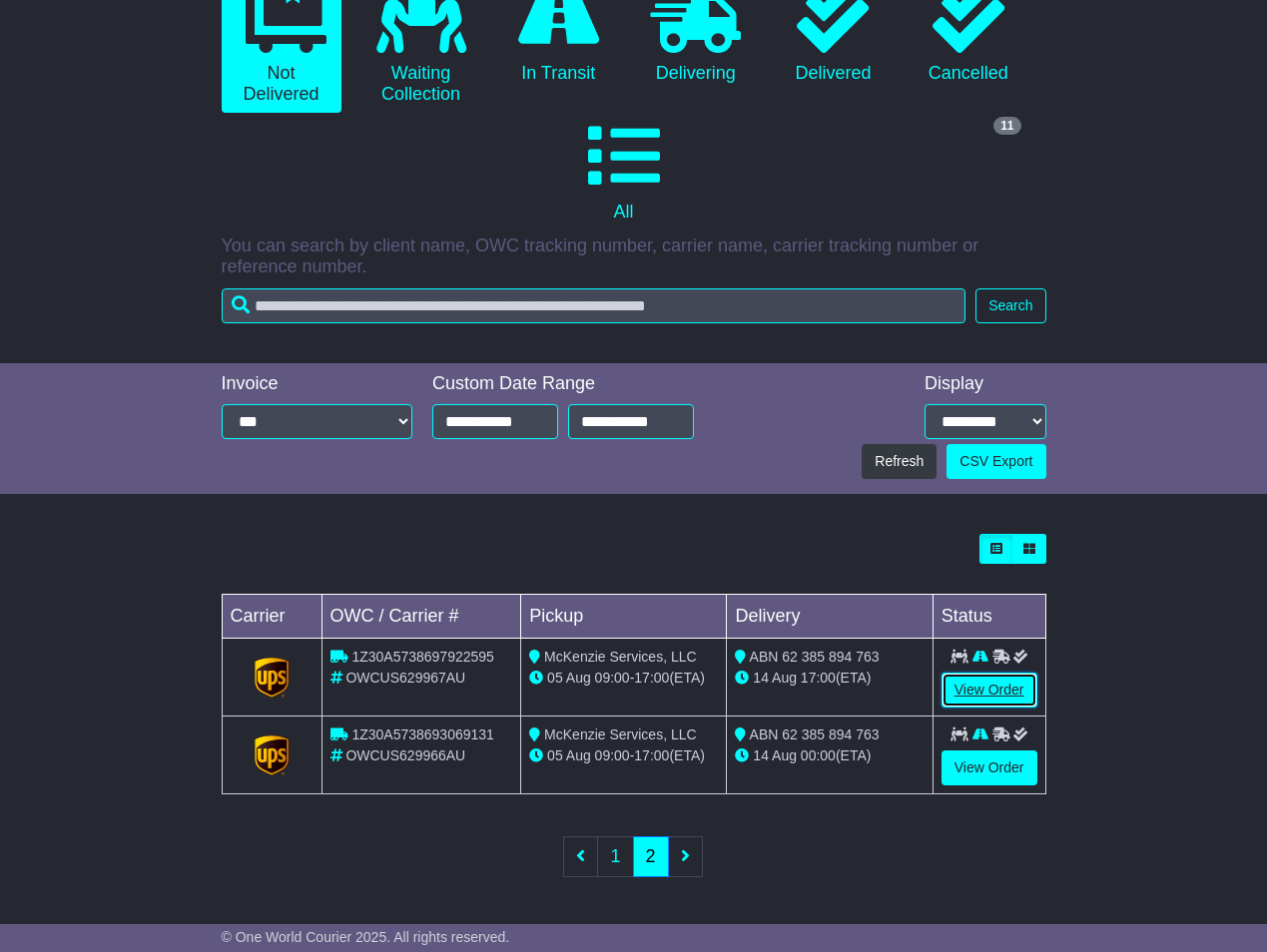 click on "View Order" at bounding box center [989, 690] 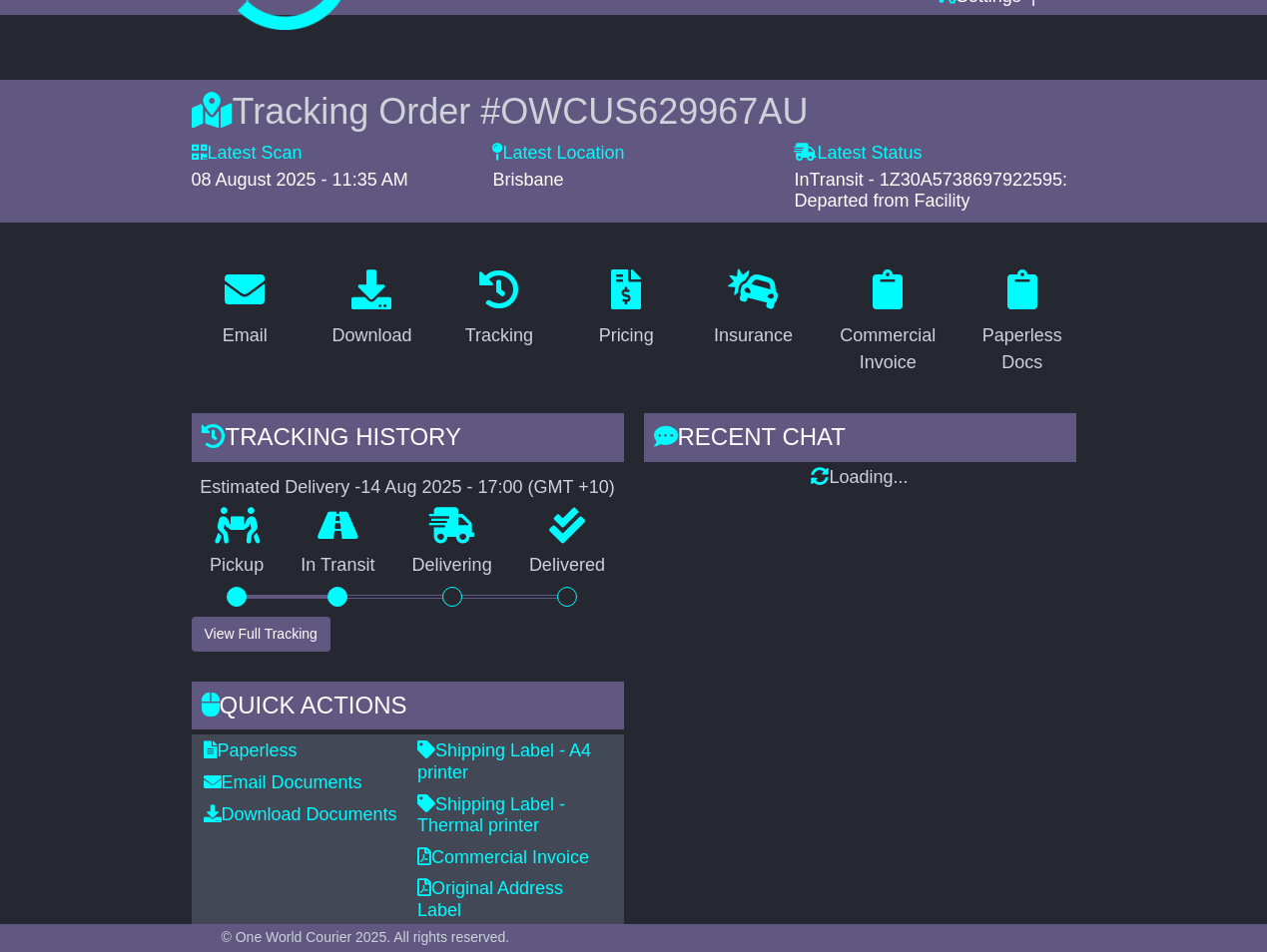 scroll, scrollTop: 0, scrollLeft: 0, axis: both 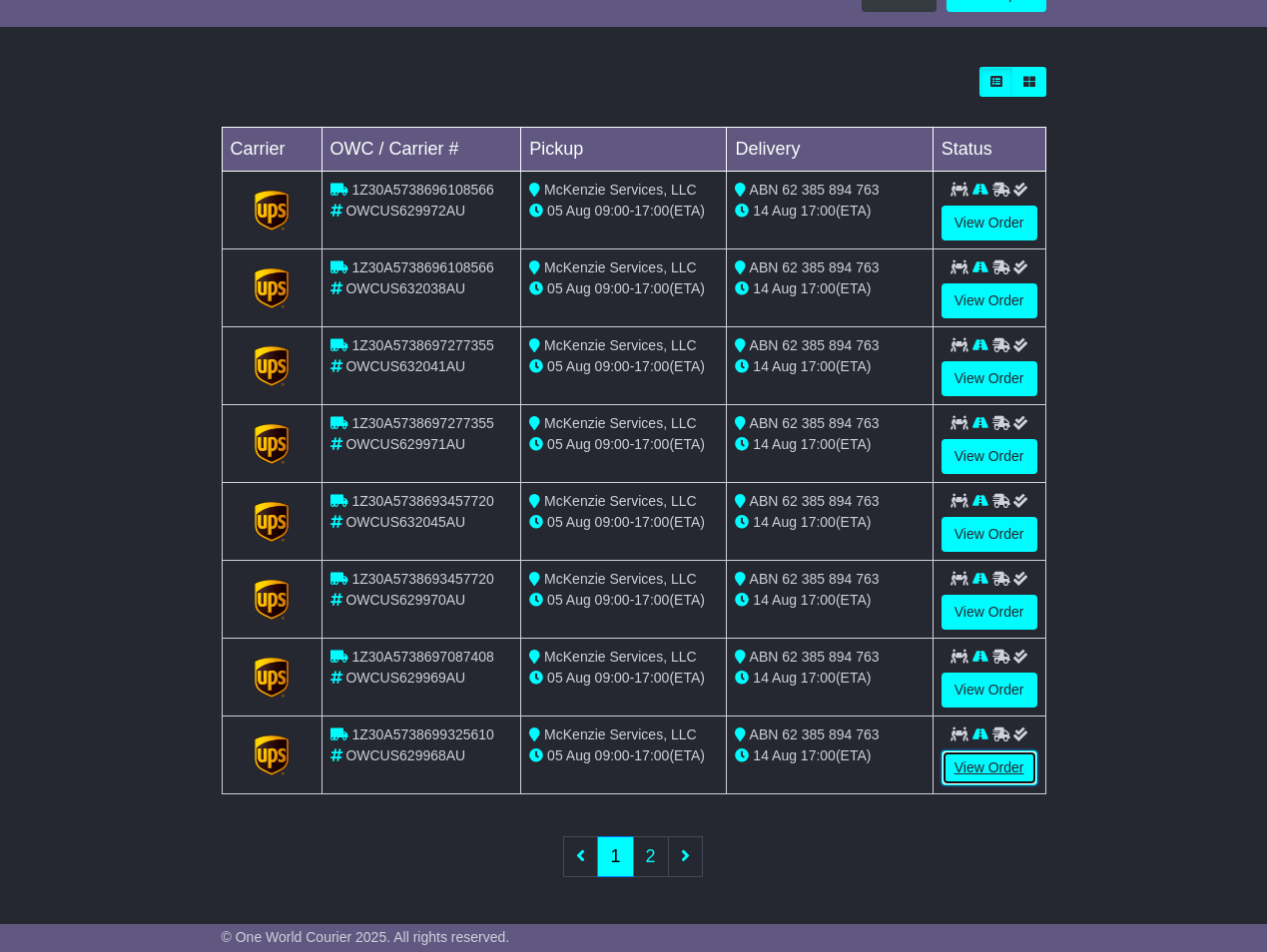 click on "View Order" at bounding box center [989, 767] 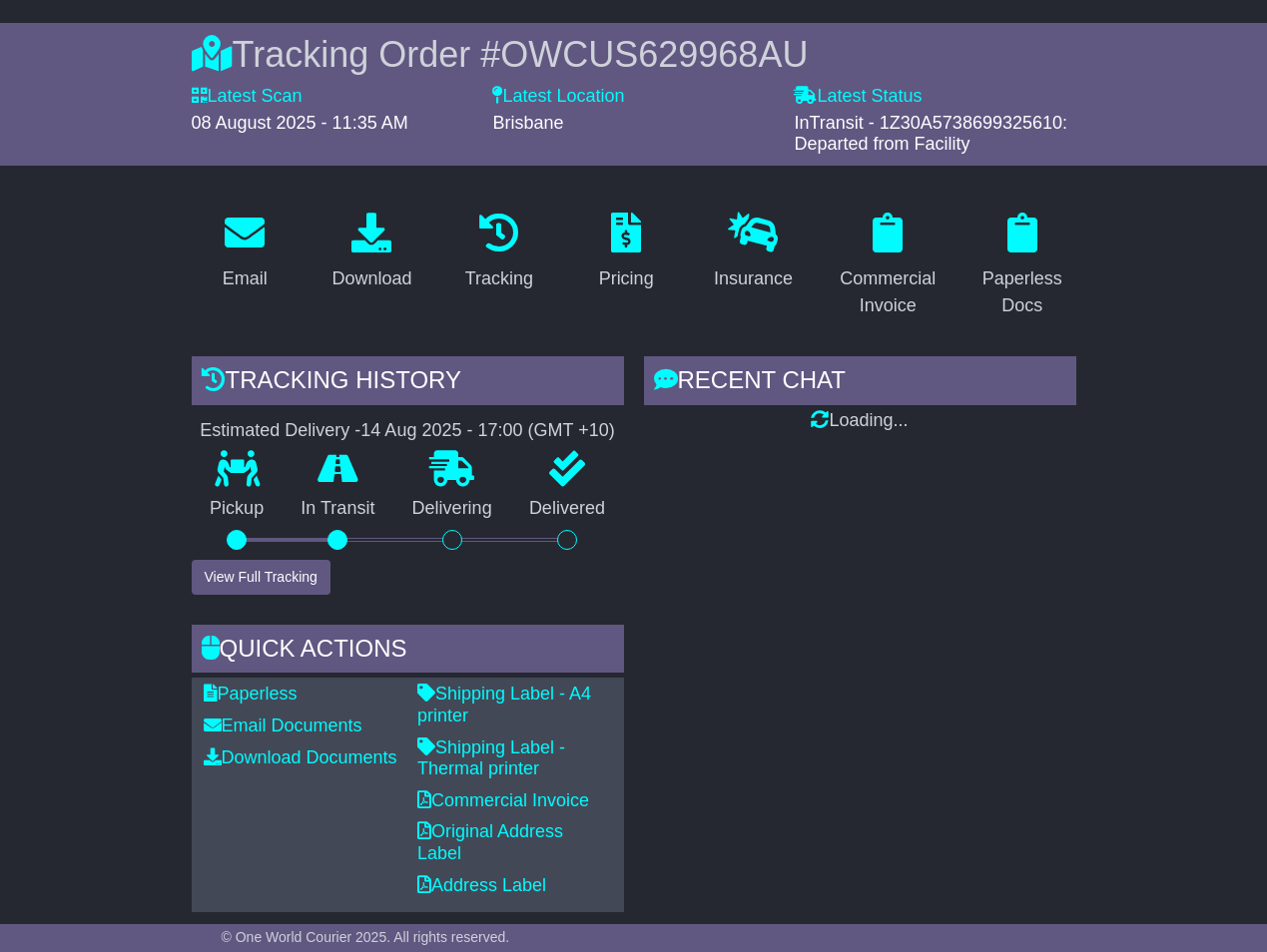scroll, scrollTop: 0, scrollLeft: 0, axis: both 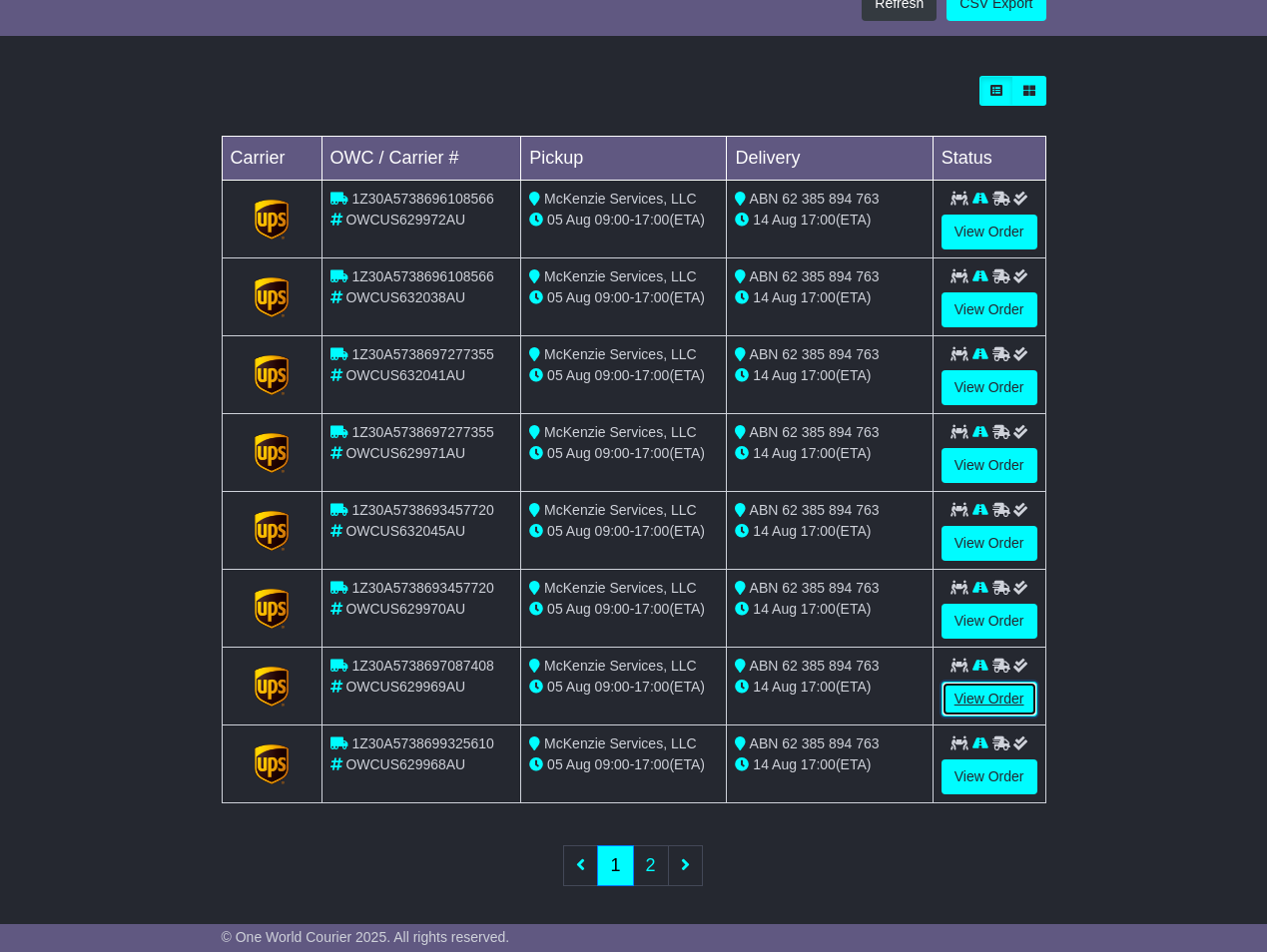 click on "View Order" at bounding box center (989, 699) 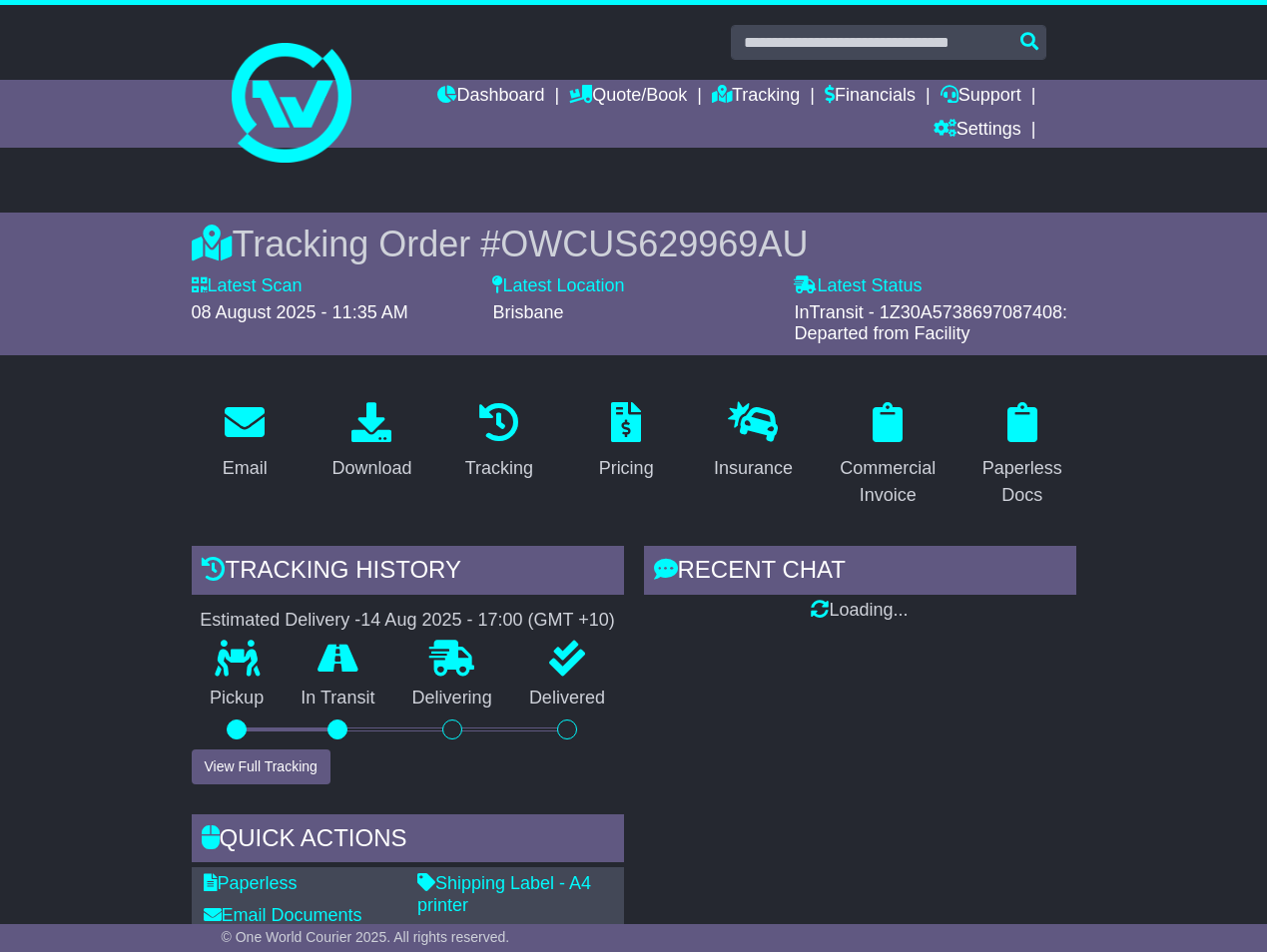 scroll, scrollTop: 0, scrollLeft: 0, axis: both 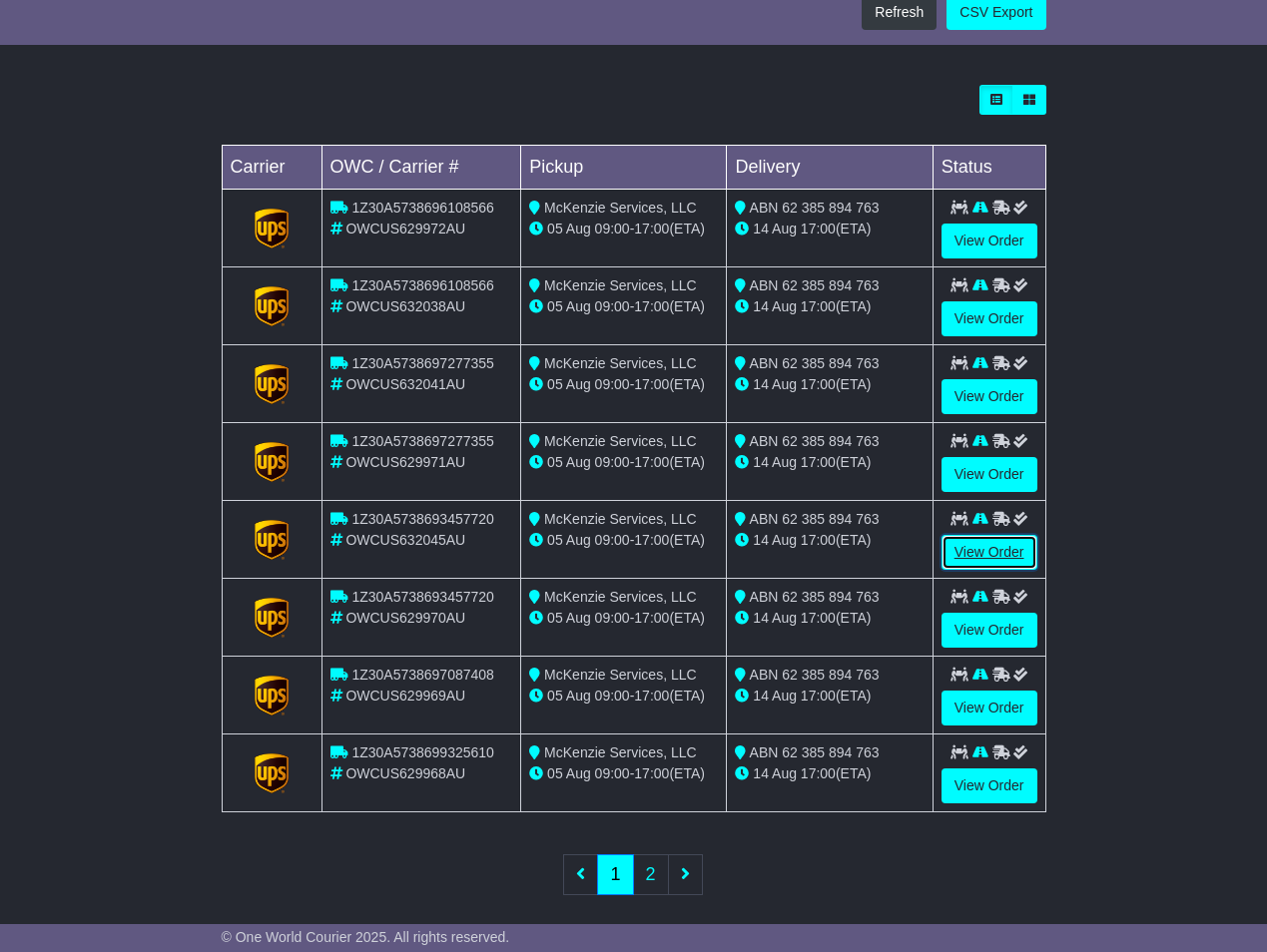 click on "View Order" at bounding box center [989, 552] 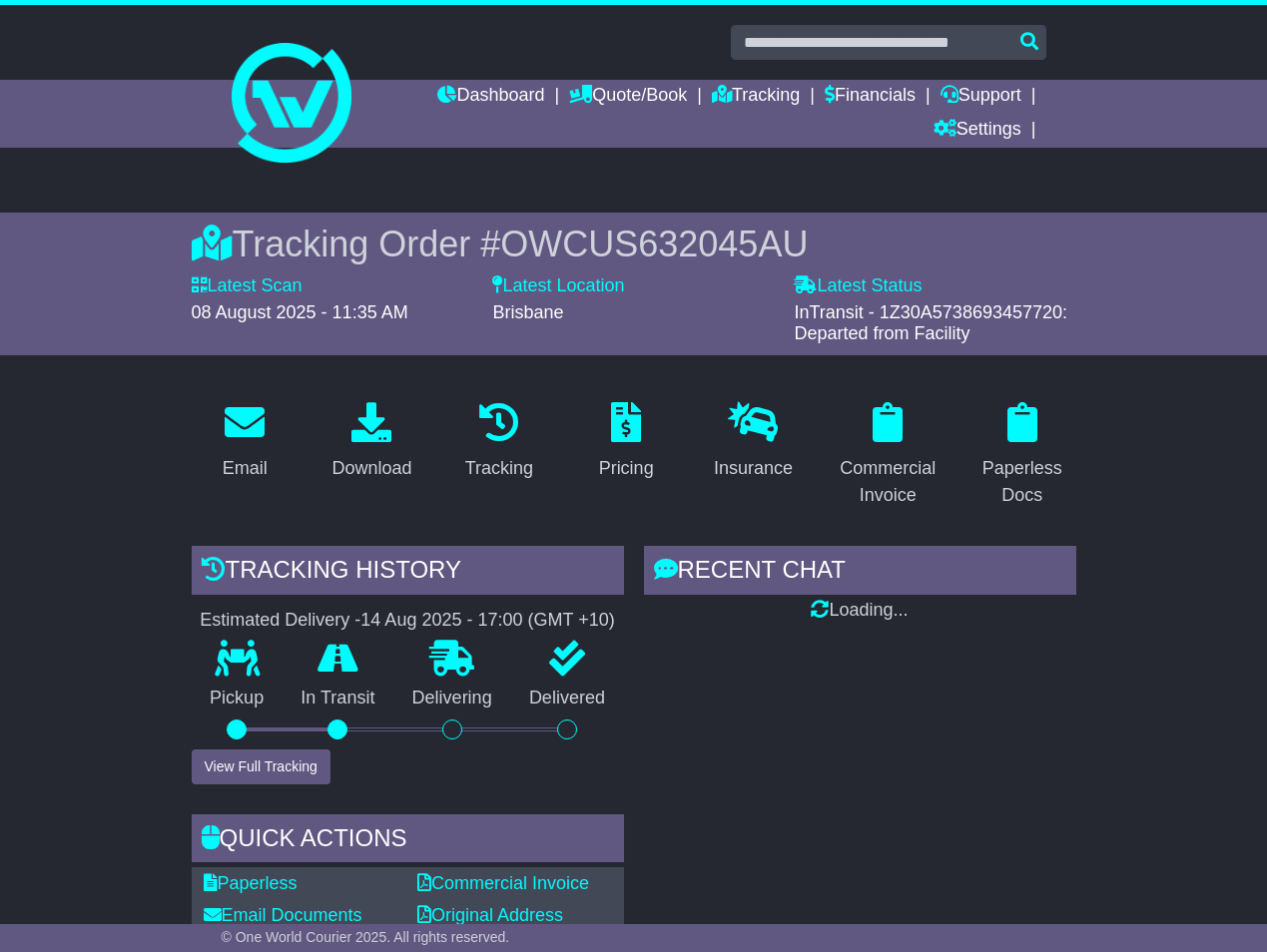 scroll, scrollTop: 0, scrollLeft: 0, axis: both 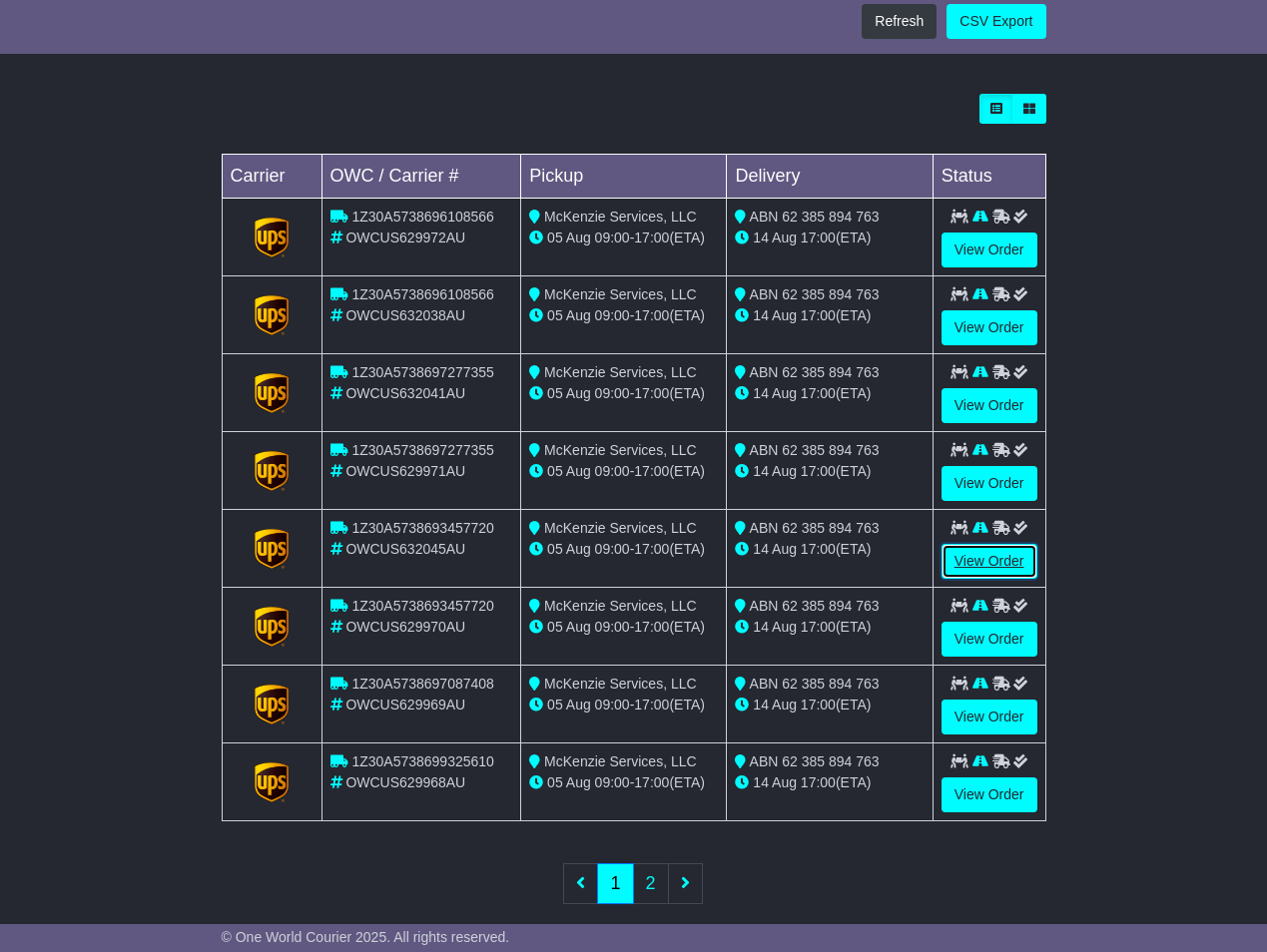 click on "View Order" at bounding box center (989, 561) 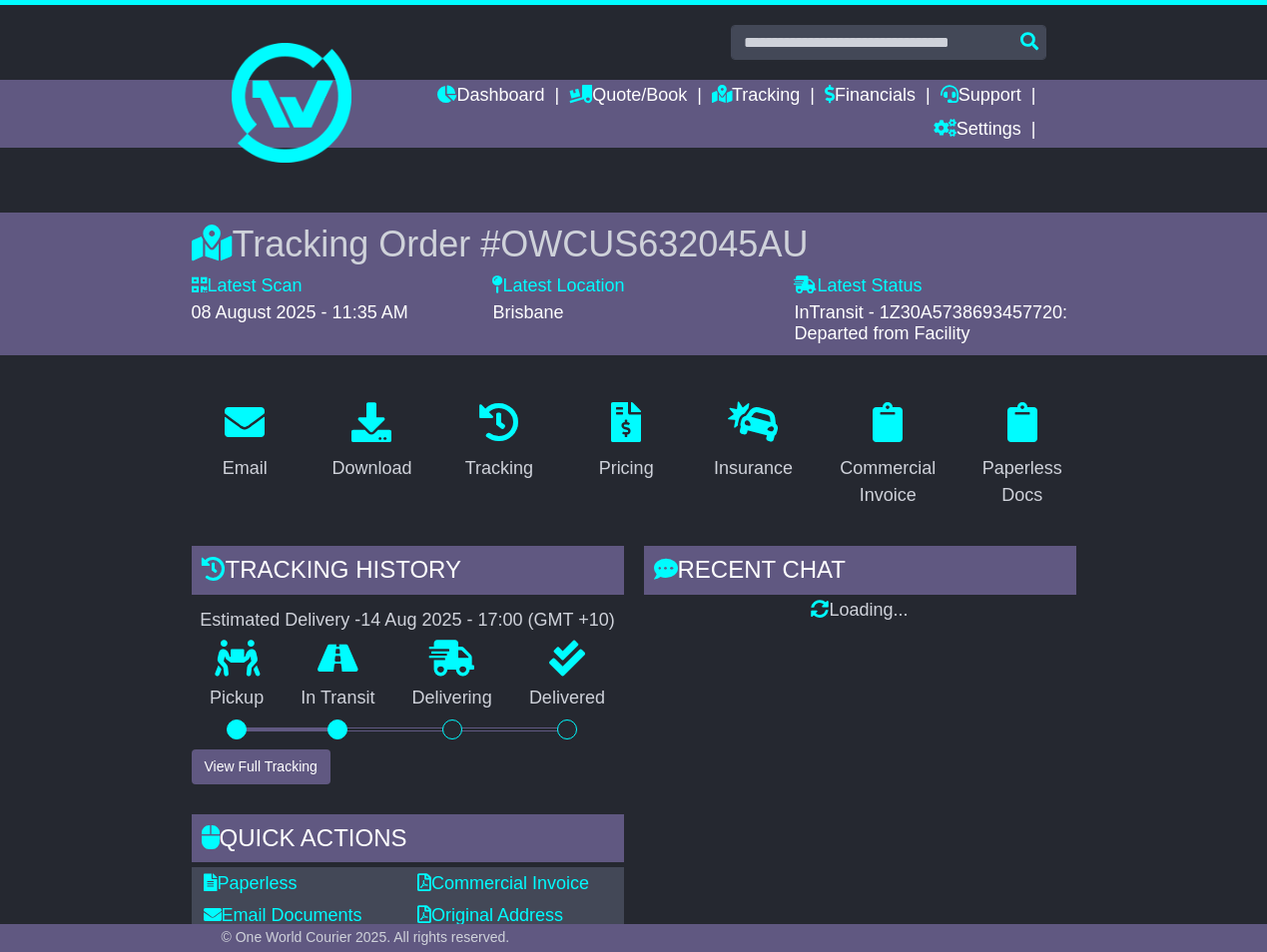 scroll, scrollTop: 1267, scrollLeft: 0, axis: vertical 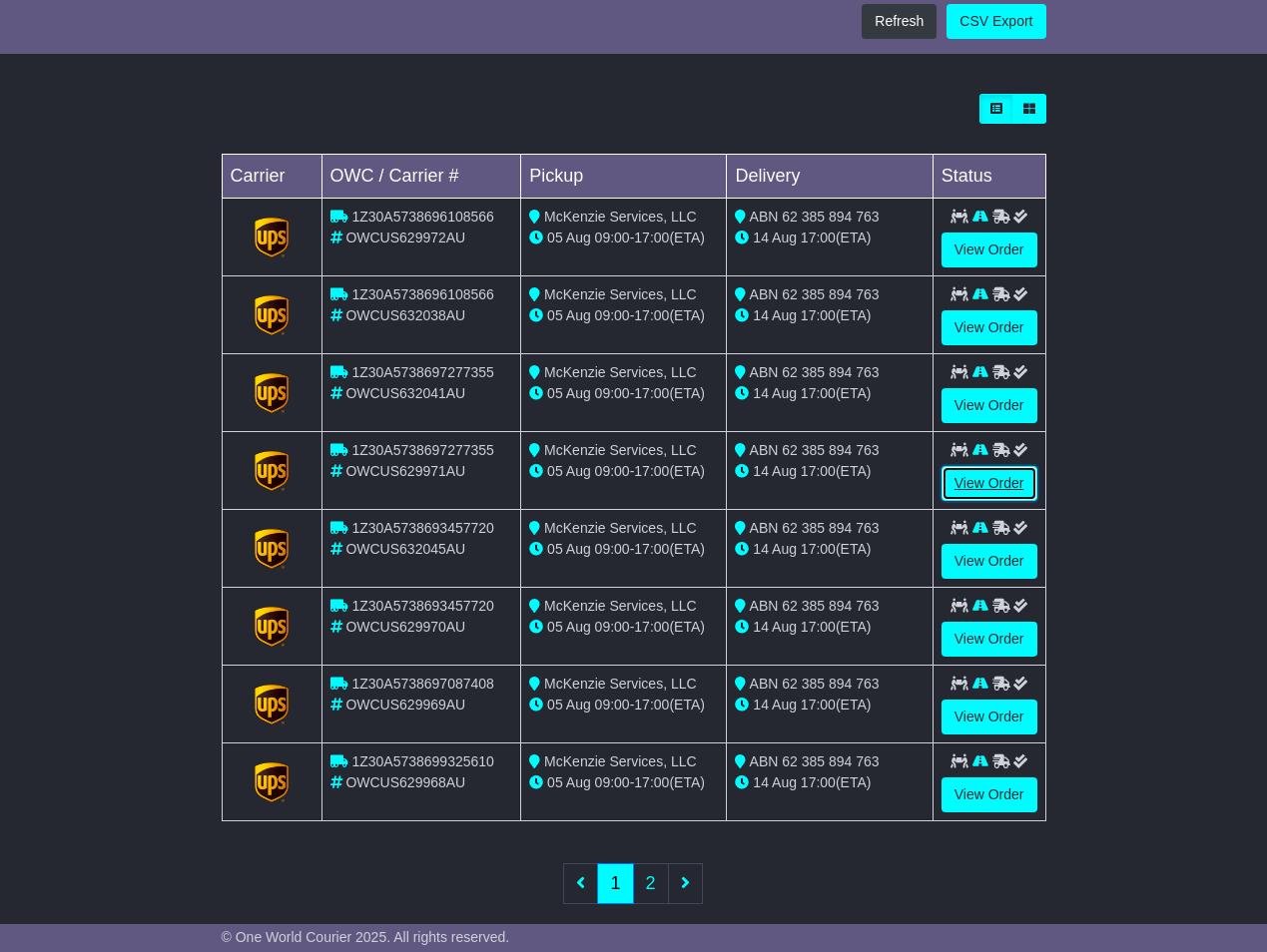 click on "View Order" at bounding box center [989, 483] 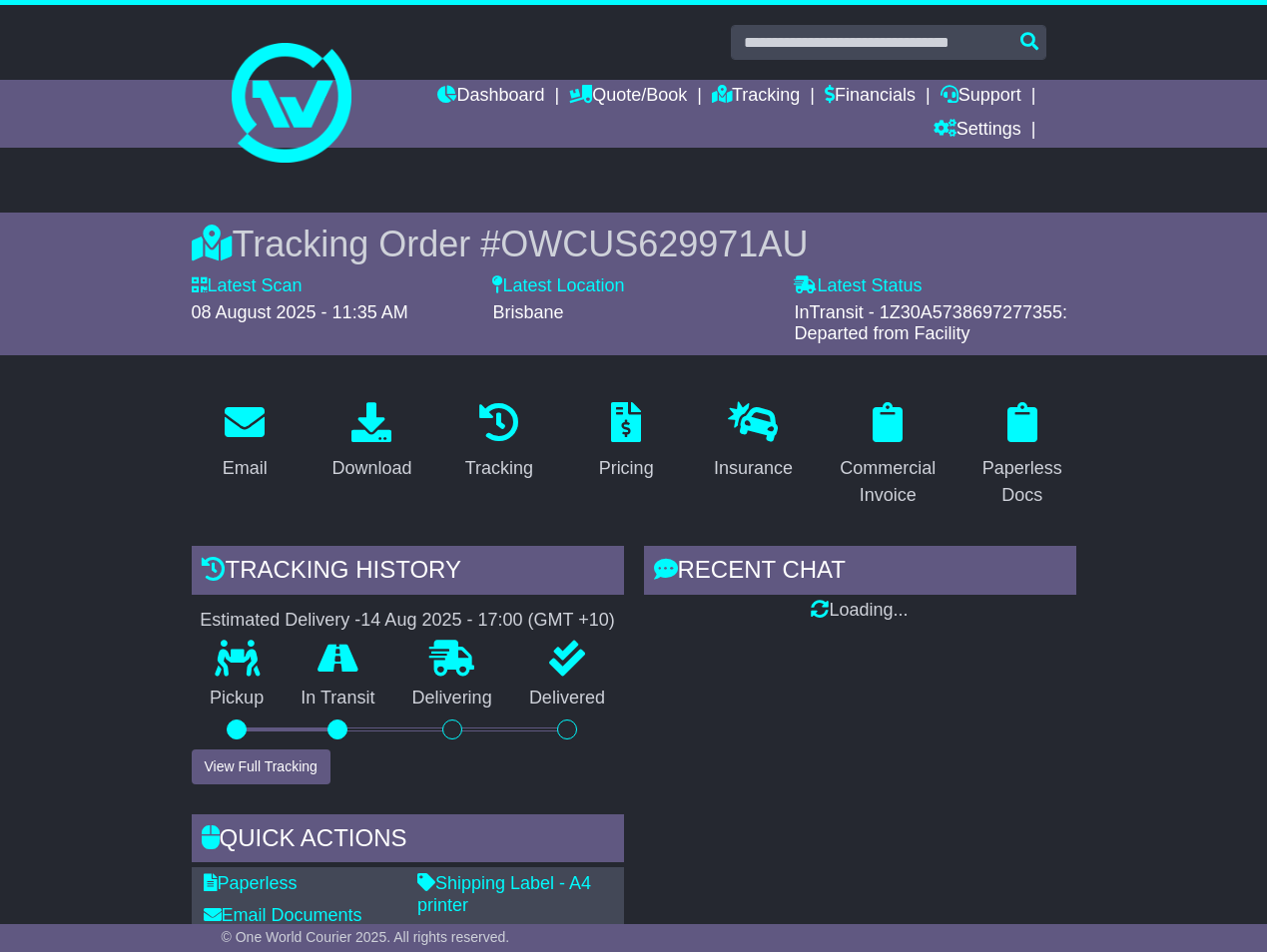 scroll, scrollTop: 0, scrollLeft: 0, axis: both 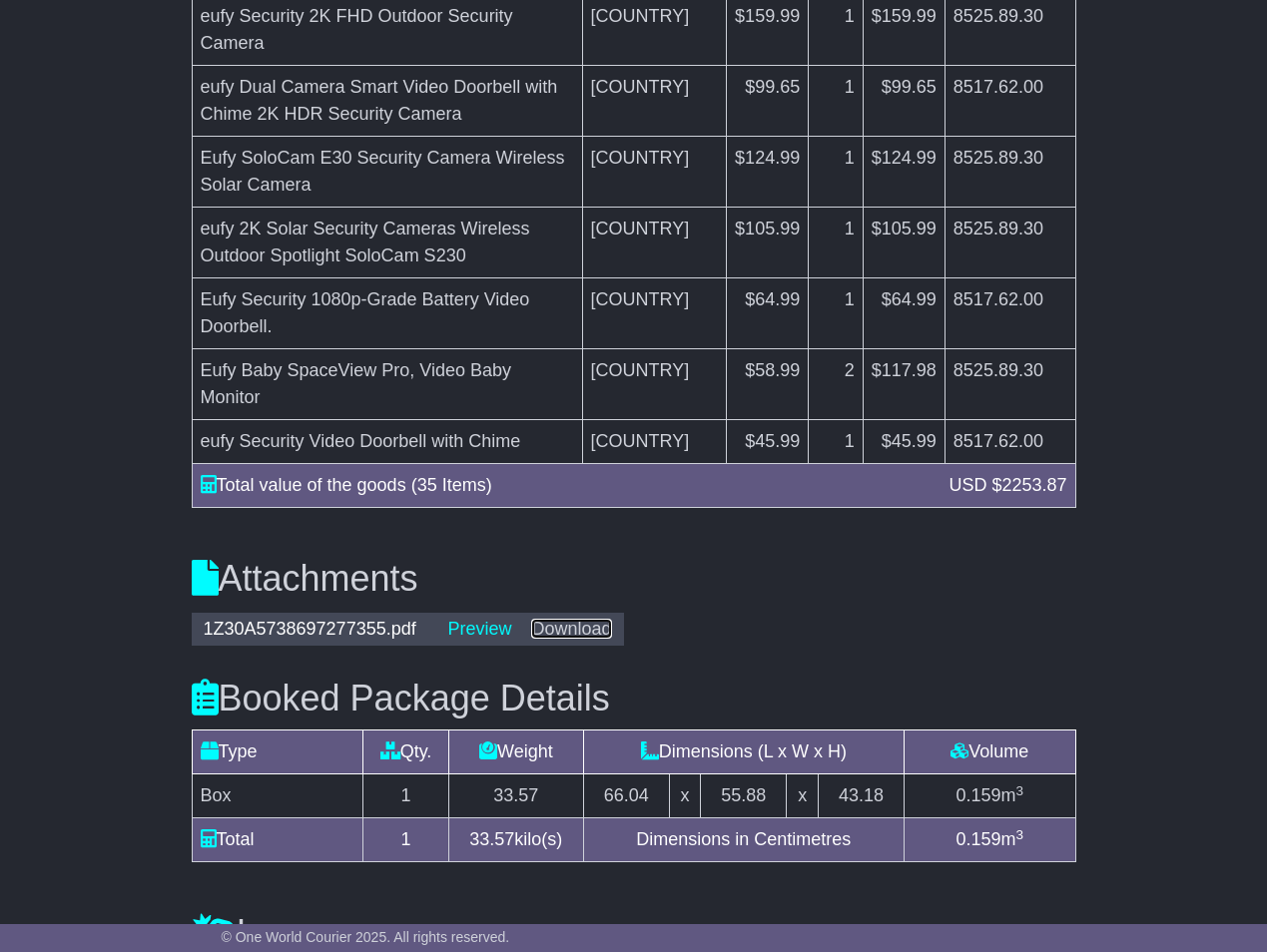 click on "Download" at bounding box center [571, 629] 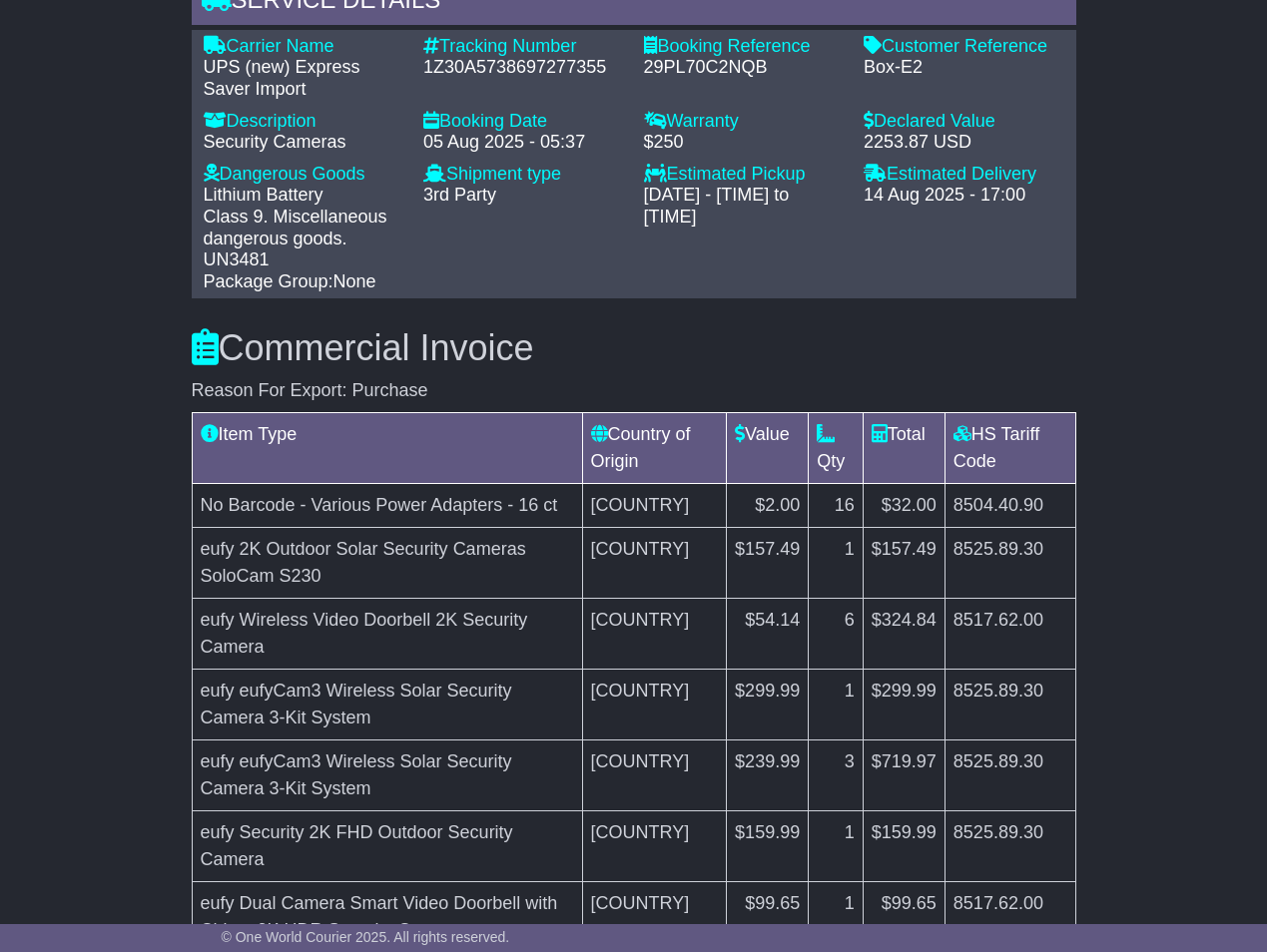 scroll, scrollTop: 1538, scrollLeft: 0, axis: vertical 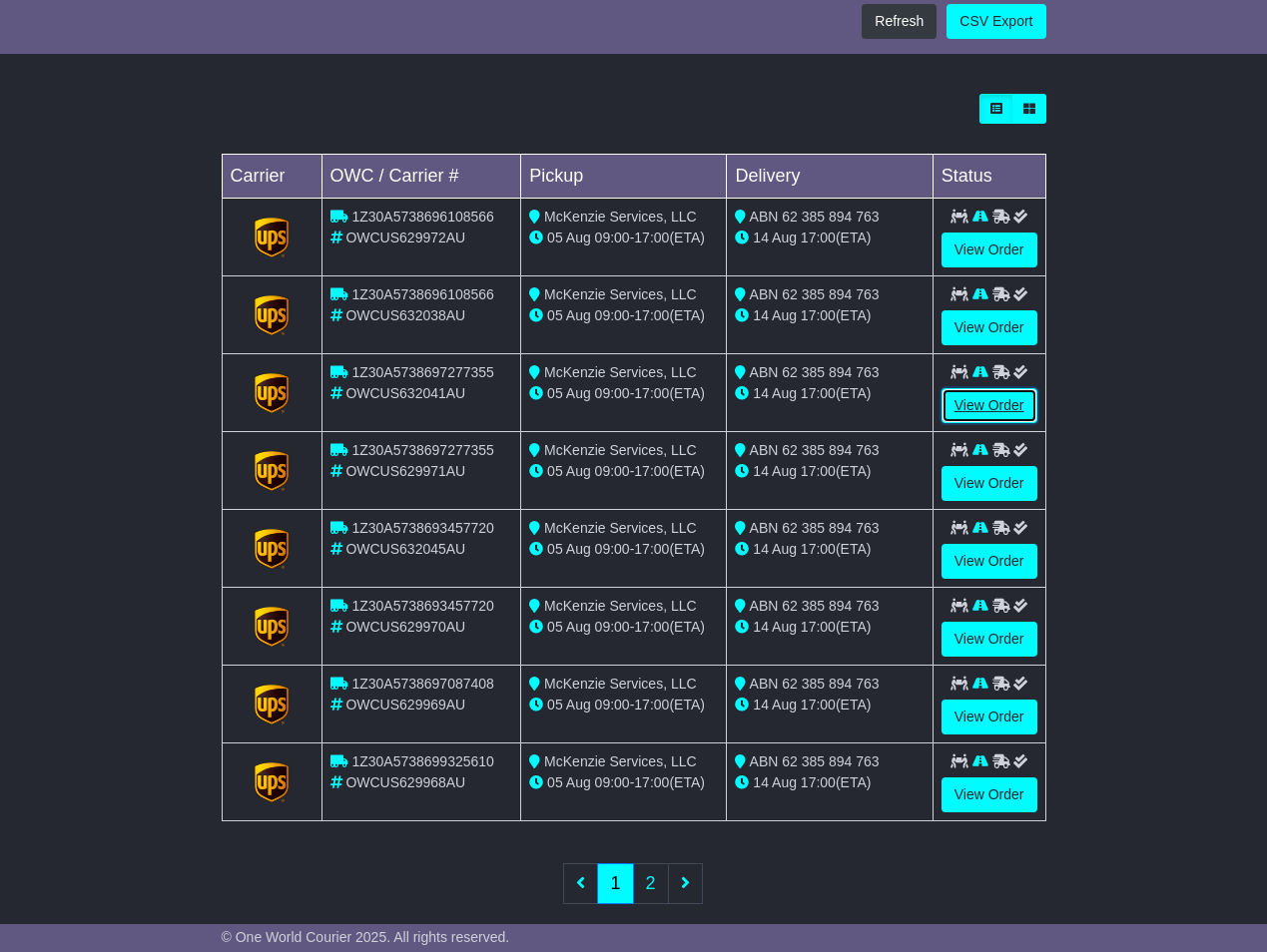 click on "View Order" at bounding box center [989, 405] 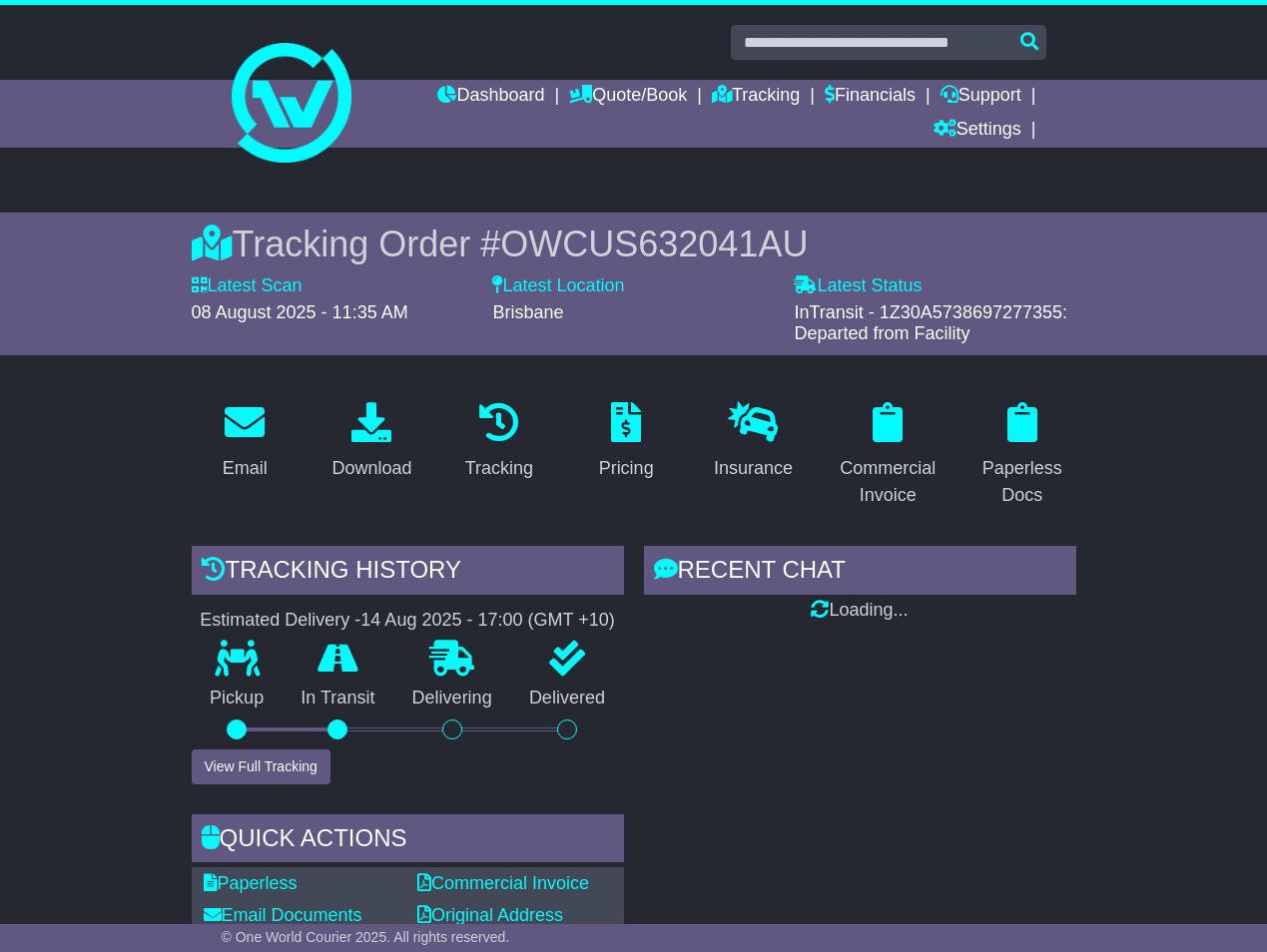 scroll, scrollTop: 0, scrollLeft: 0, axis: both 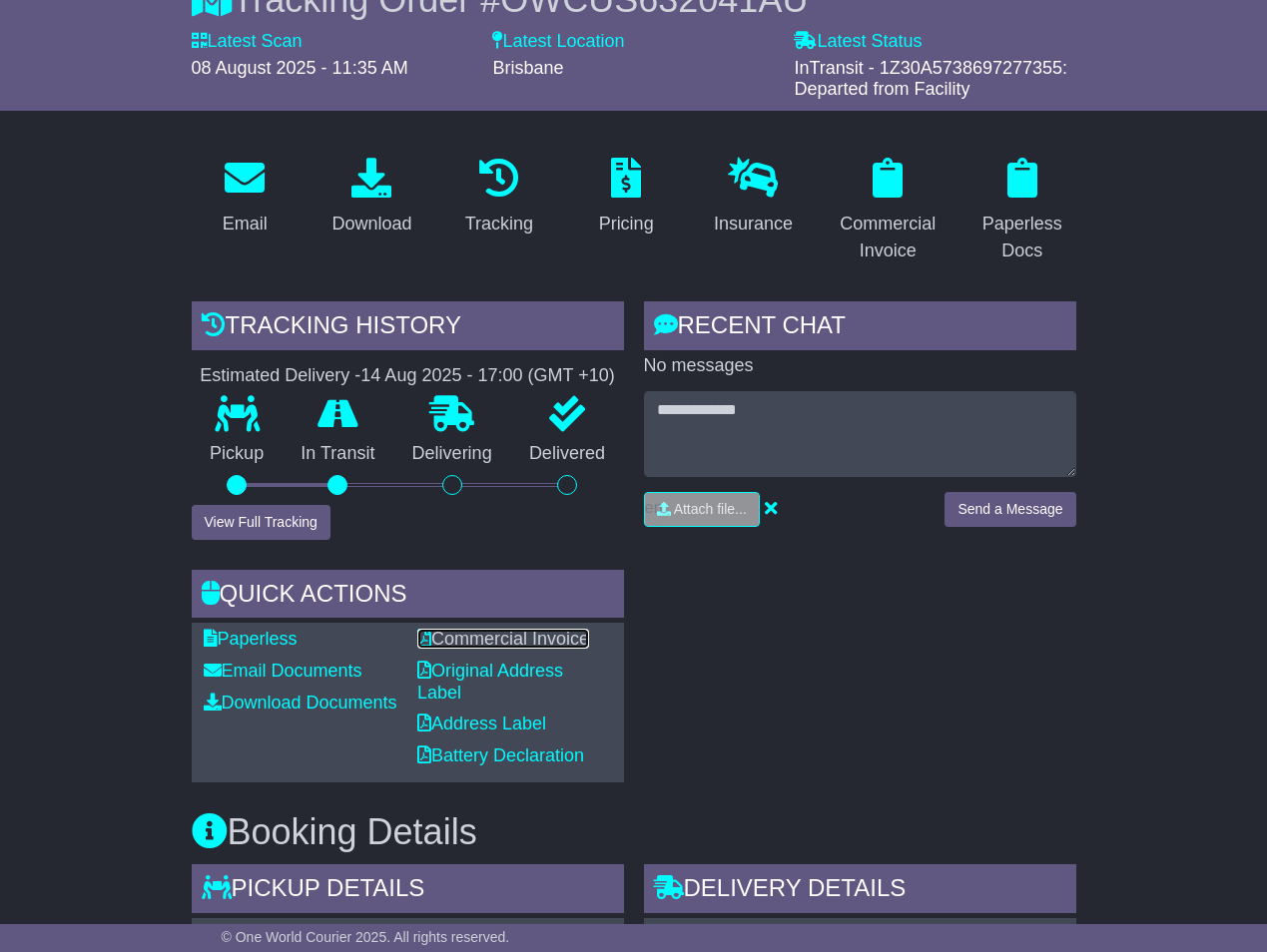 click on "Commercial Invoice" at bounding box center [503, 639] 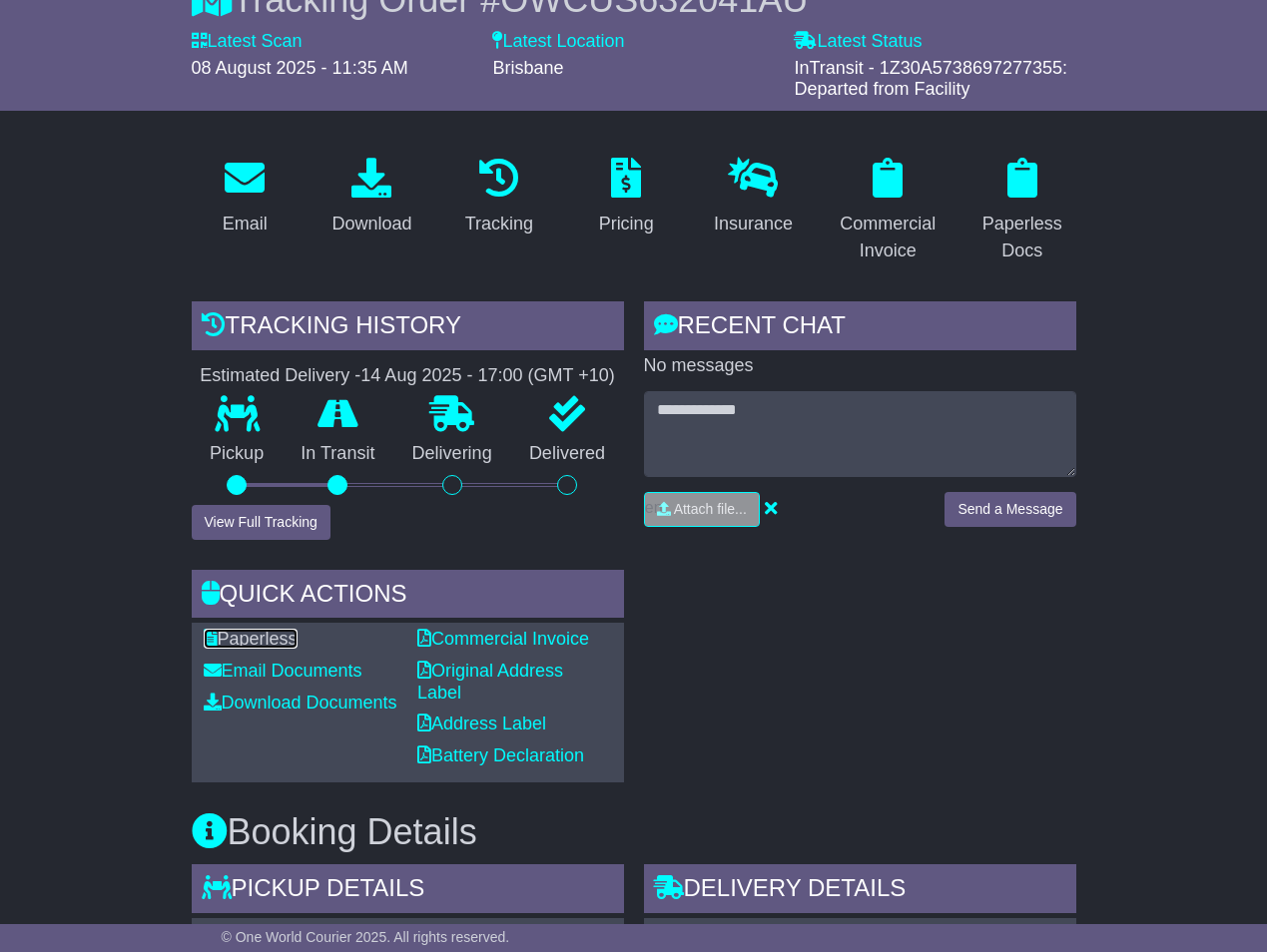 click on "Paperless" at bounding box center (251, 639) 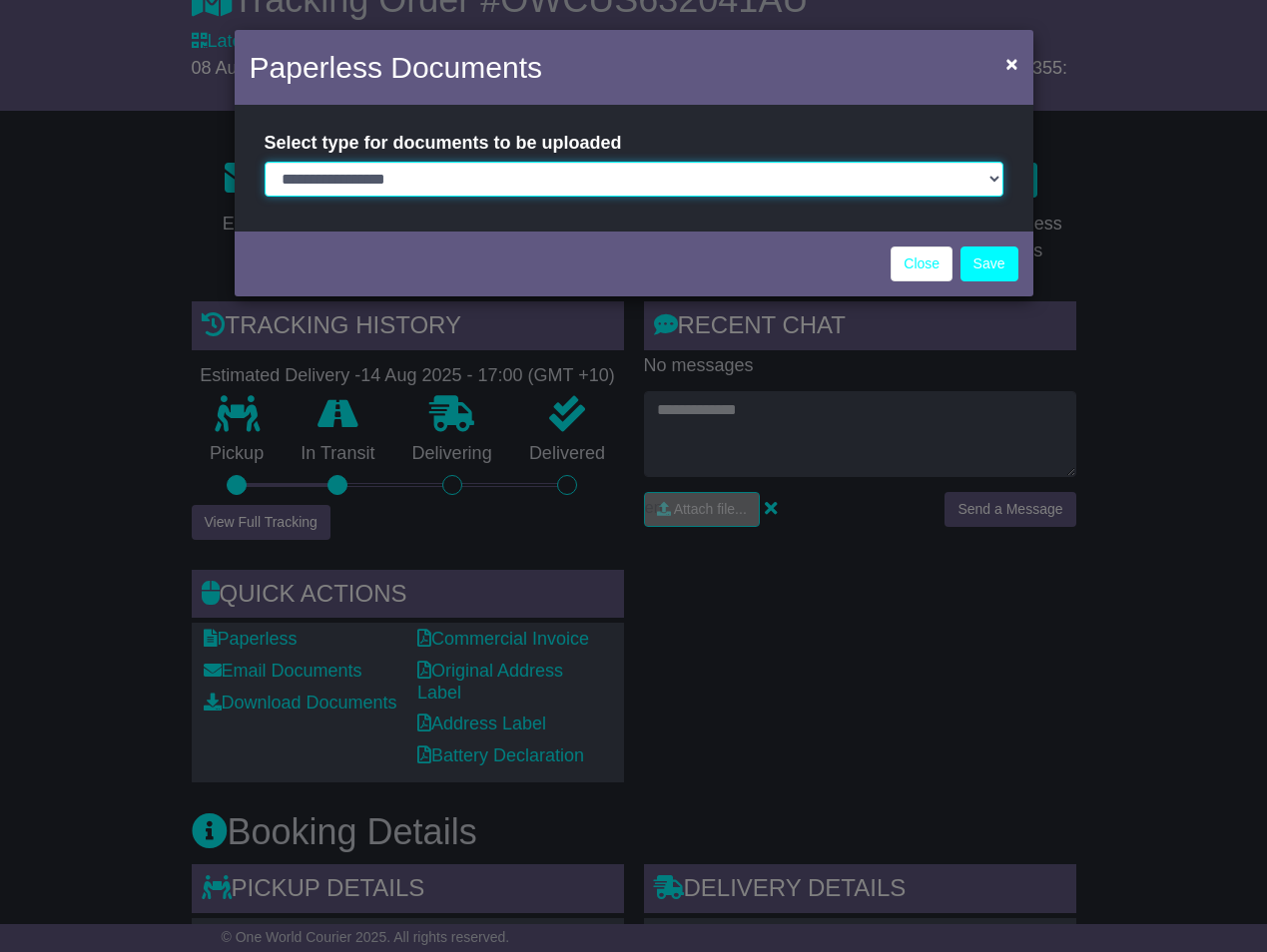 click on "**********" at bounding box center [634, 179] 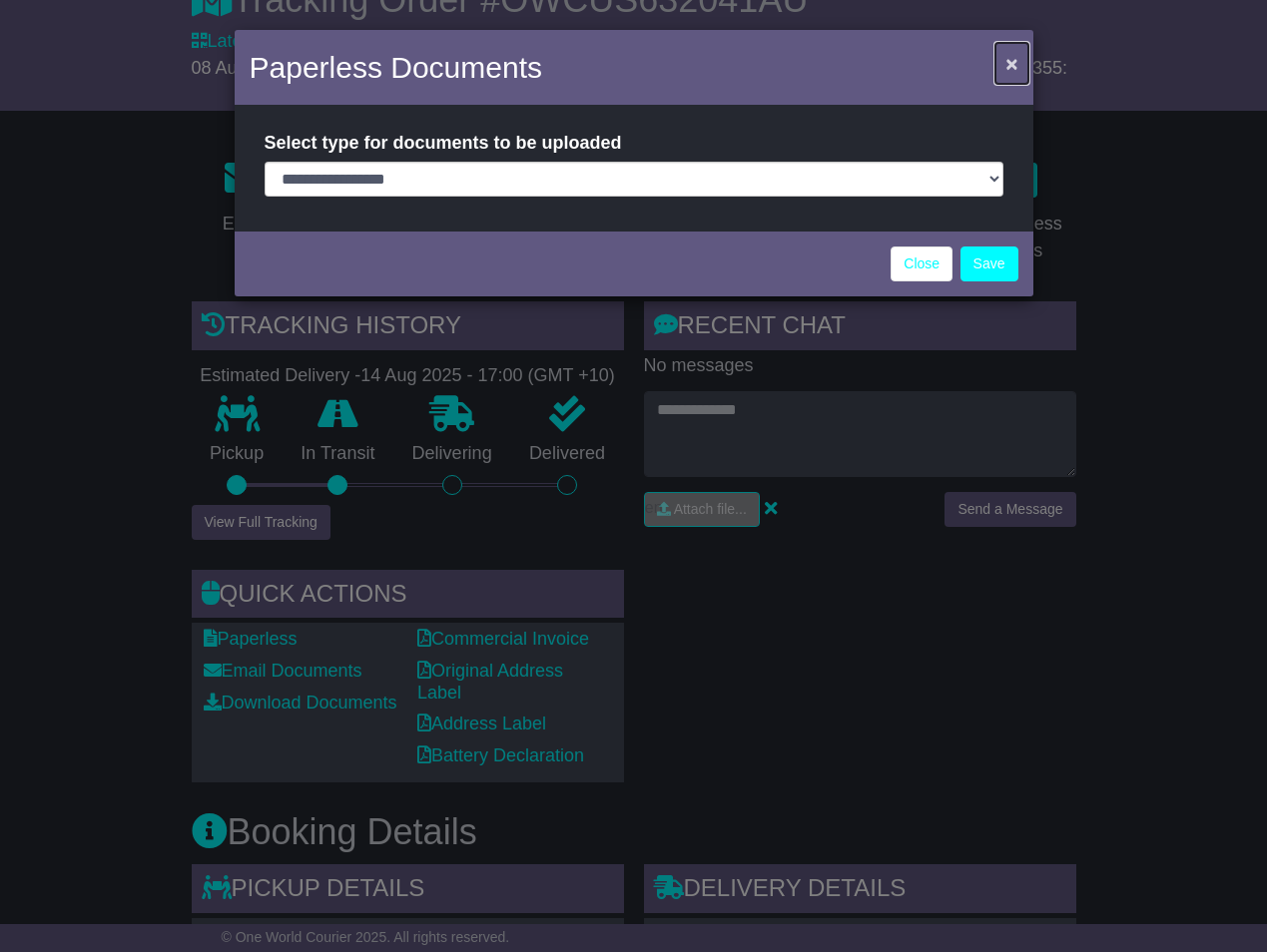 click on "×" at bounding box center (1011, 63) 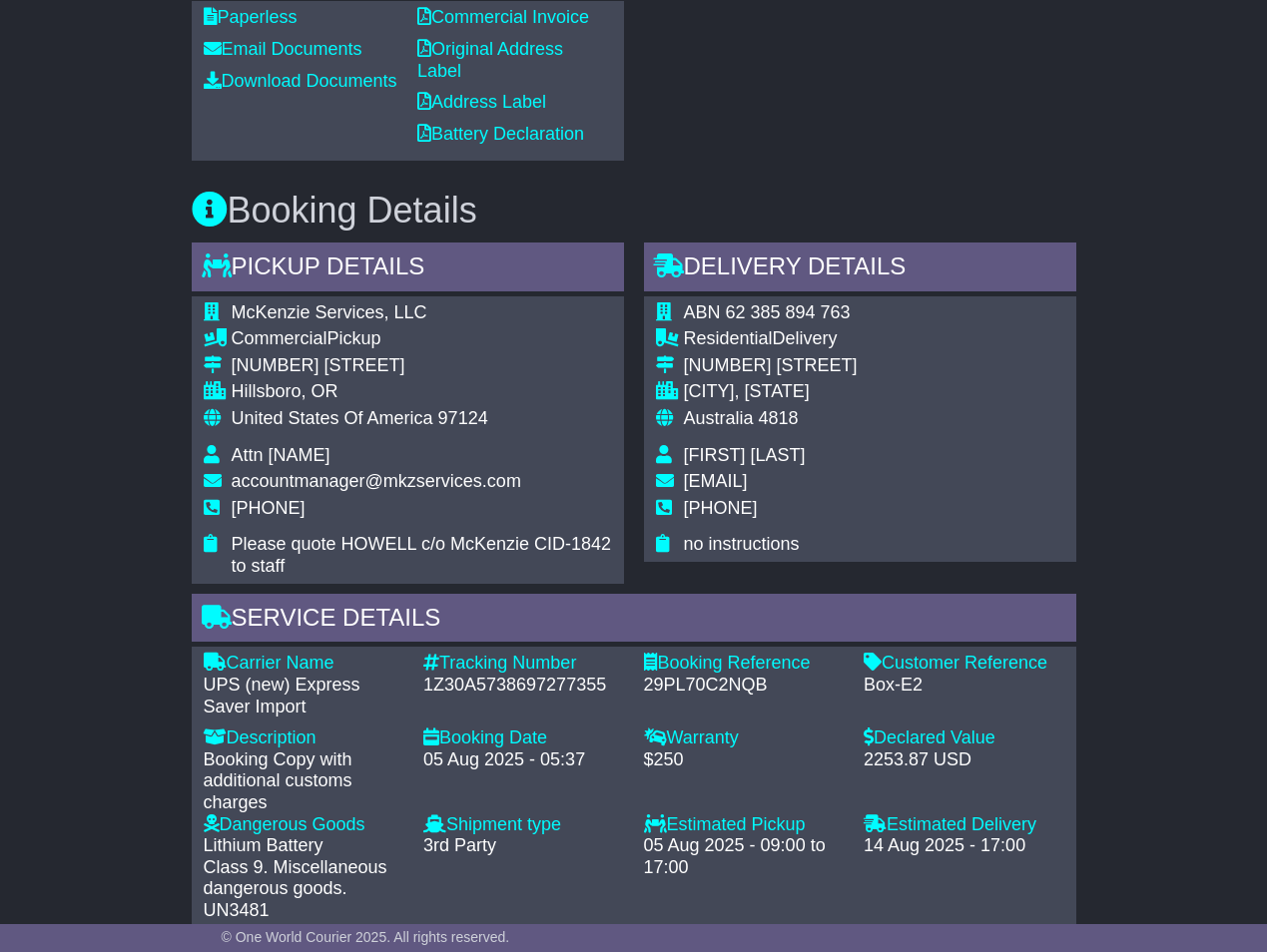 scroll, scrollTop: 511, scrollLeft: 0, axis: vertical 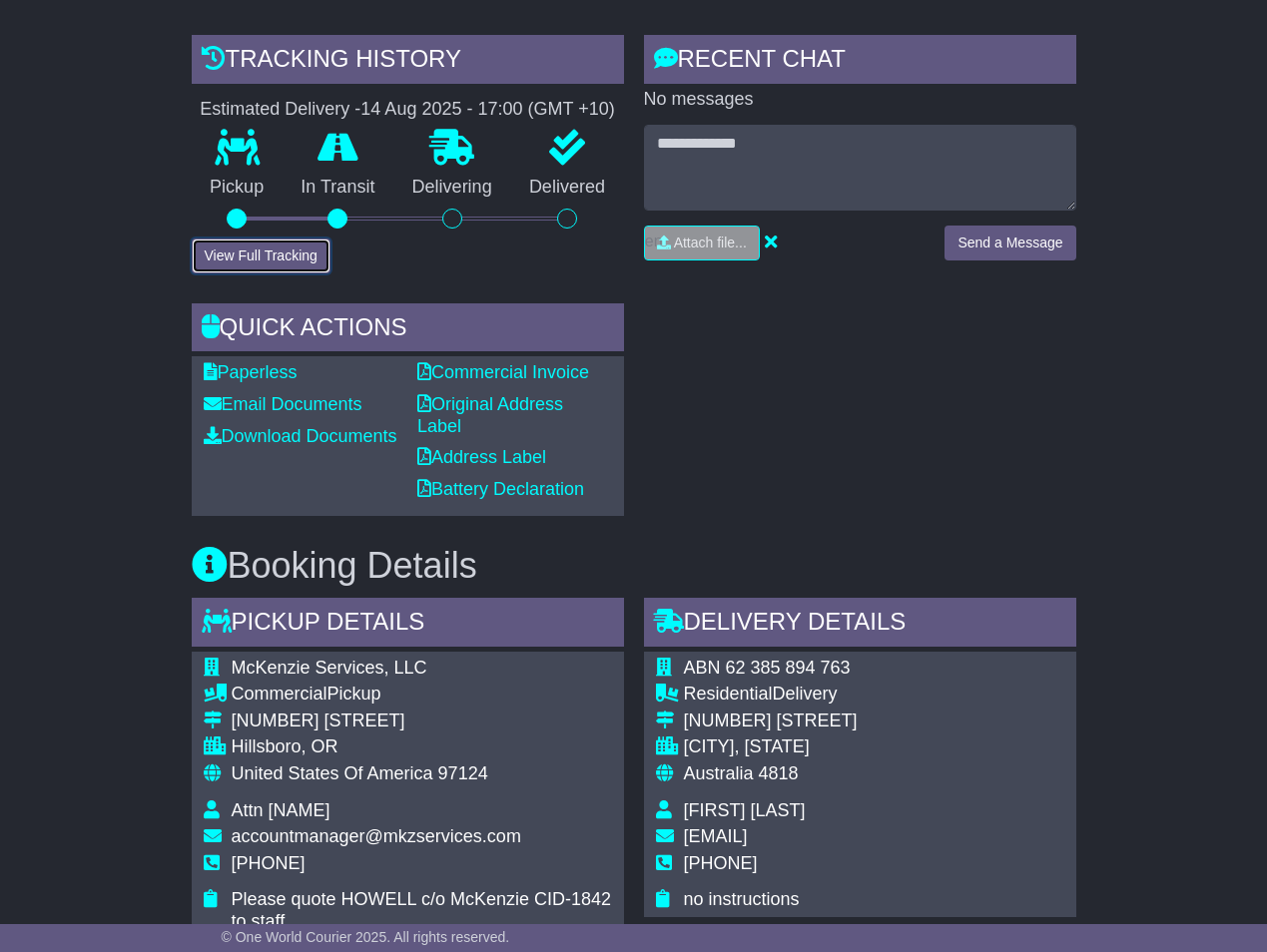 click on "View Full Tracking" at bounding box center (261, 255) 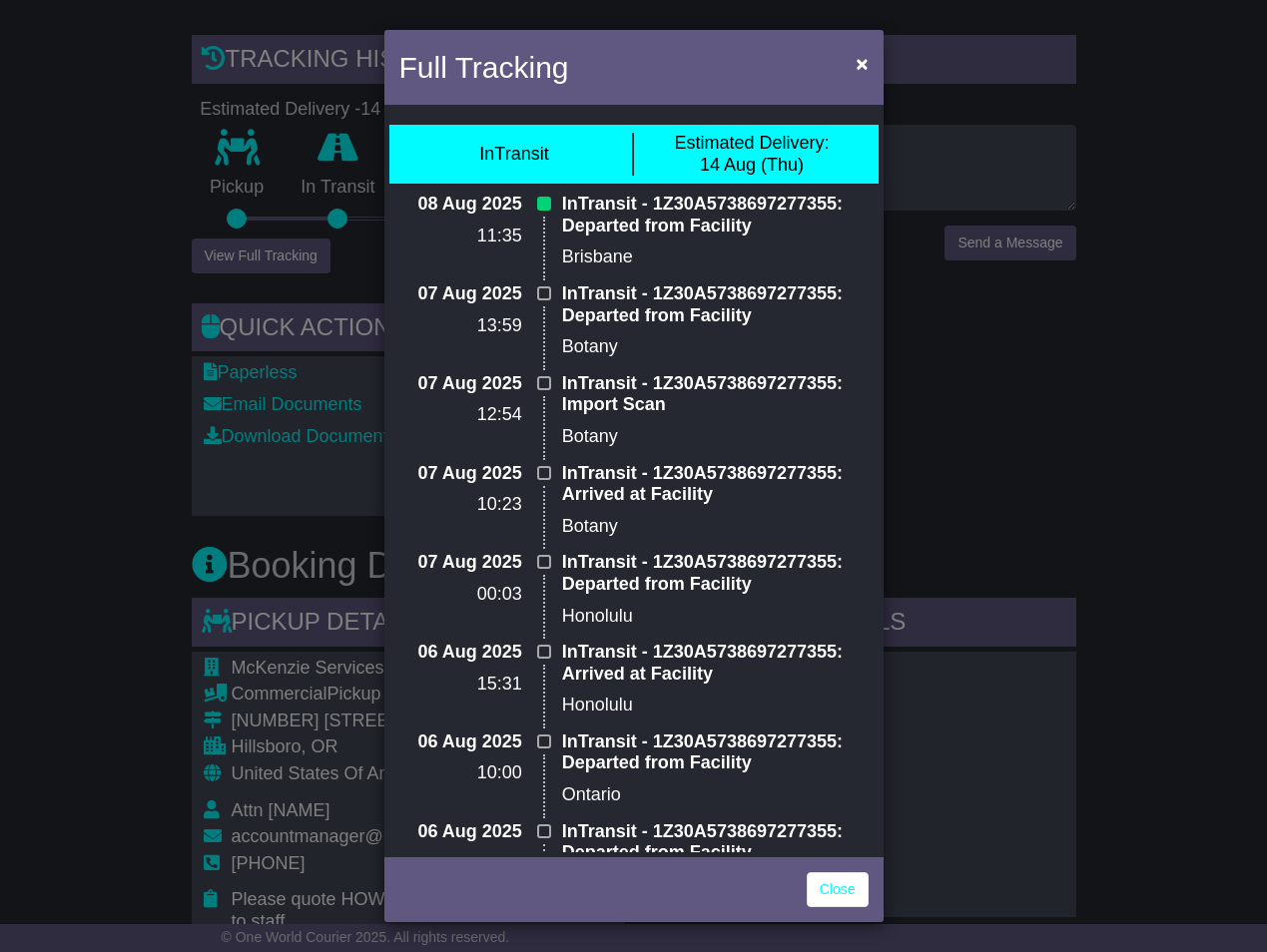 click on "Full Tracking
×
InTransit
Estimated Delivery:
14 Aug (Thu)
08 Aug 2025
11:35
InTransit - 1Z30A5738697277355: Departed from Facility
Brisbane
07 Aug 2025
13:59
InTransit - 1Z30A5738697277355: Departed from Facility
Botany
07 Aug 2025" at bounding box center (633, 476) 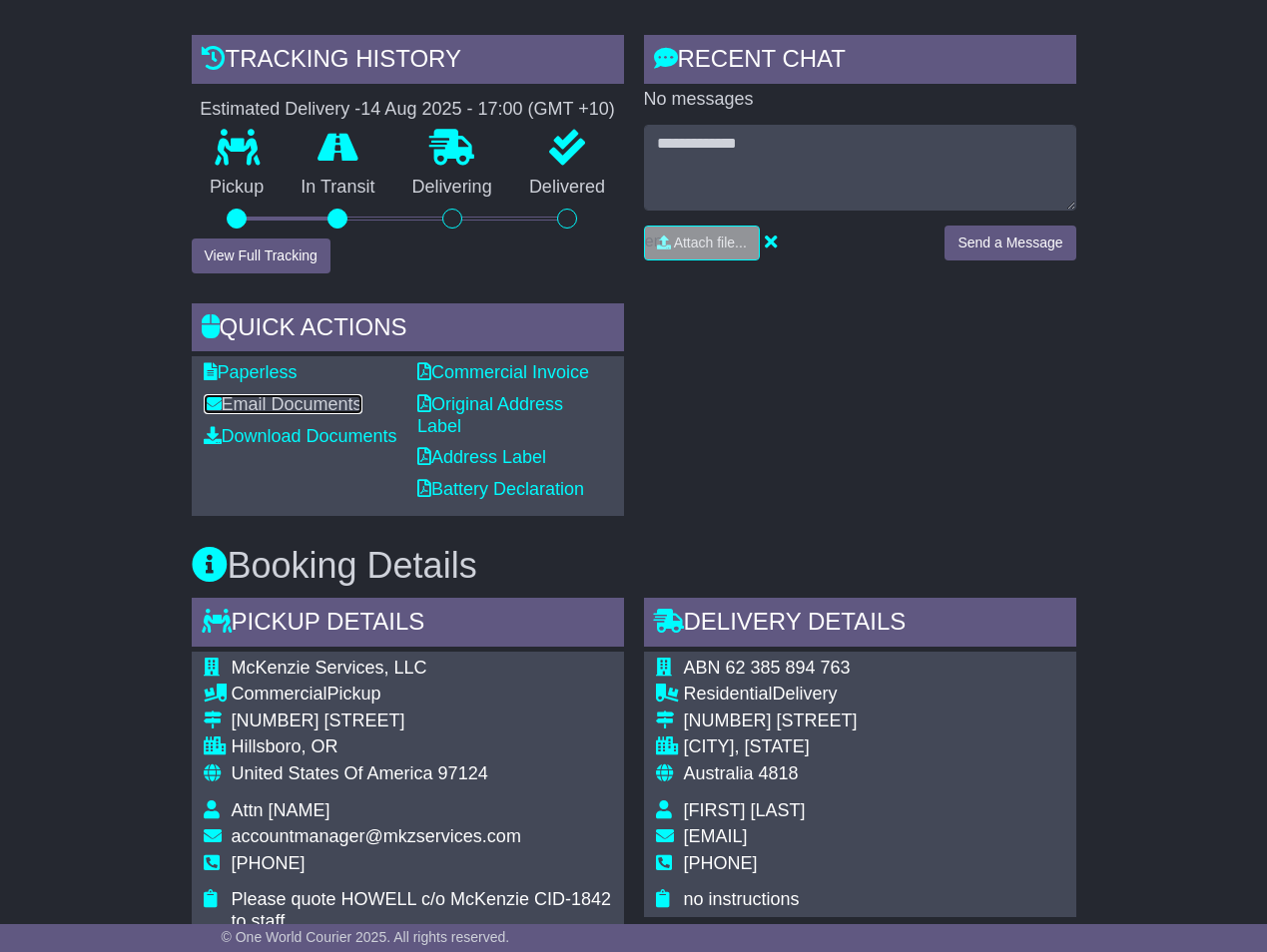 click on "Email Documents" at bounding box center [283, 404] 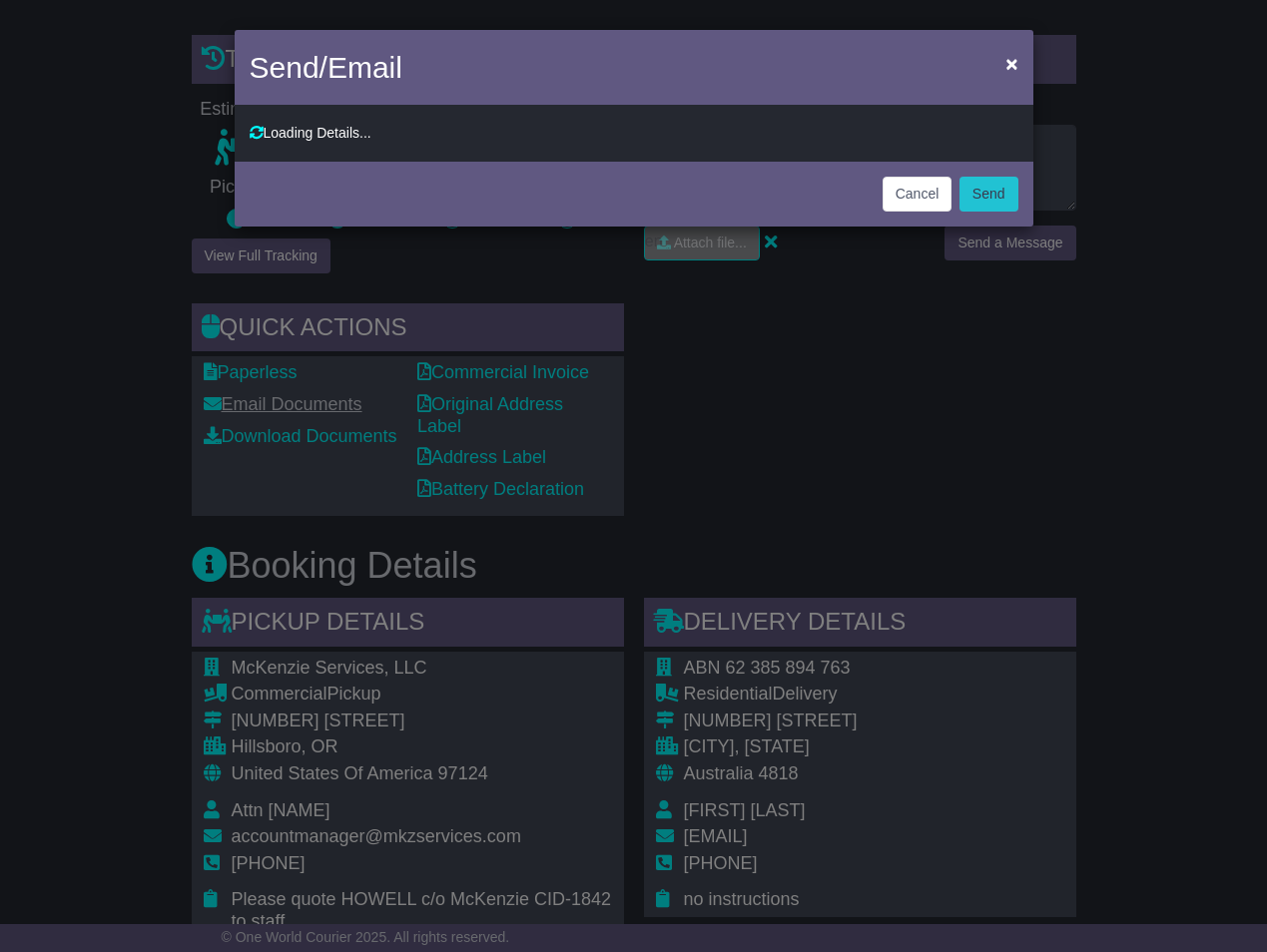 type on "**********" 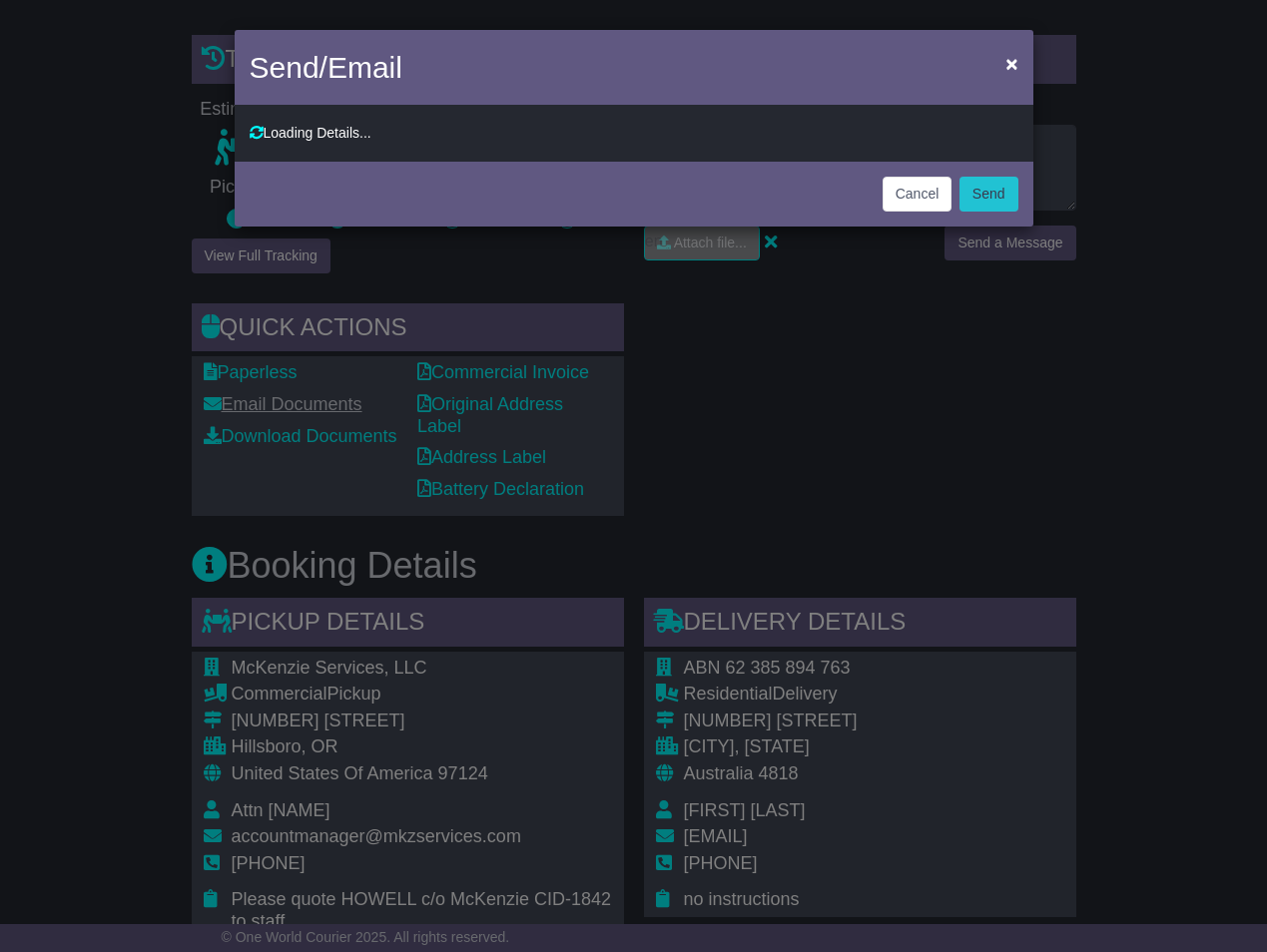 type on "**********" 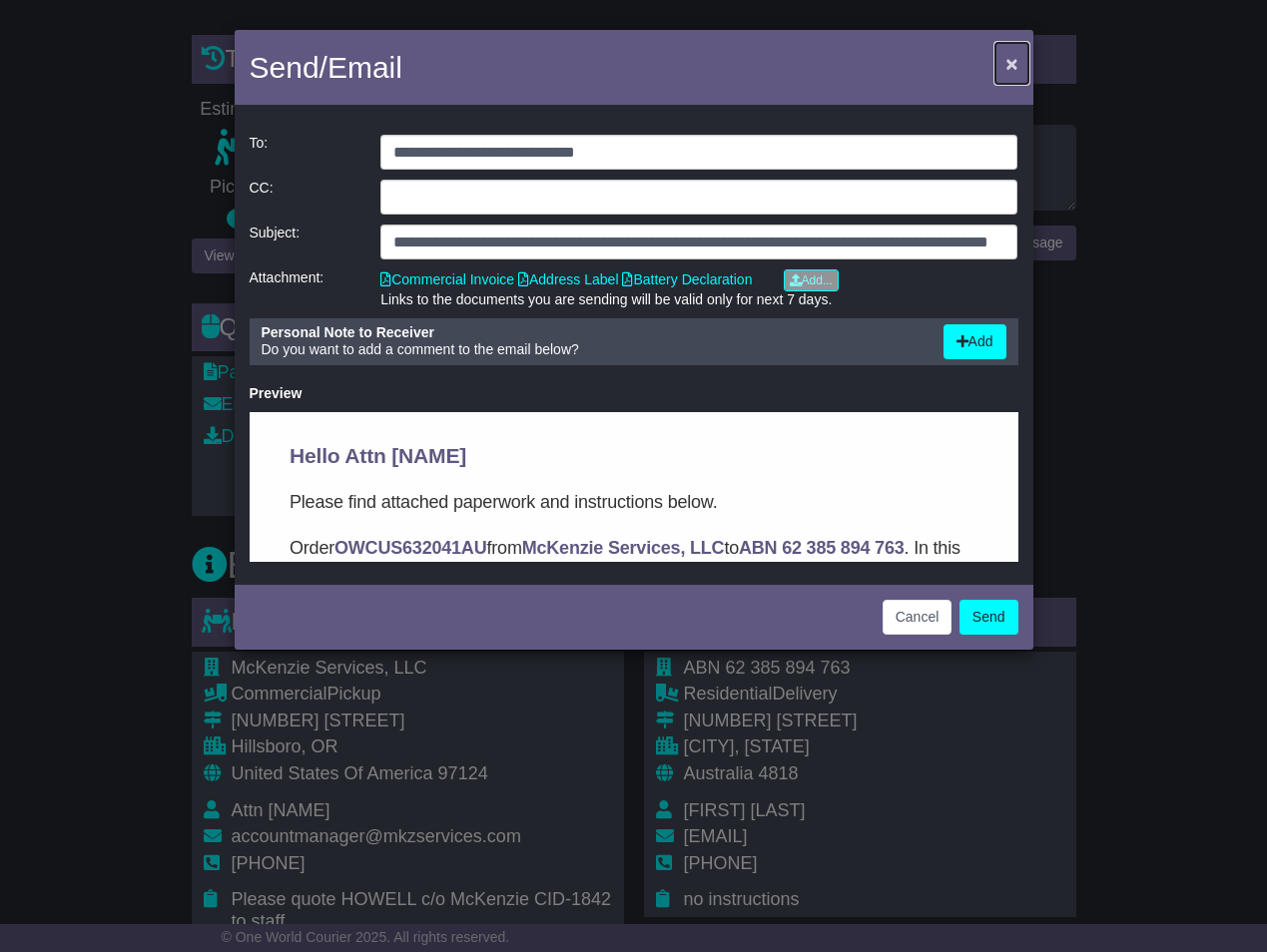 click on "×" 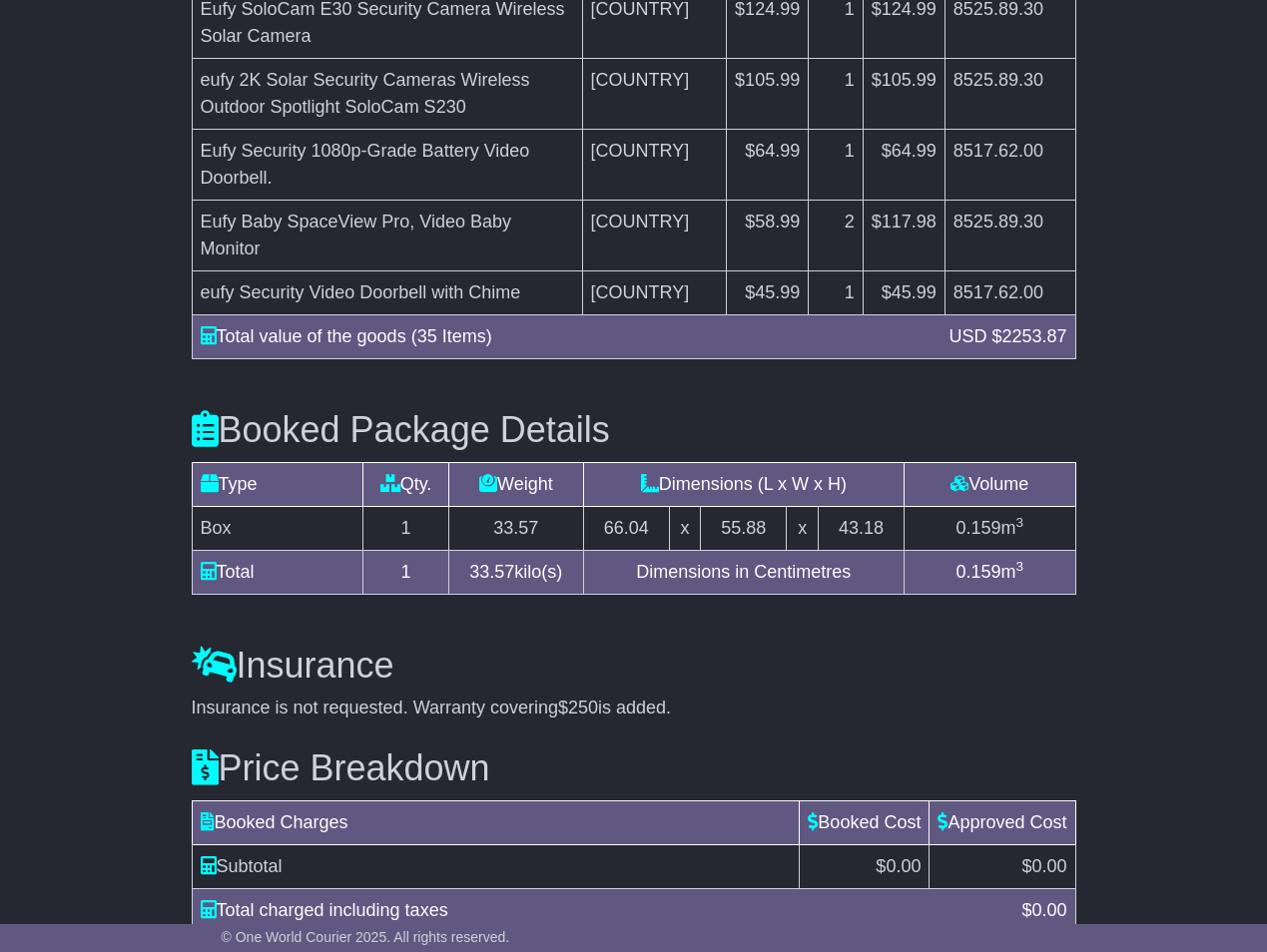 scroll, scrollTop: 2609, scrollLeft: 0, axis: vertical 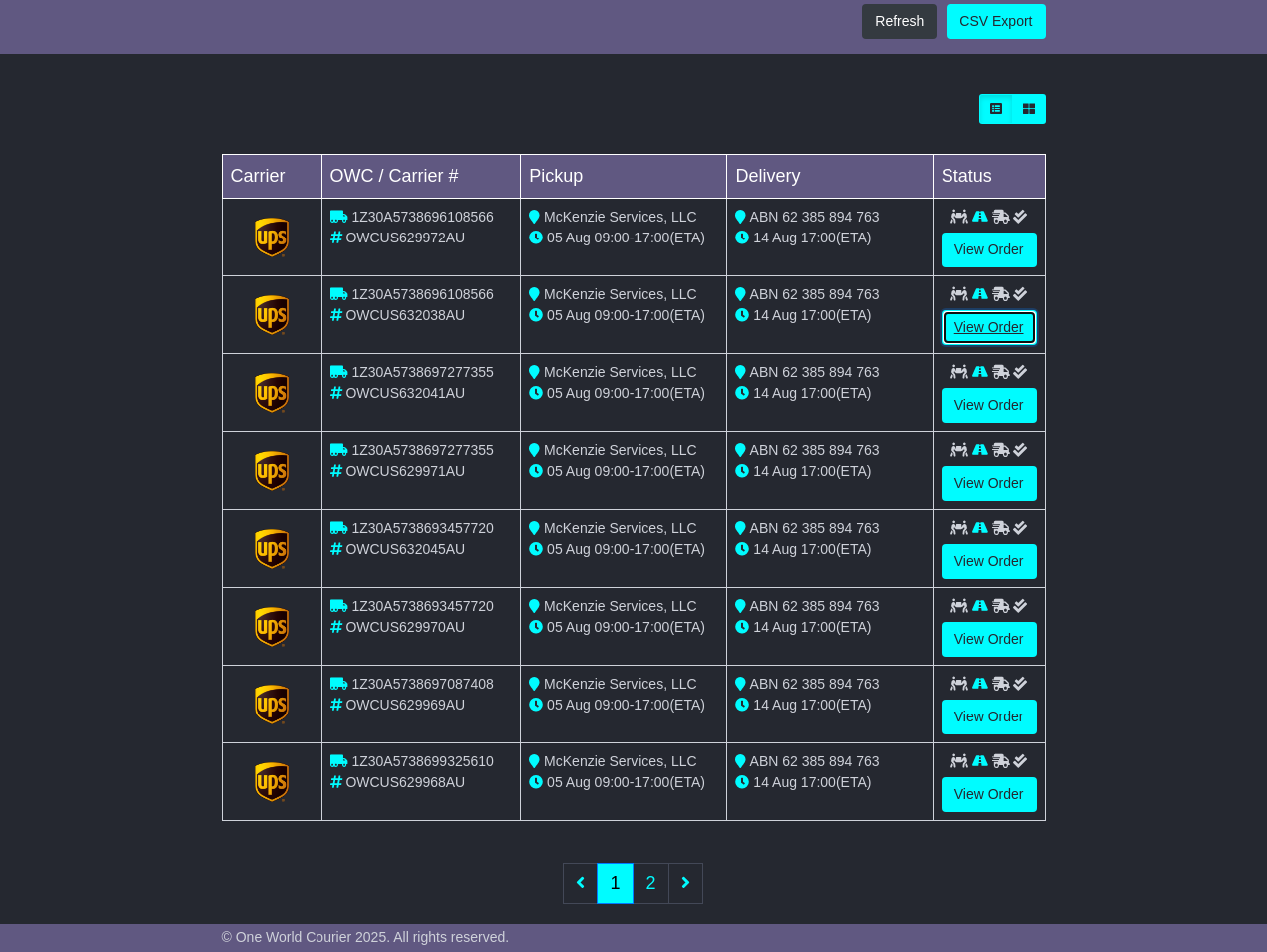 click on "View Order" at bounding box center [989, 327] 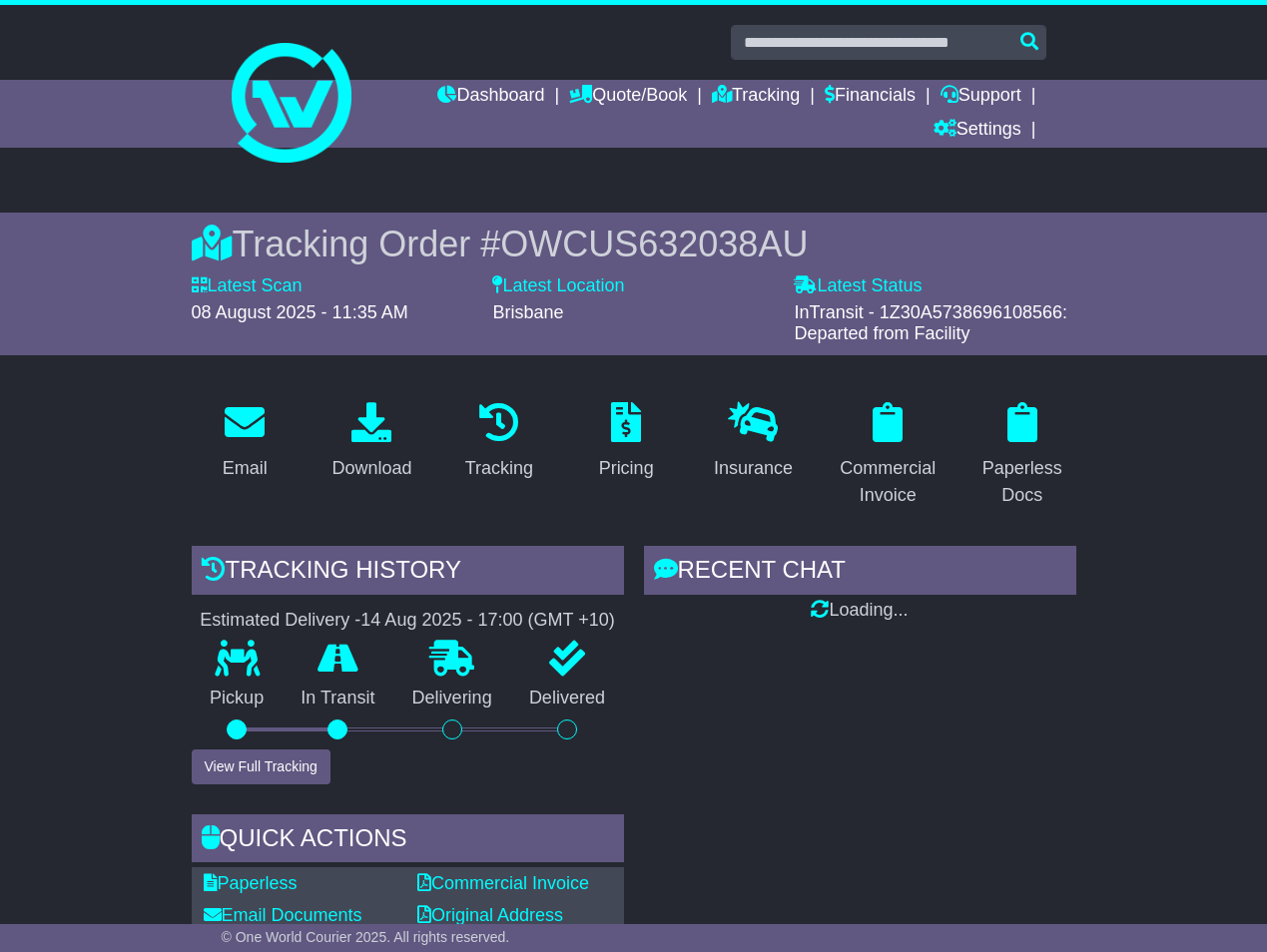 scroll, scrollTop: 0, scrollLeft: 0, axis: both 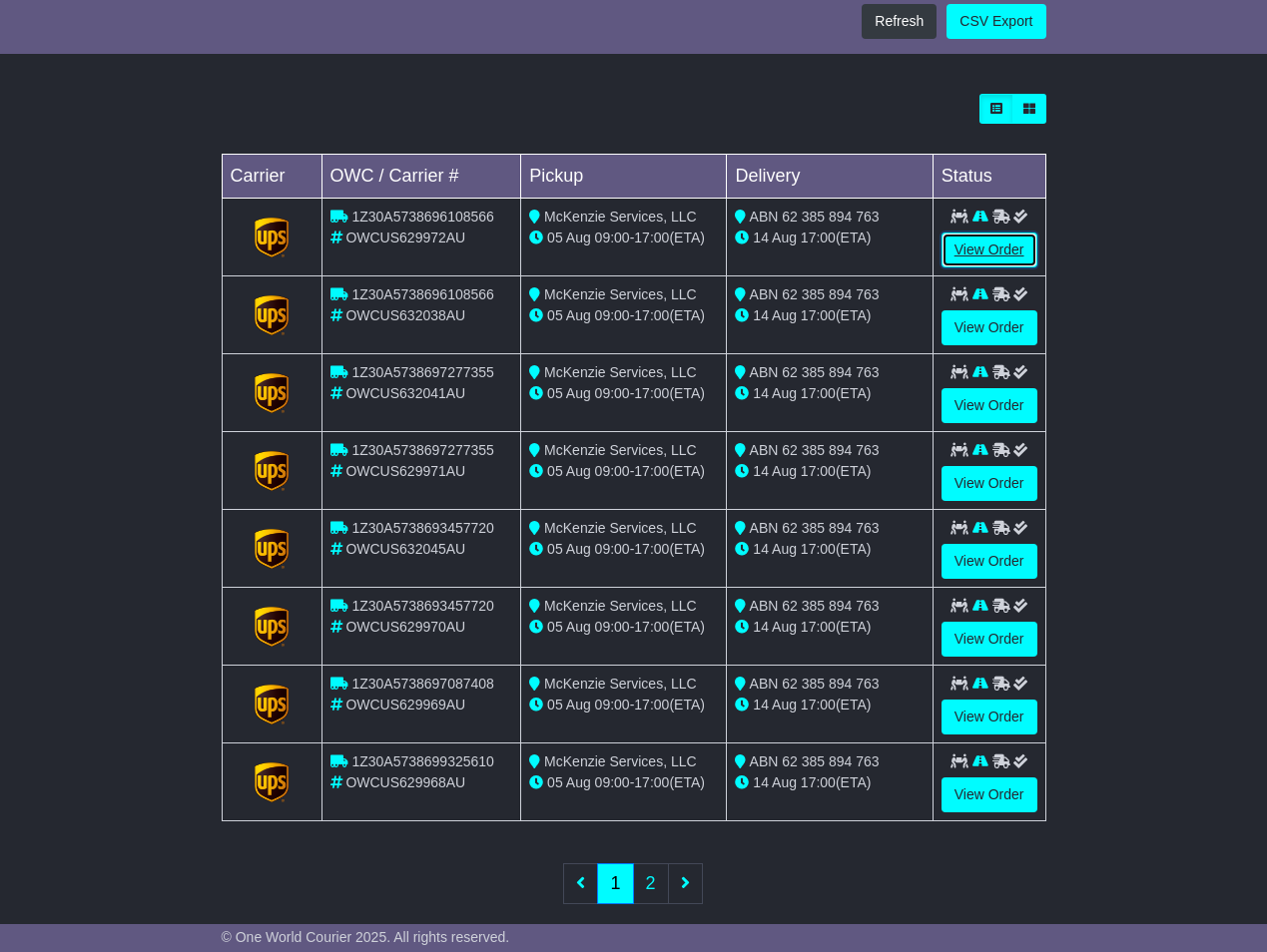 click on "View Order" at bounding box center (989, 249) 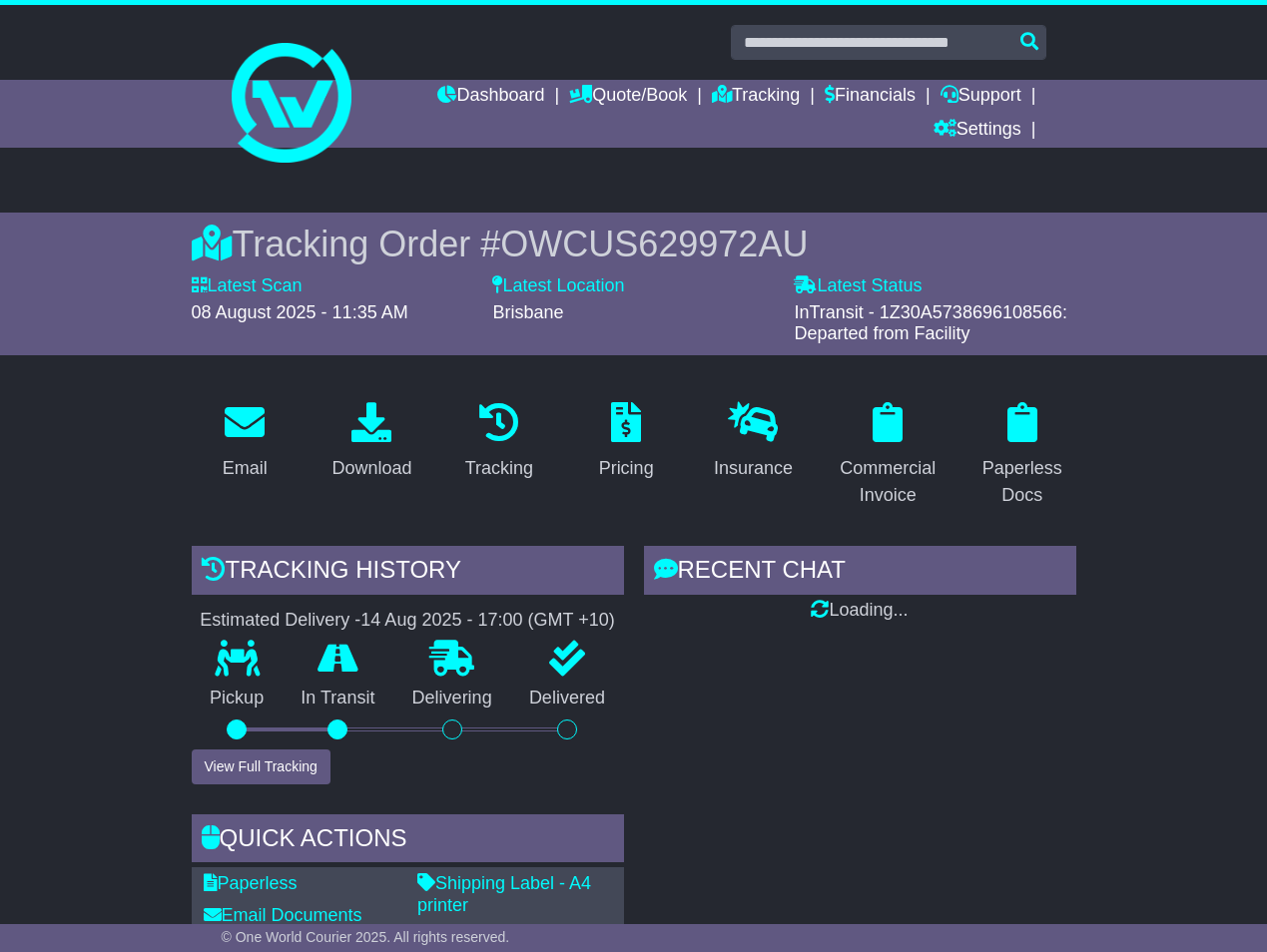 scroll, scrollTop: 0, scrollLeft: 0, axis: both 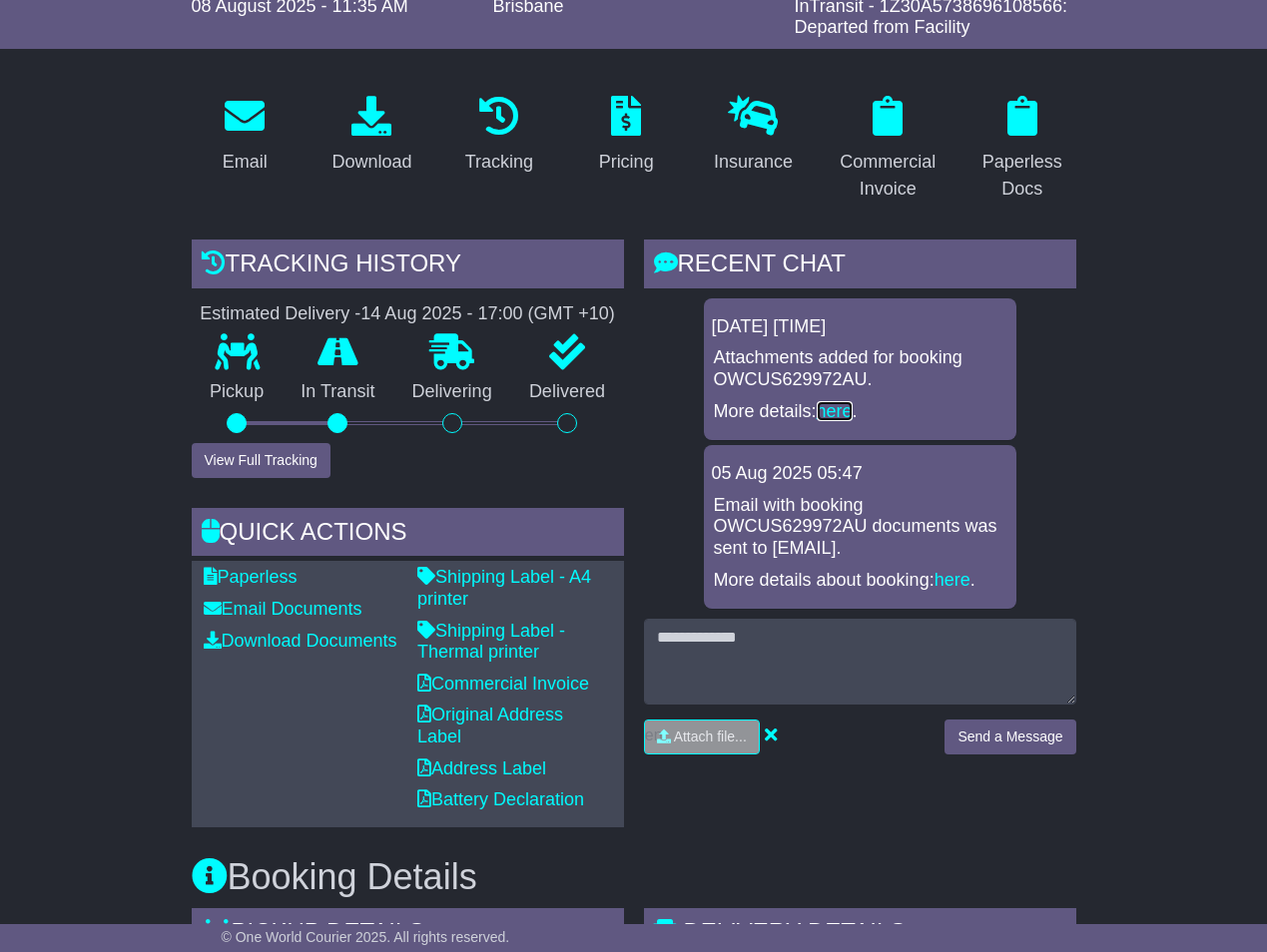 click on "here" at bounding box center [835, 411] 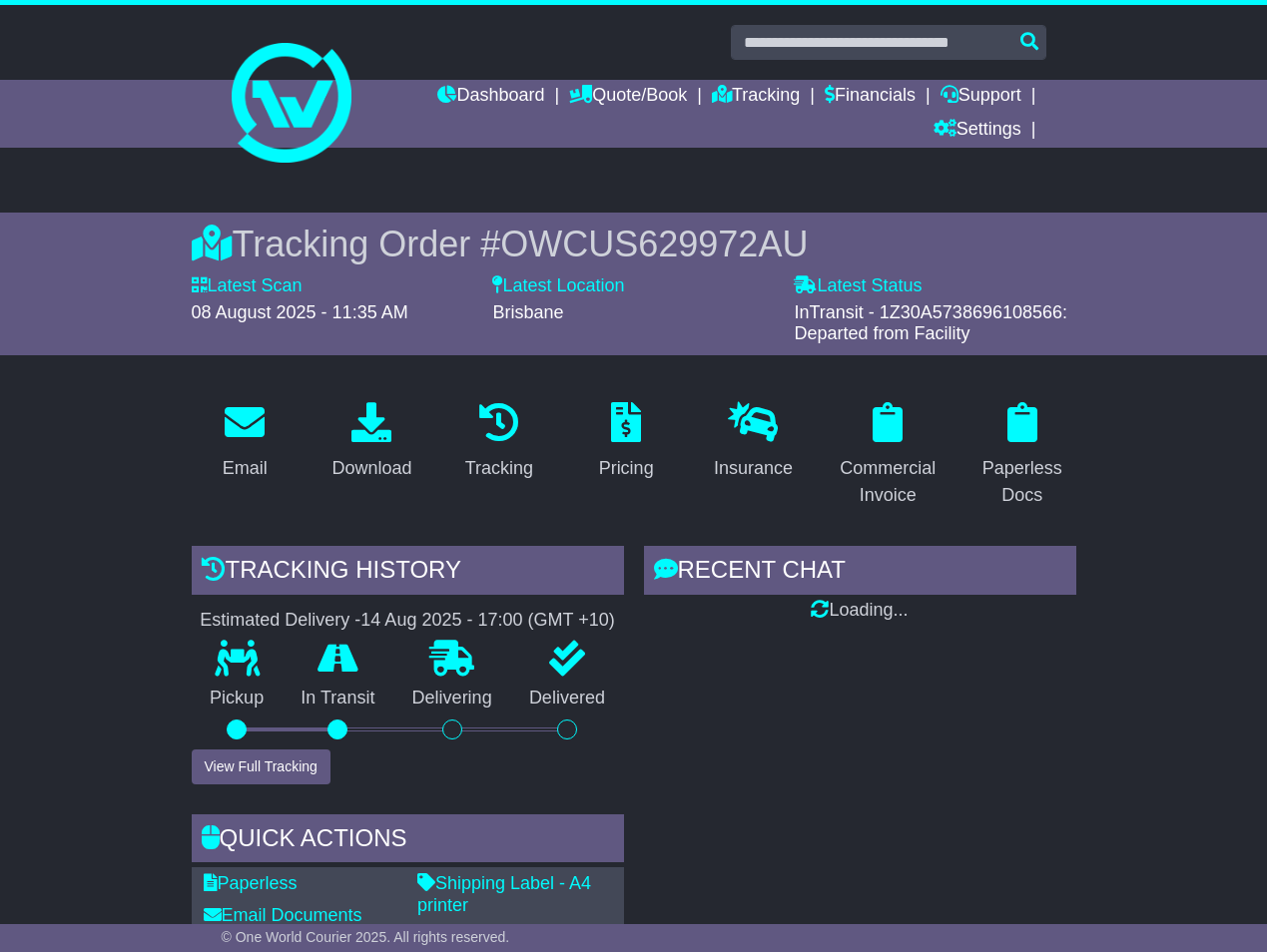 scroll, scrollTop: 0, scrollLeft: 0, axis: both 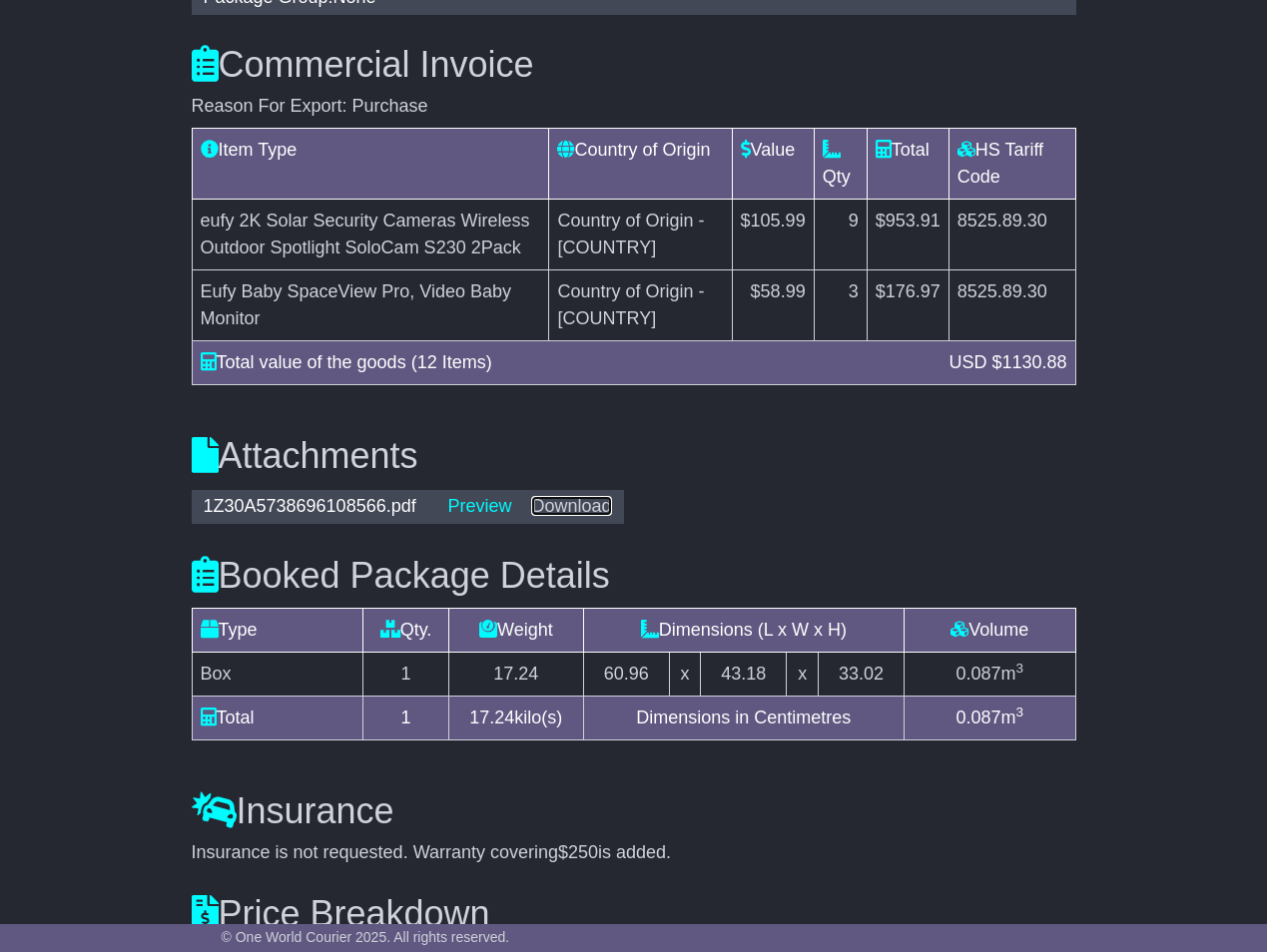 click on "Download" at bounding box center [571, 506] 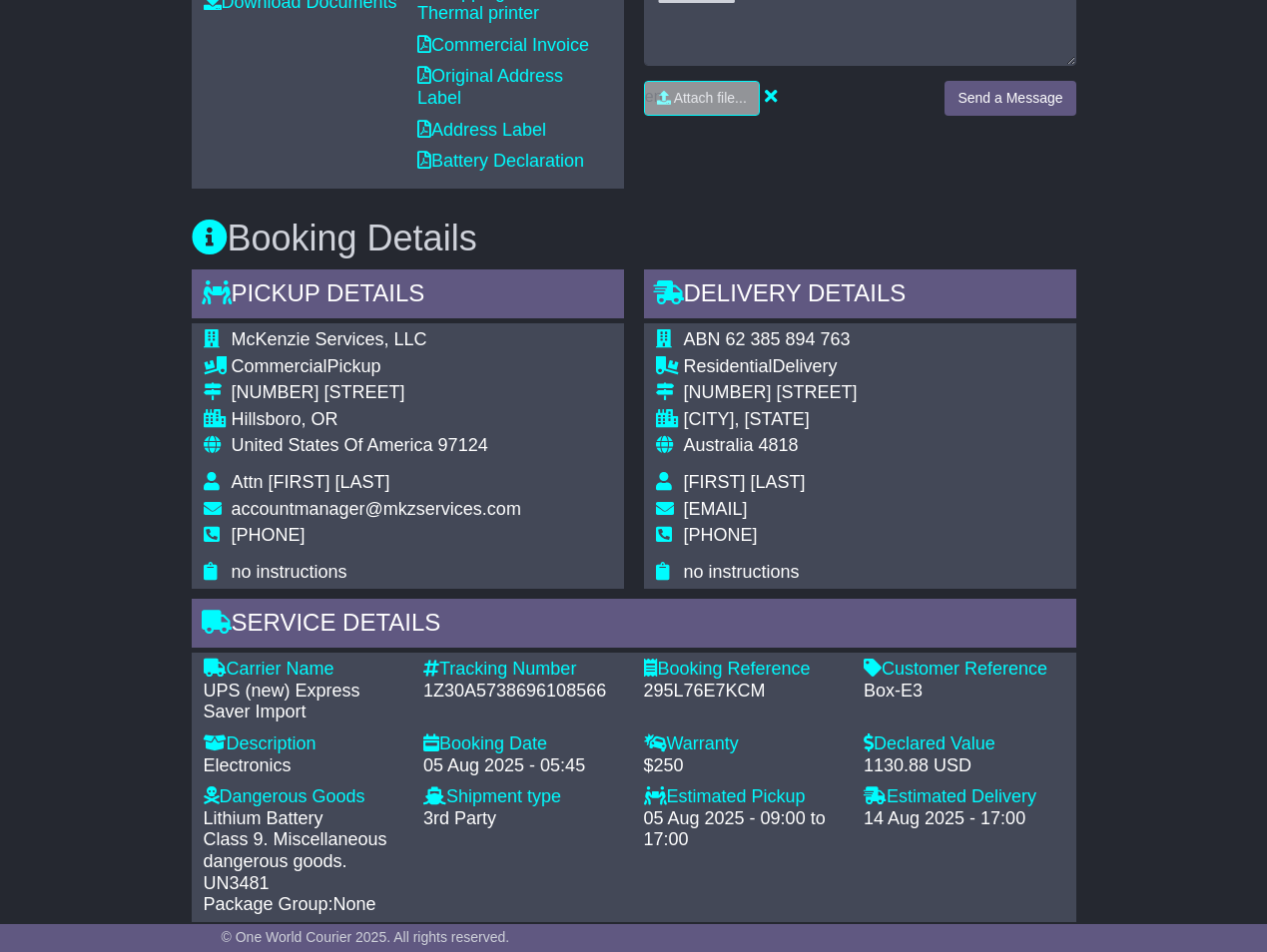 scroll, scrollTop: 707, scrollLeft: 0, axis: vertical 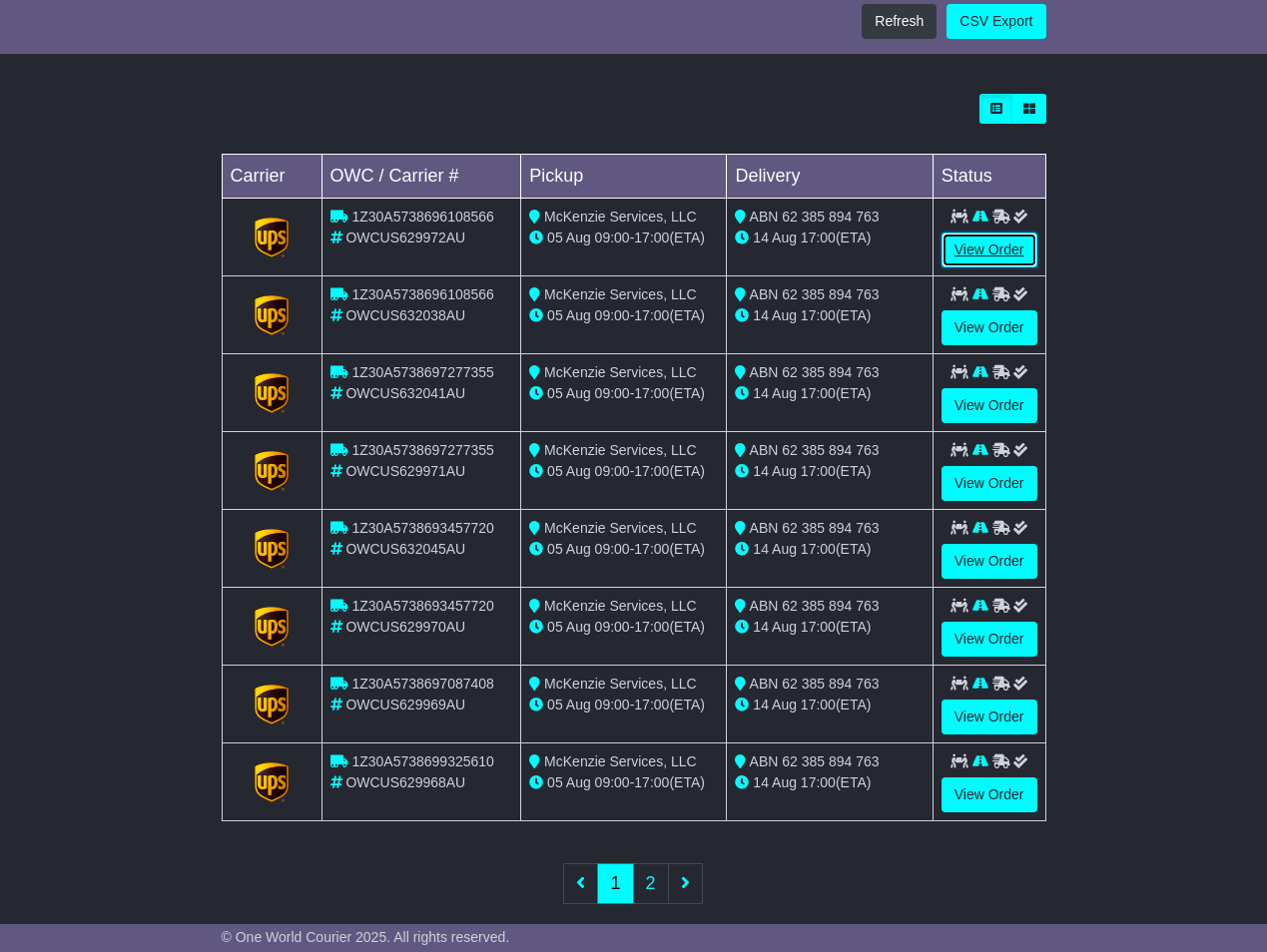click on "View Order" at bounding box center [989, 249] 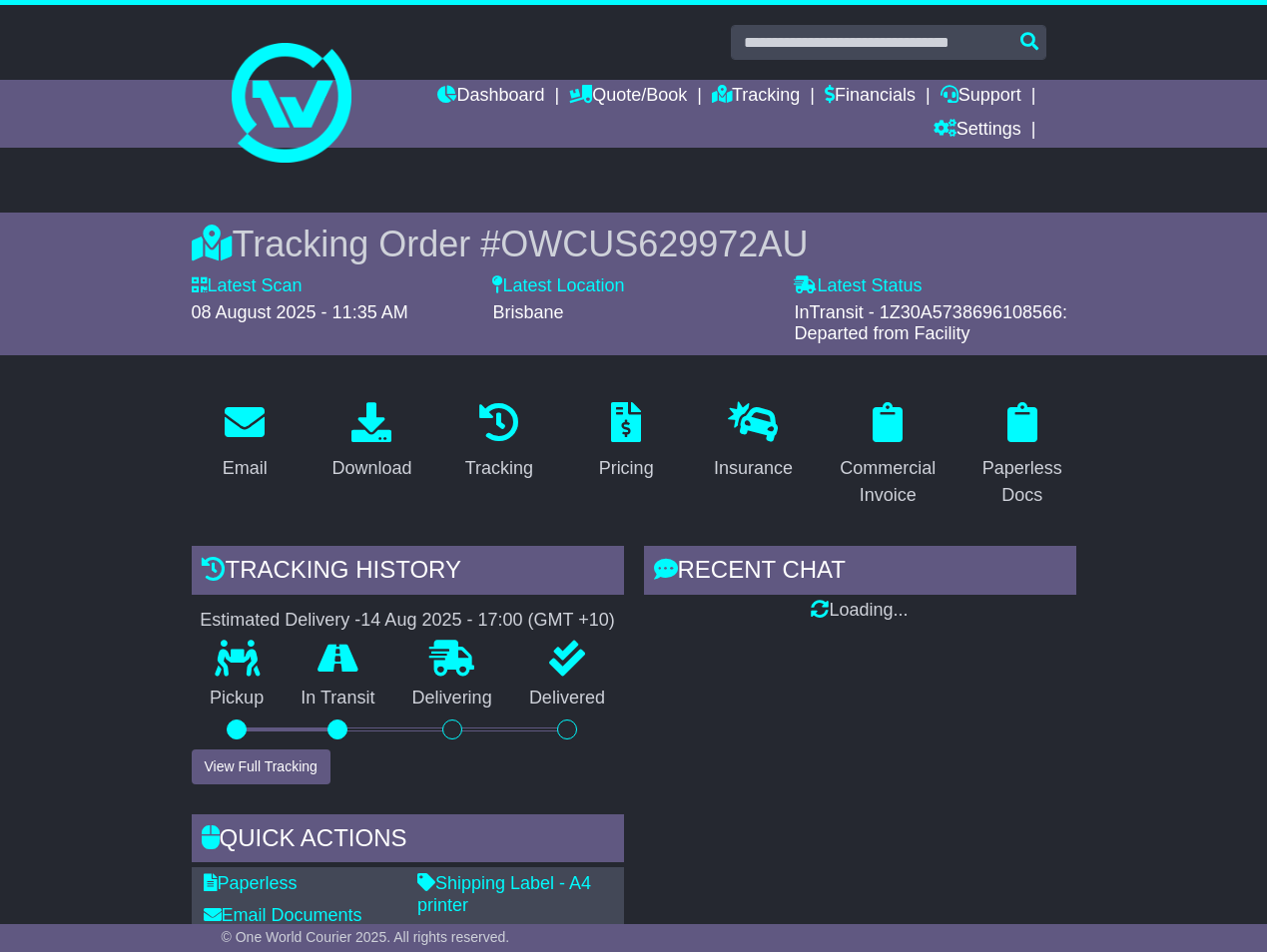 scroll, scrollTop: 22, scrollLeft: 0, axis: vertical 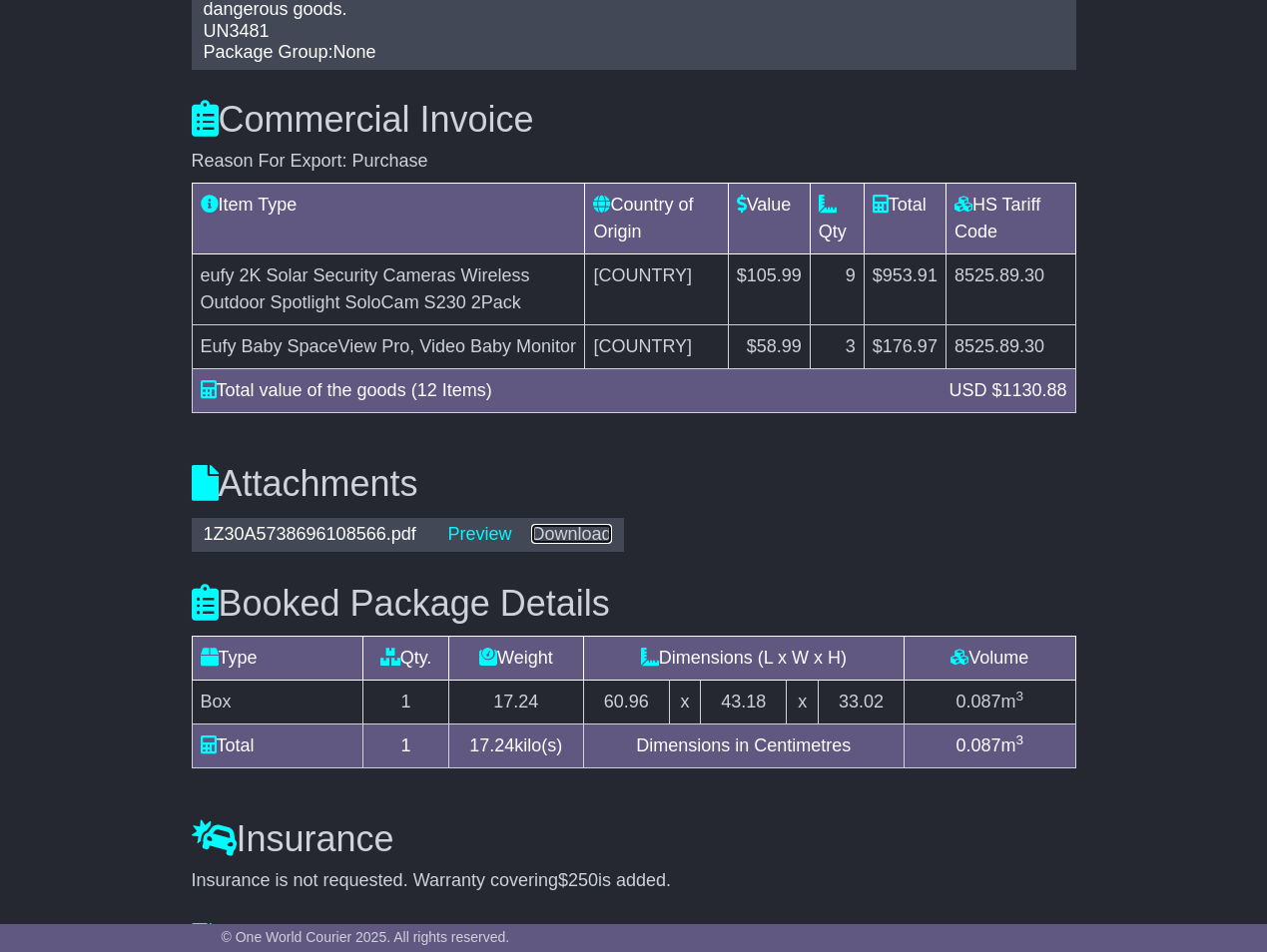 click on "Download" at bounding box center (571, 534) 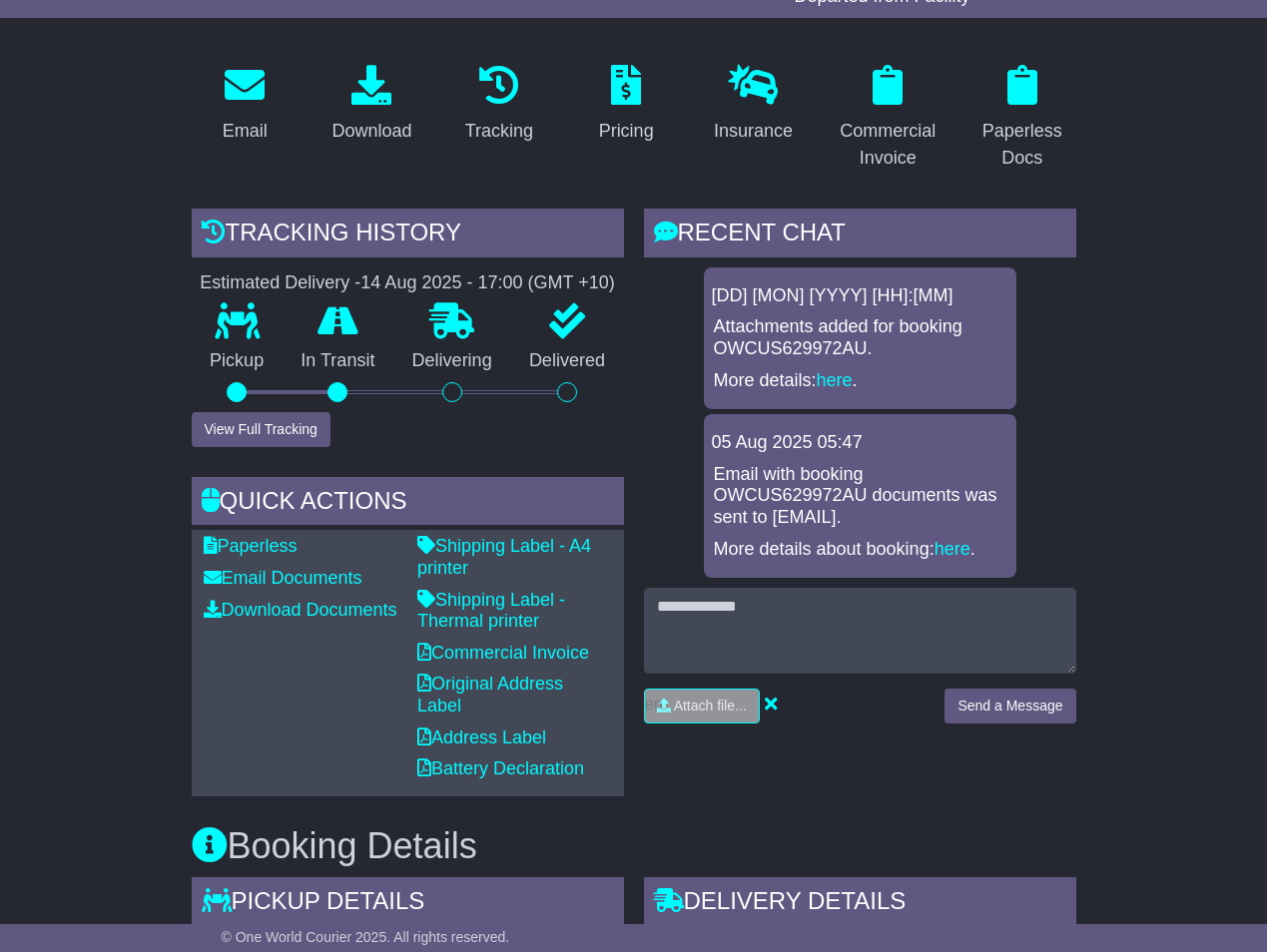 scroll, scrollTop: 0, scrollLeft: 0, axis: both 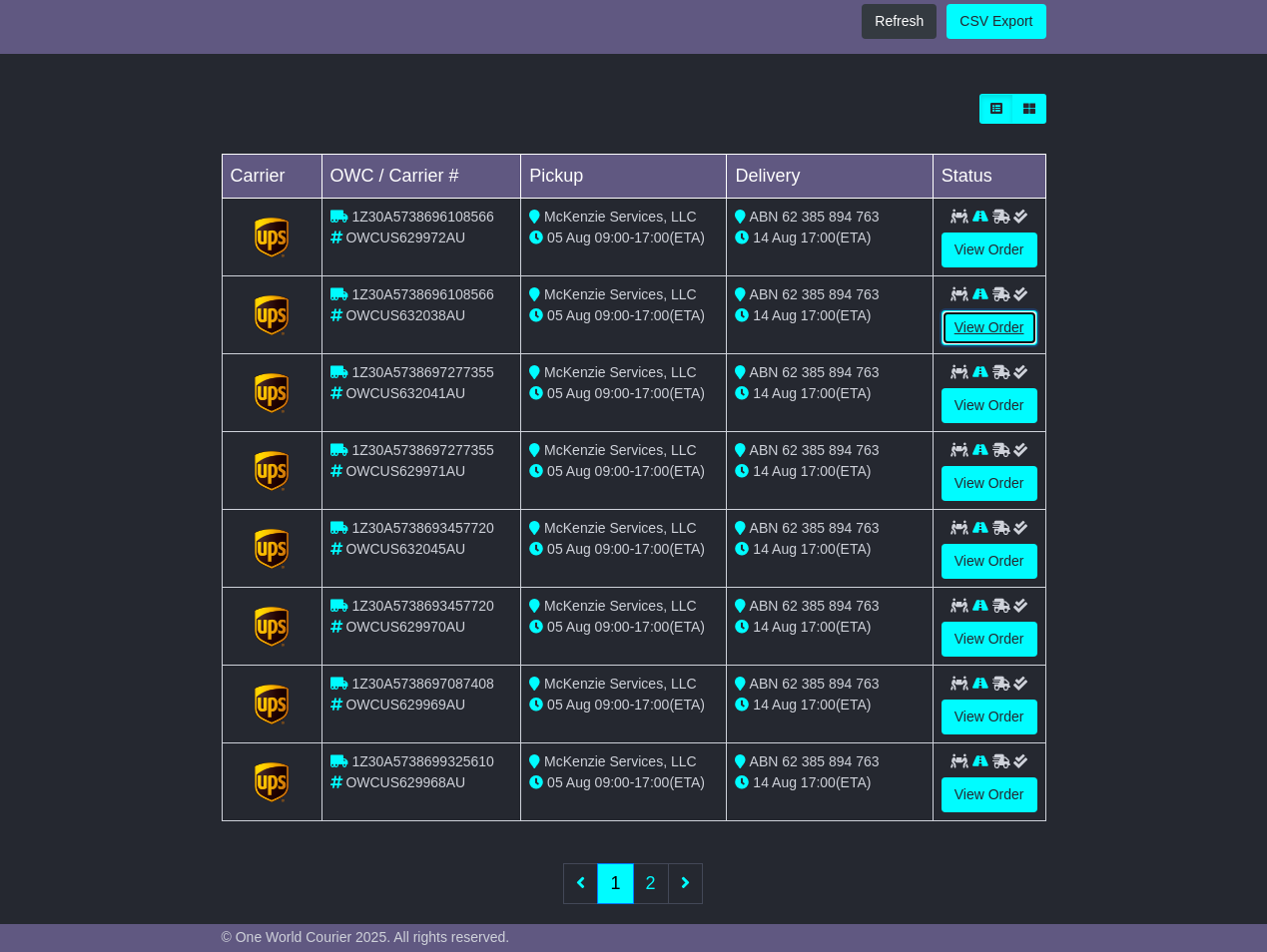 click on "View Order" at bounding box center [989, 327] 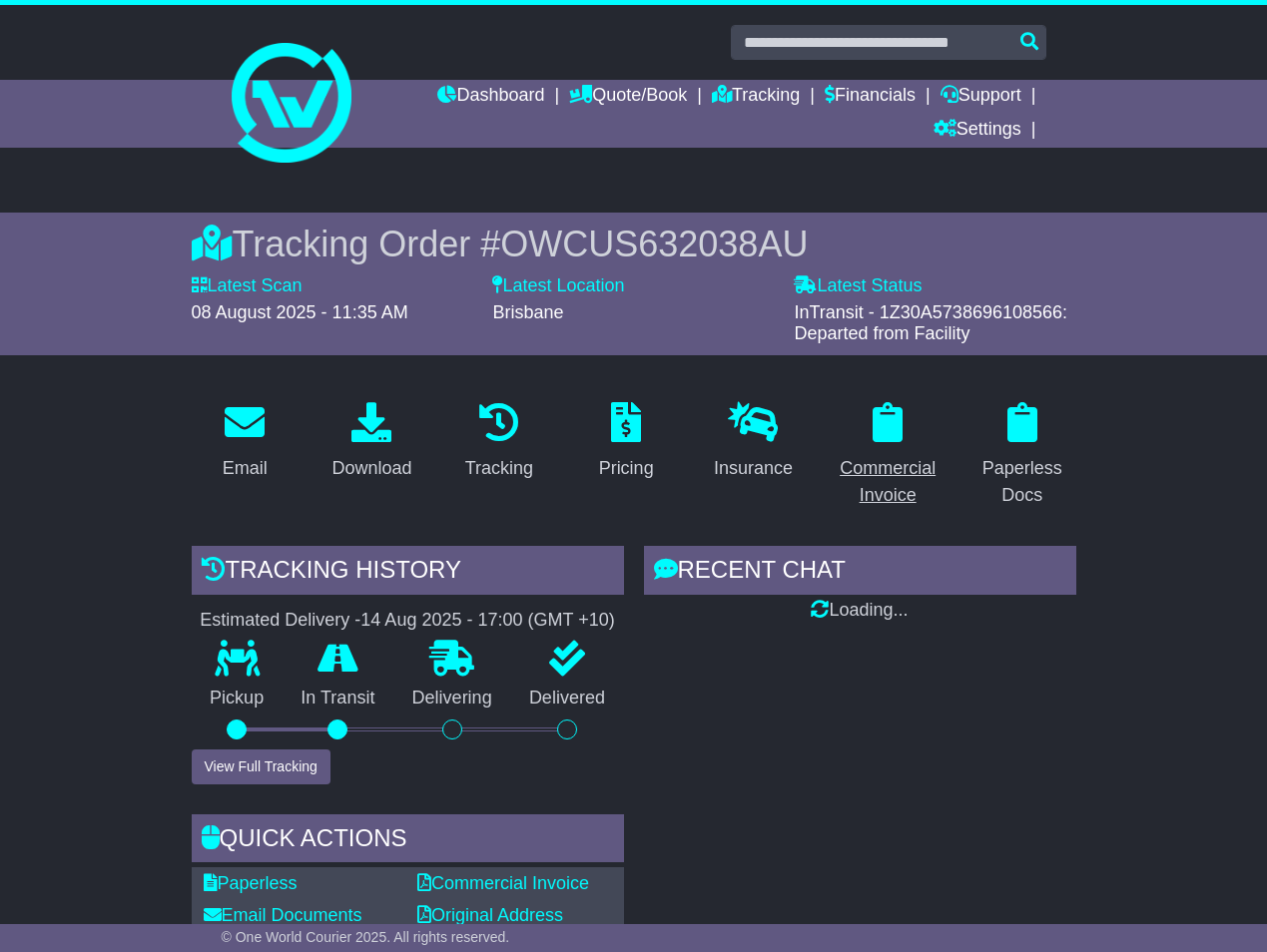 scroll, scrollTop: 0, scrollLeft: 0, axis: both 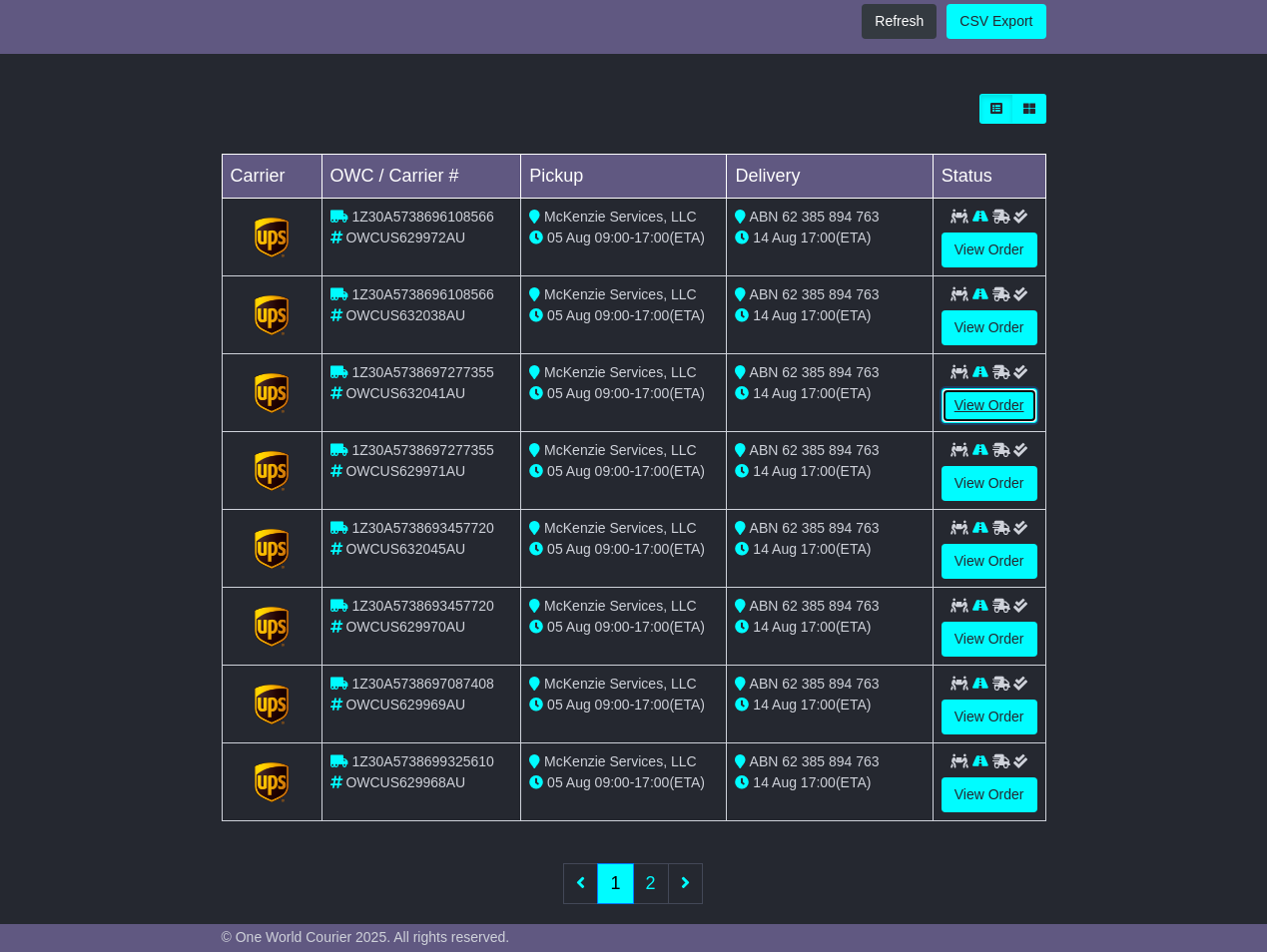 click on "View Order" at bounding box center (989, 405) 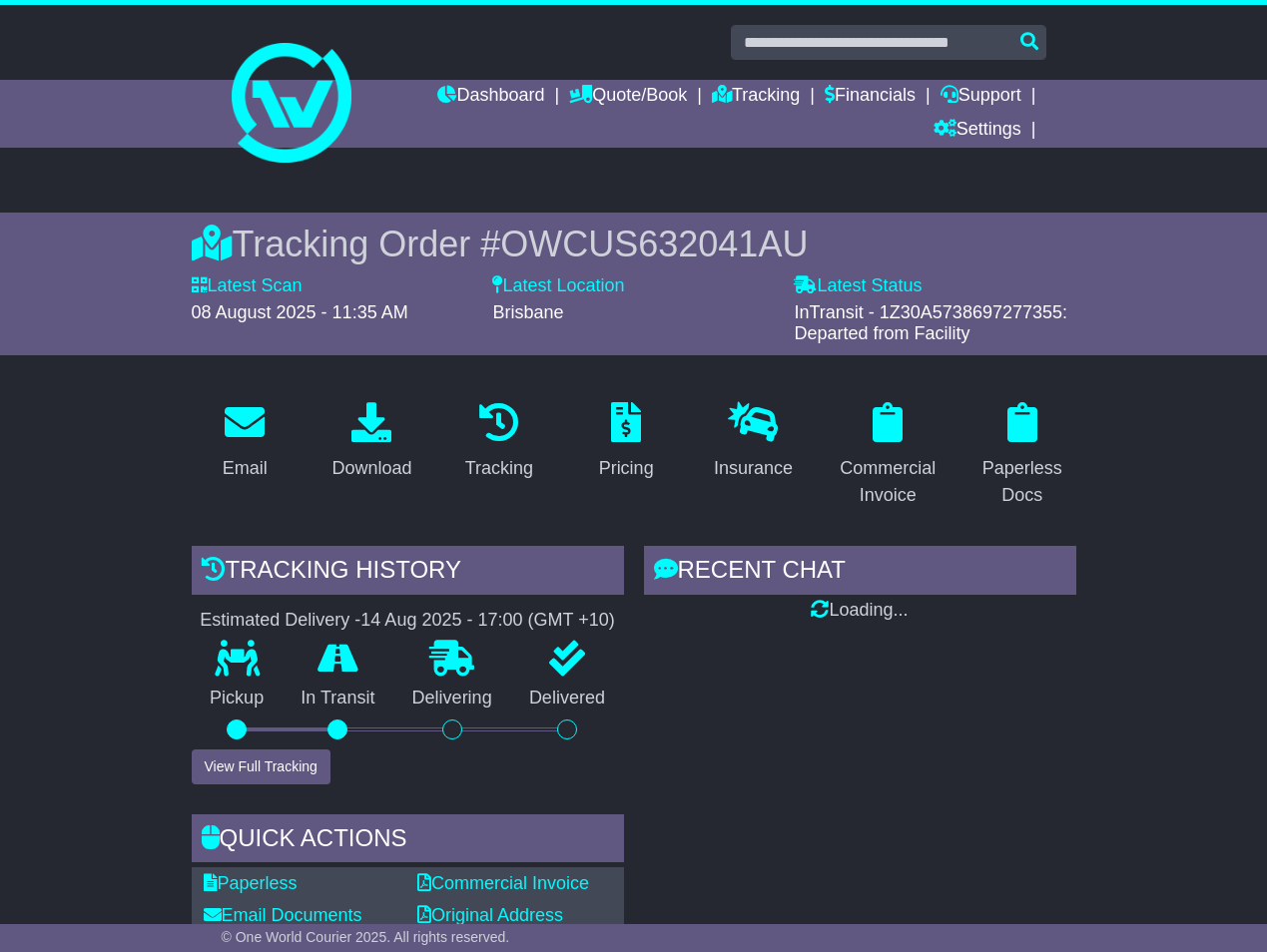 scroll, scrollTop: 0, scrollLeft: 0, axis: both 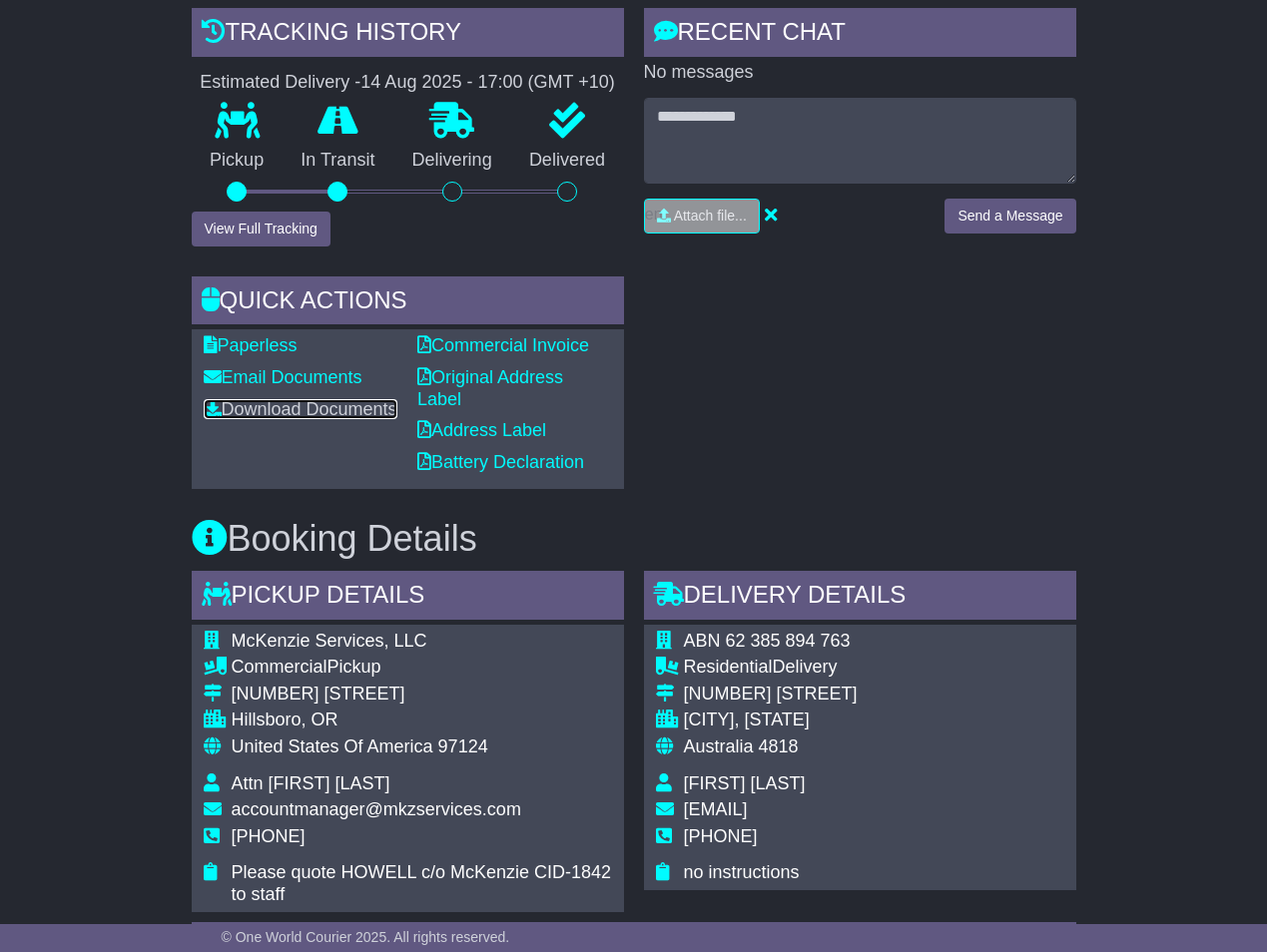 click on "Download Documents" at bounding box center (301, 409) 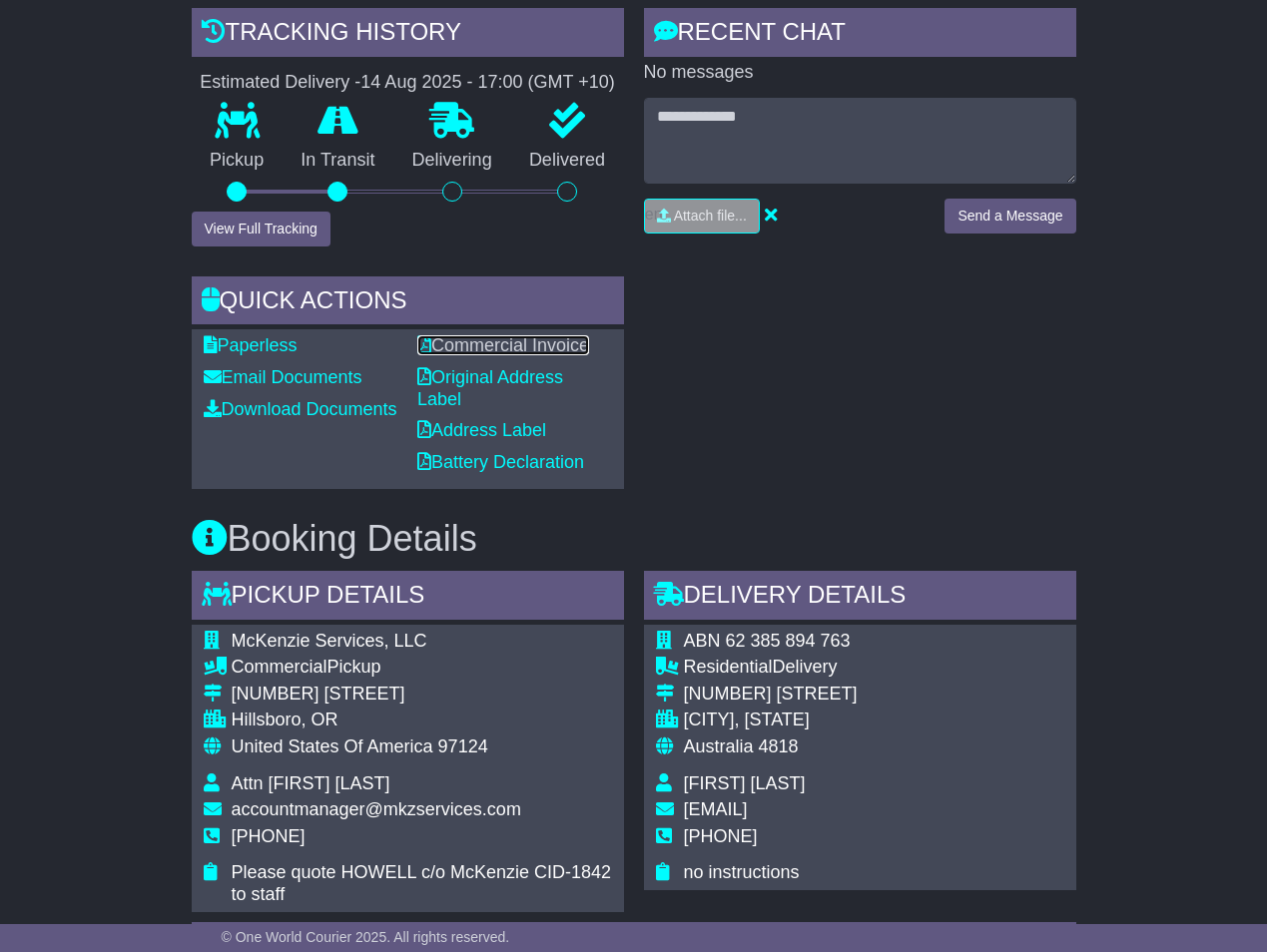 click on "Commercial Invoice" at bounding box center [503, 345] 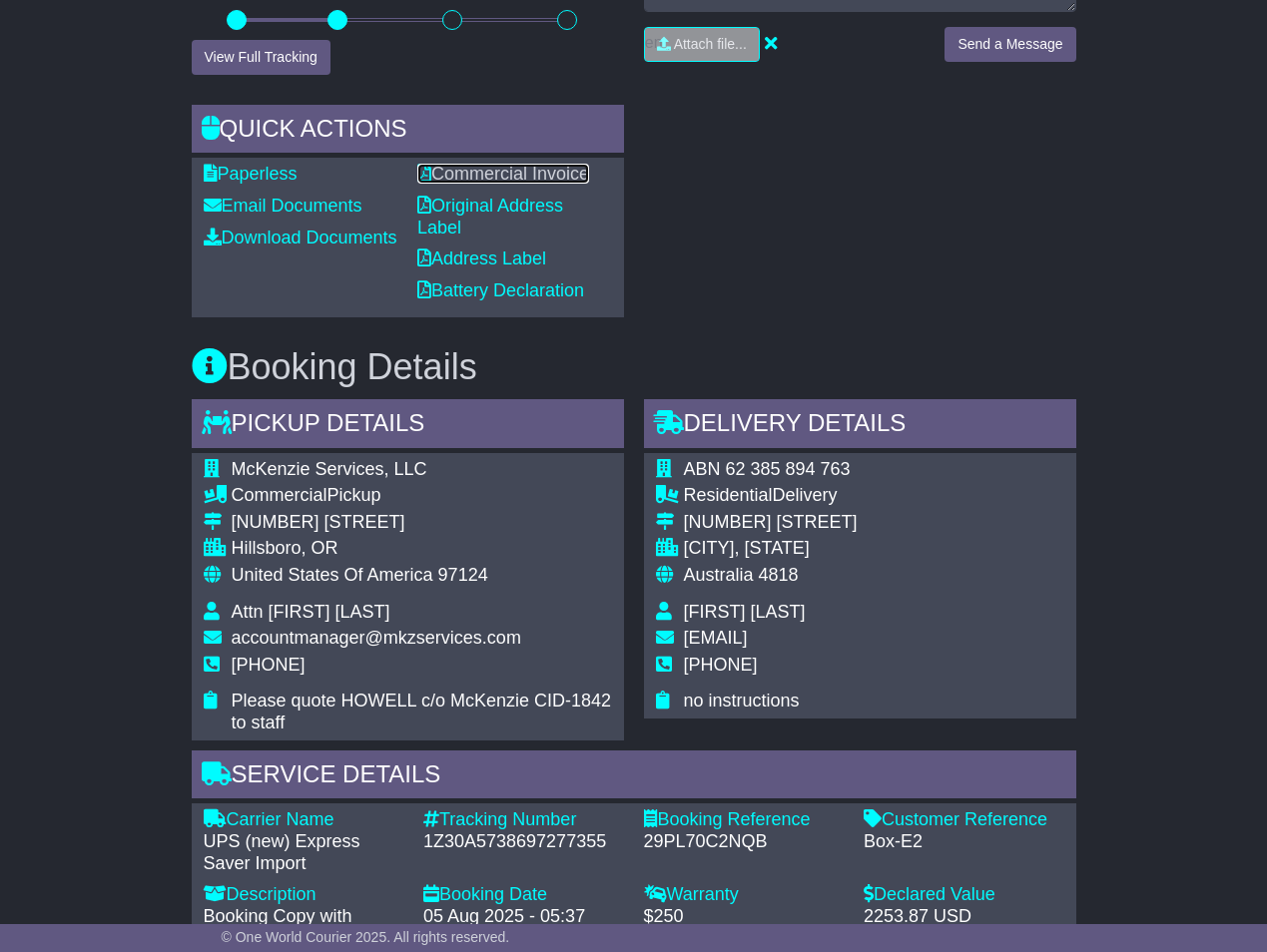 scroll, scrollTop: 708, scrollLeft: 0, axis: vertical 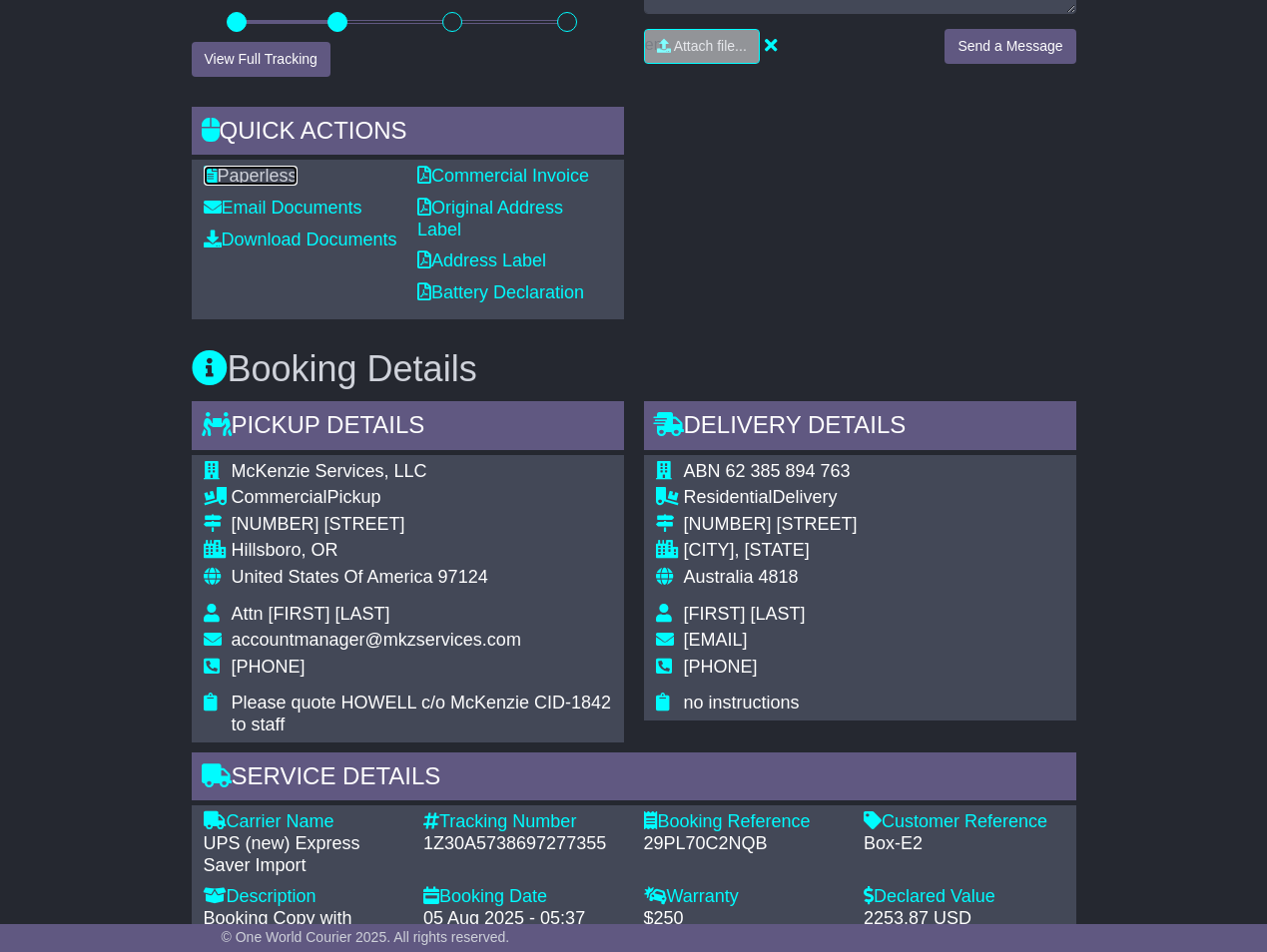click on "Paperless" at bounding box center (251, 176) 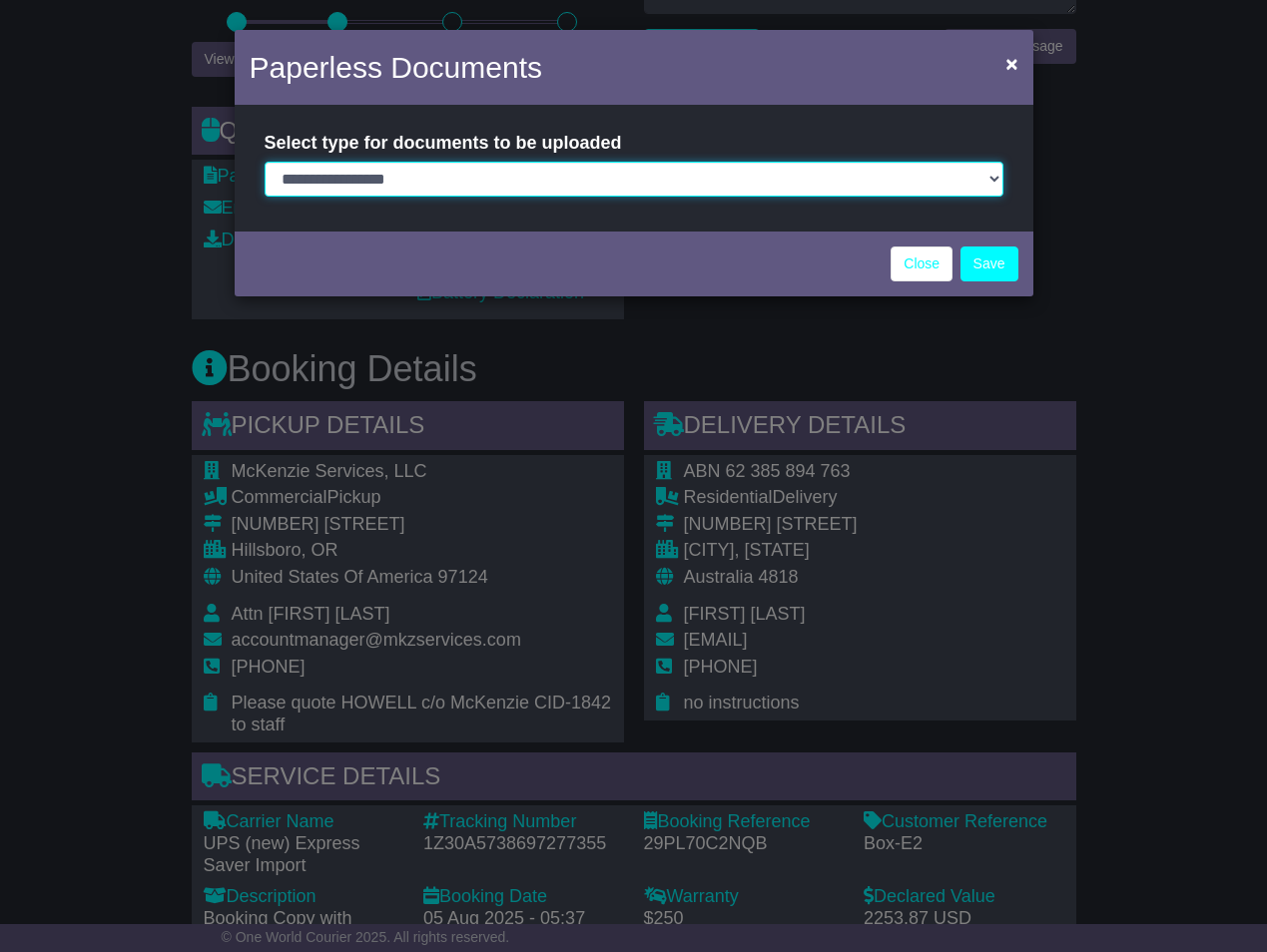 click on "**********" at bounding box center (634, 179) 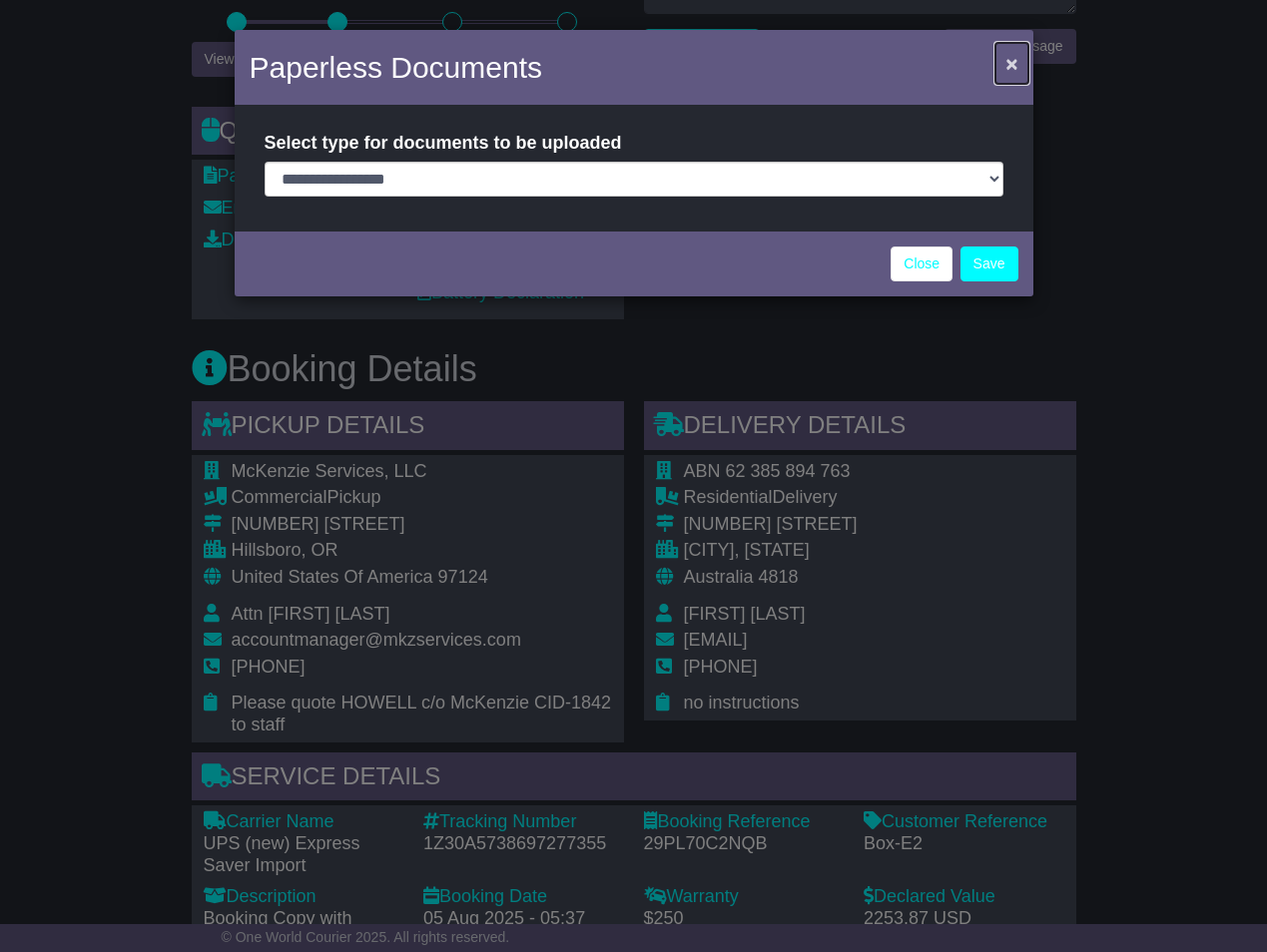 click on "×" at bounding box center (1011, 63) 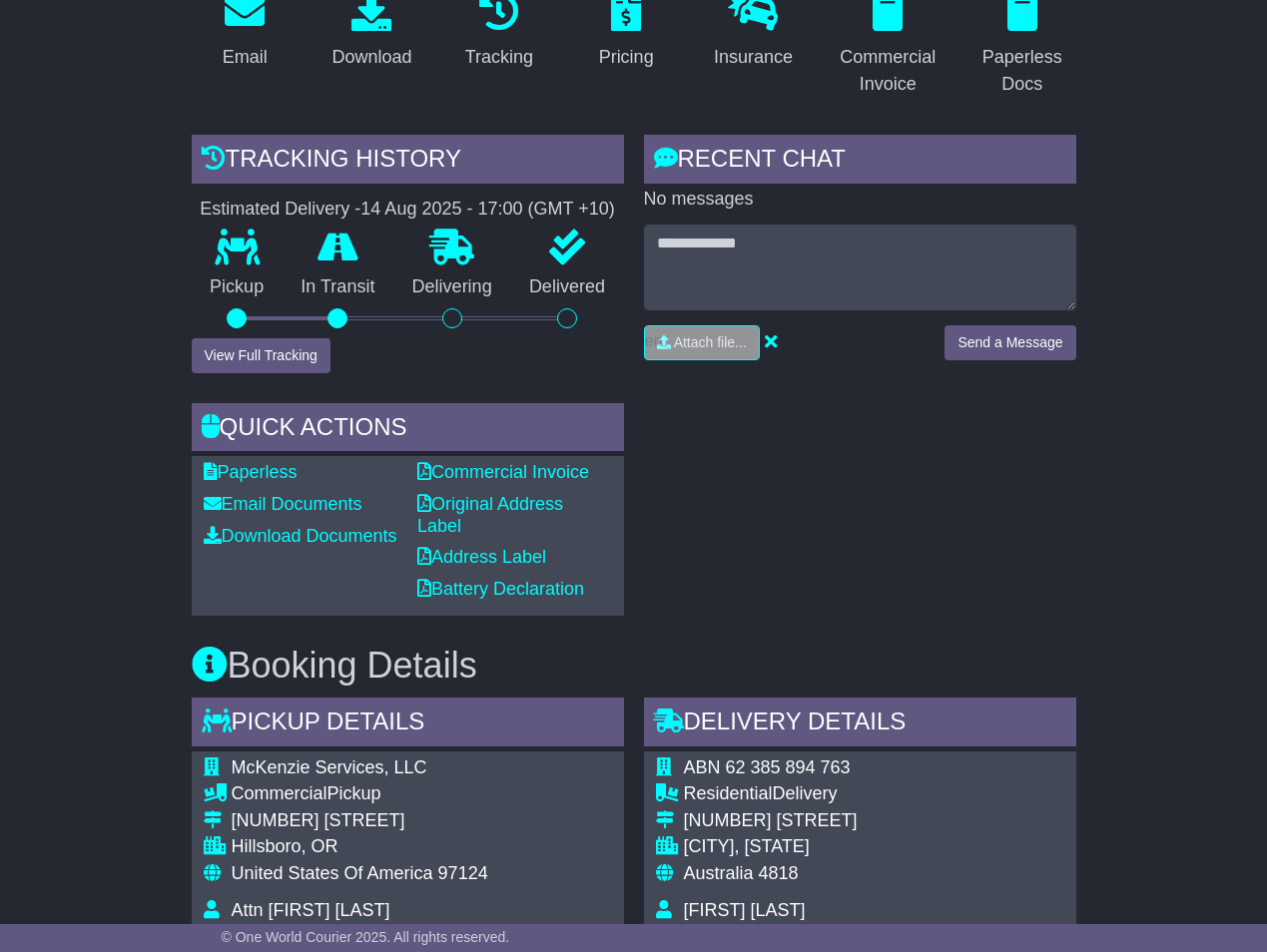 scroll, scrollTop: 368, scrollLeft: 0, axis: vertical 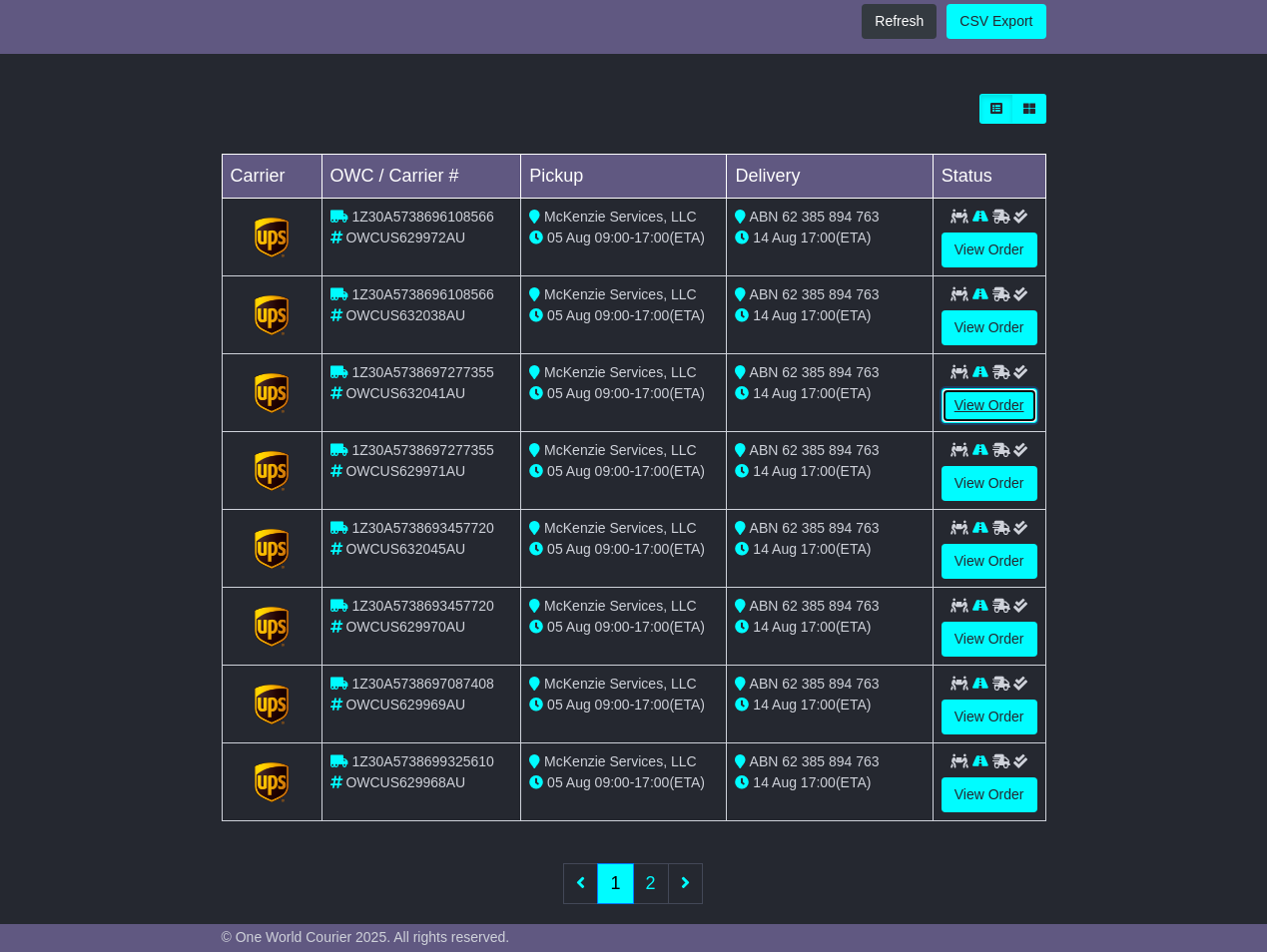 click on "View Order" at bounding box center (989, 405) 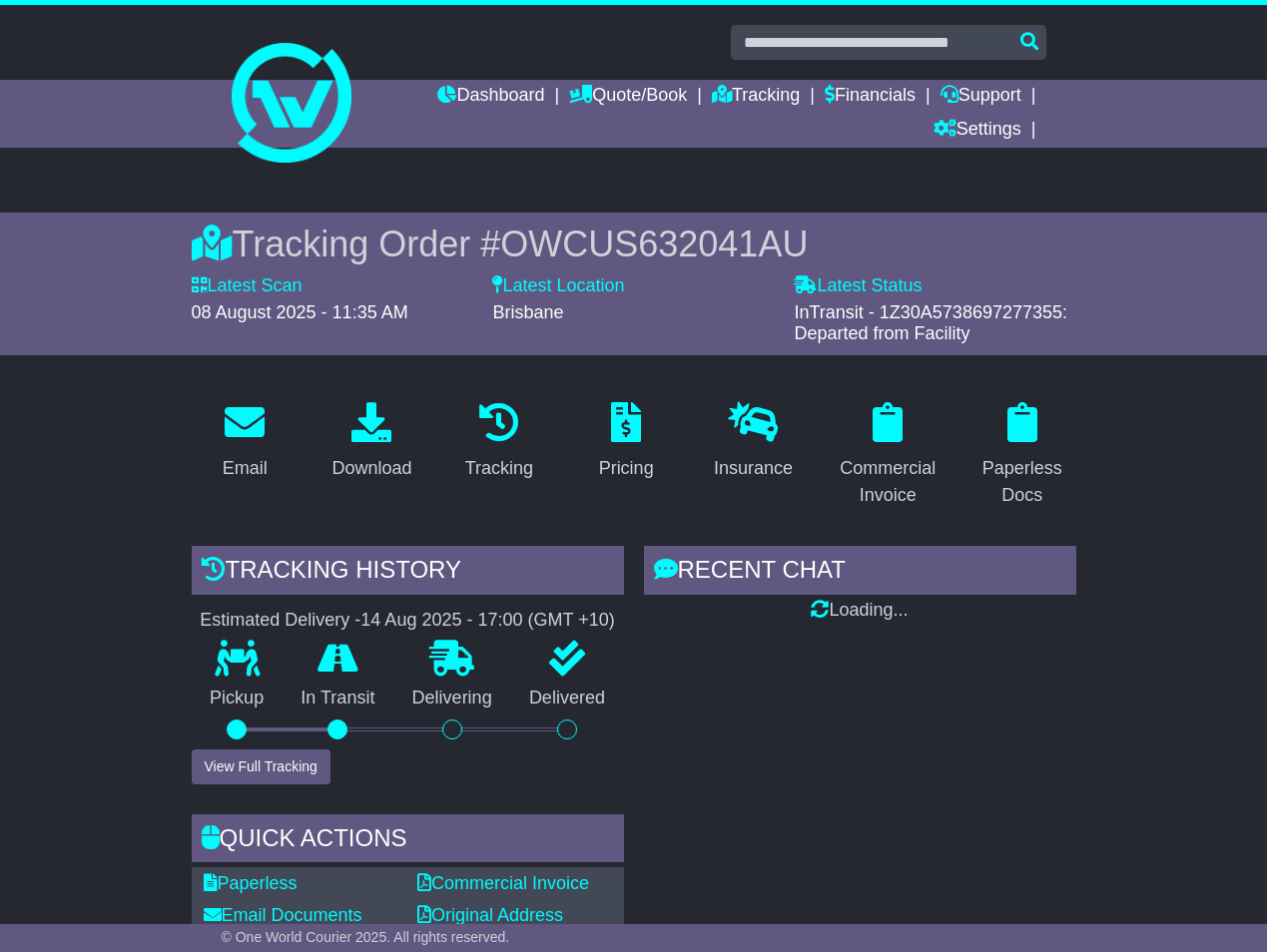 scroll, scrollTop: 154, scrollLeft: 0, axis: vertical 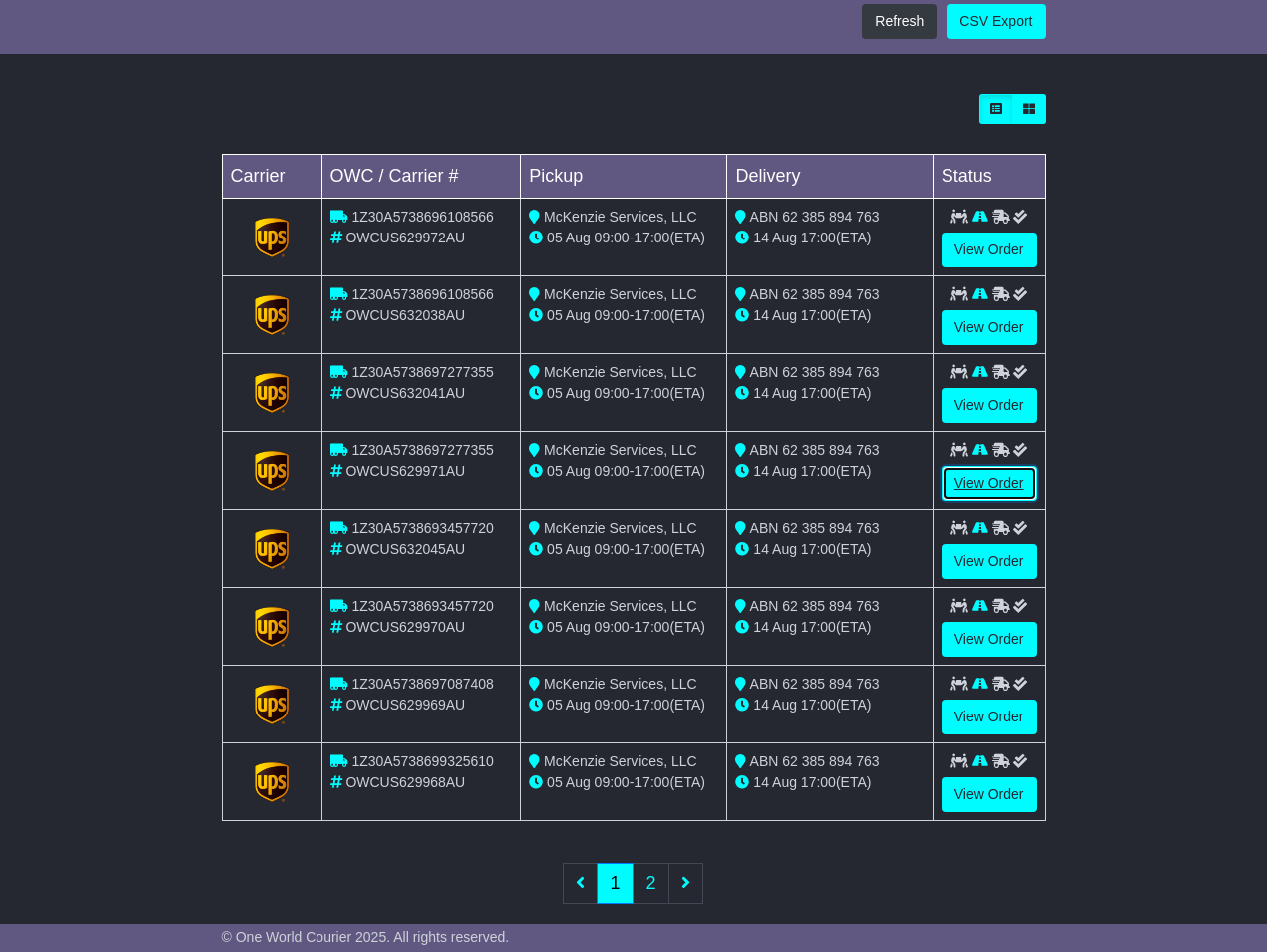 click on "View Order" at bounding box center (989, 483) 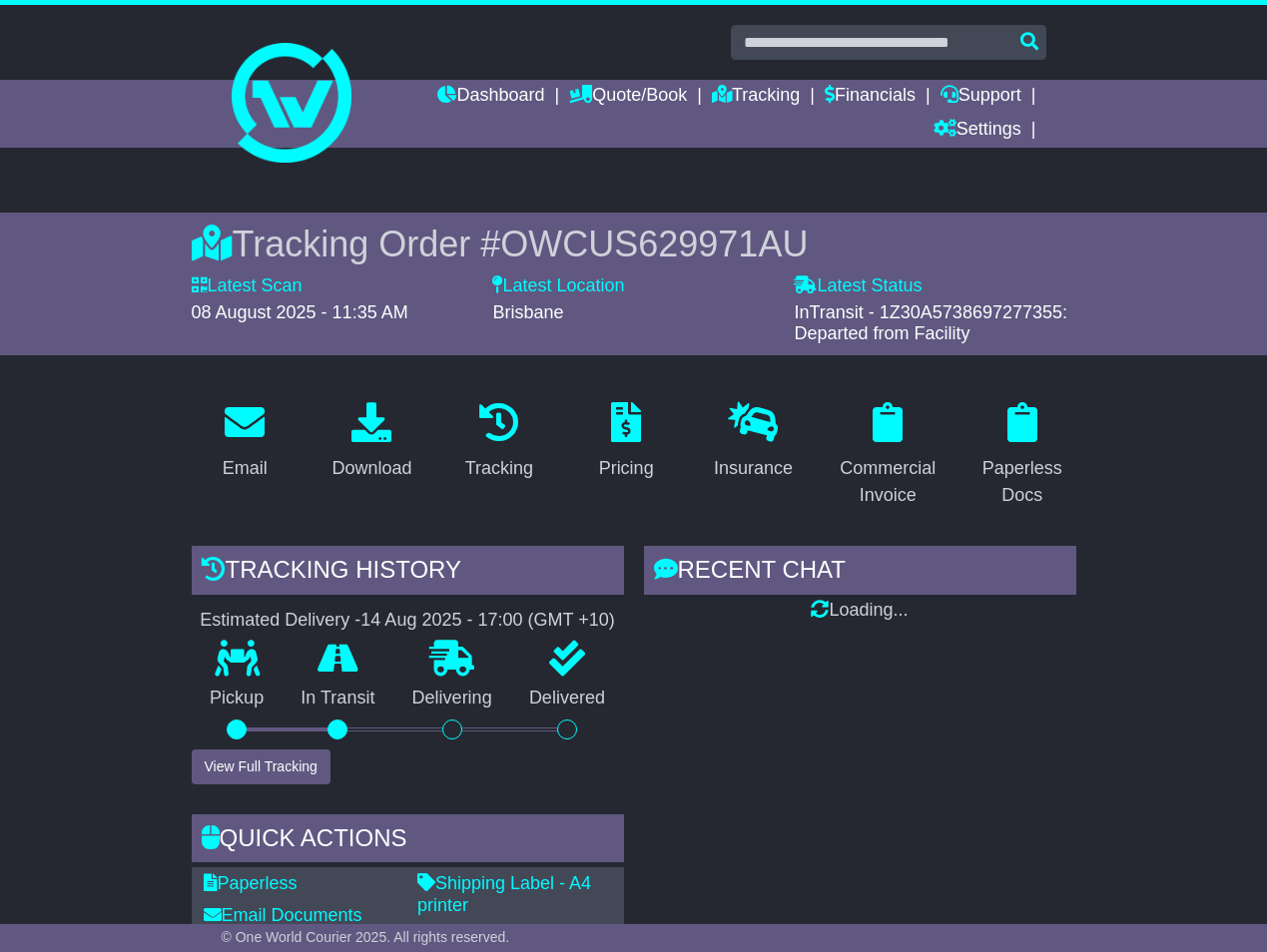scroll, scrollTop: 0, scrollLeft: 0, axis: both 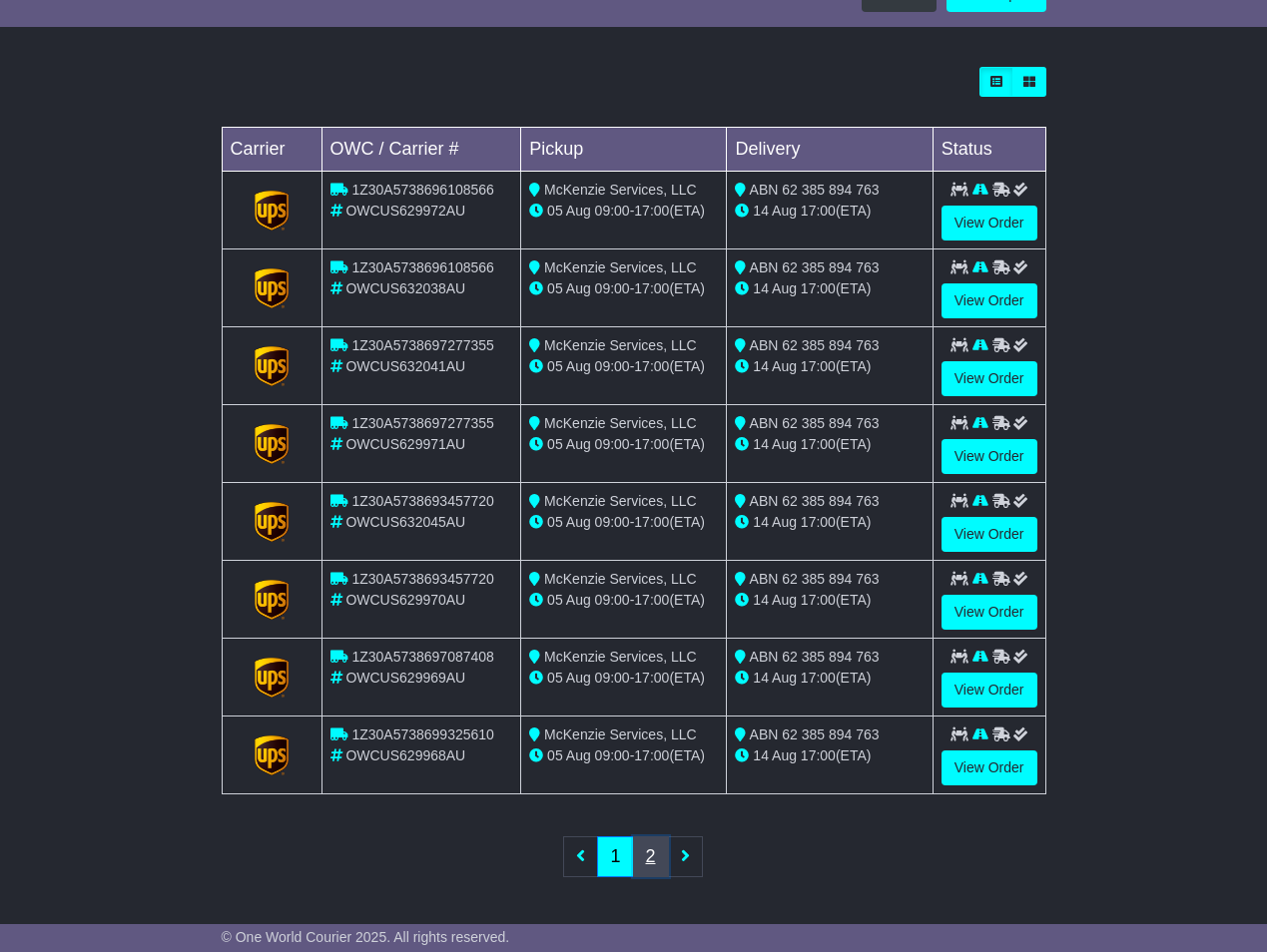 click on "2" at bounding box center (651, 856) 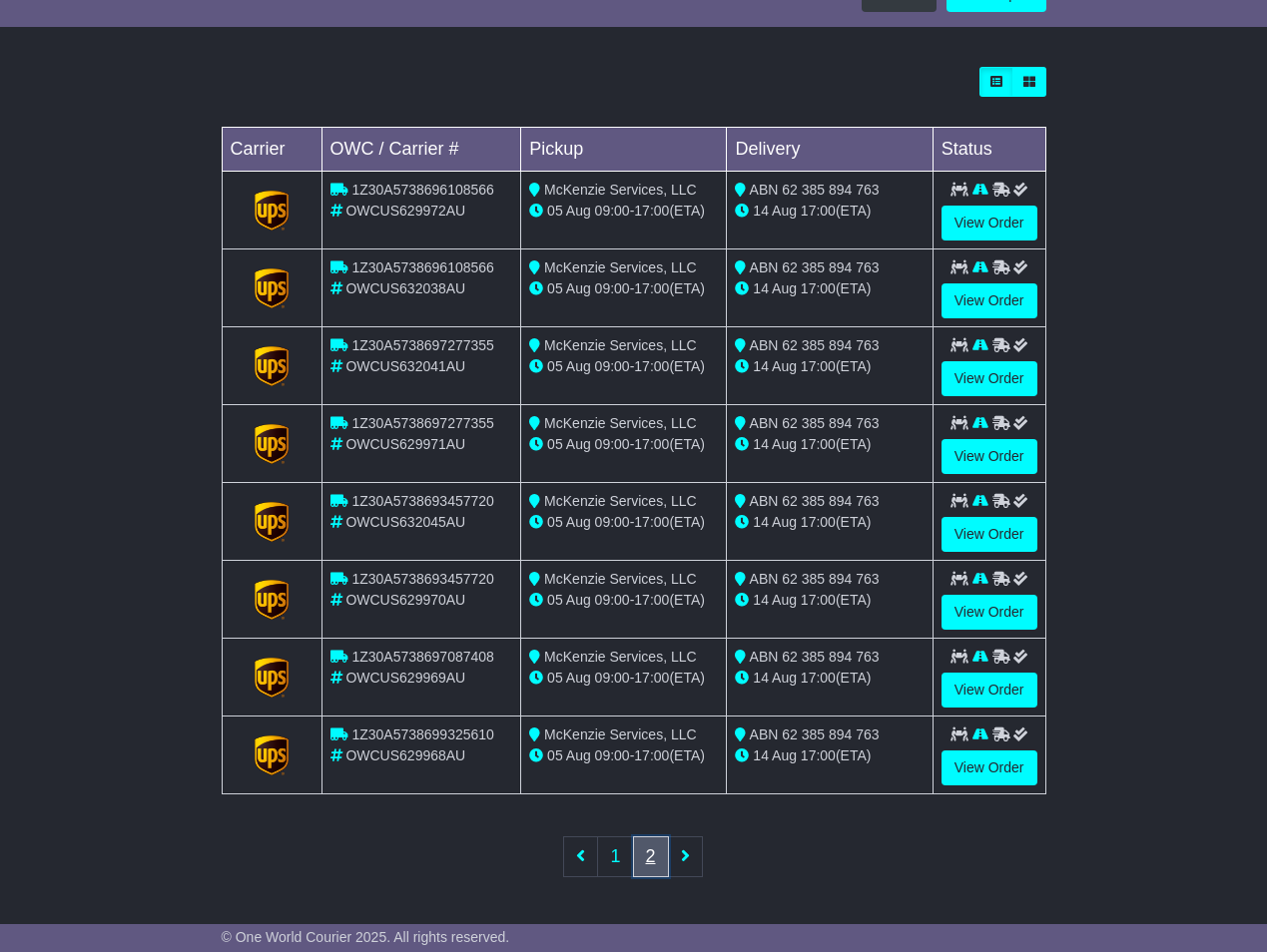 scroll, scrollTop: 267, scrollLeft: 0, axis: vertical 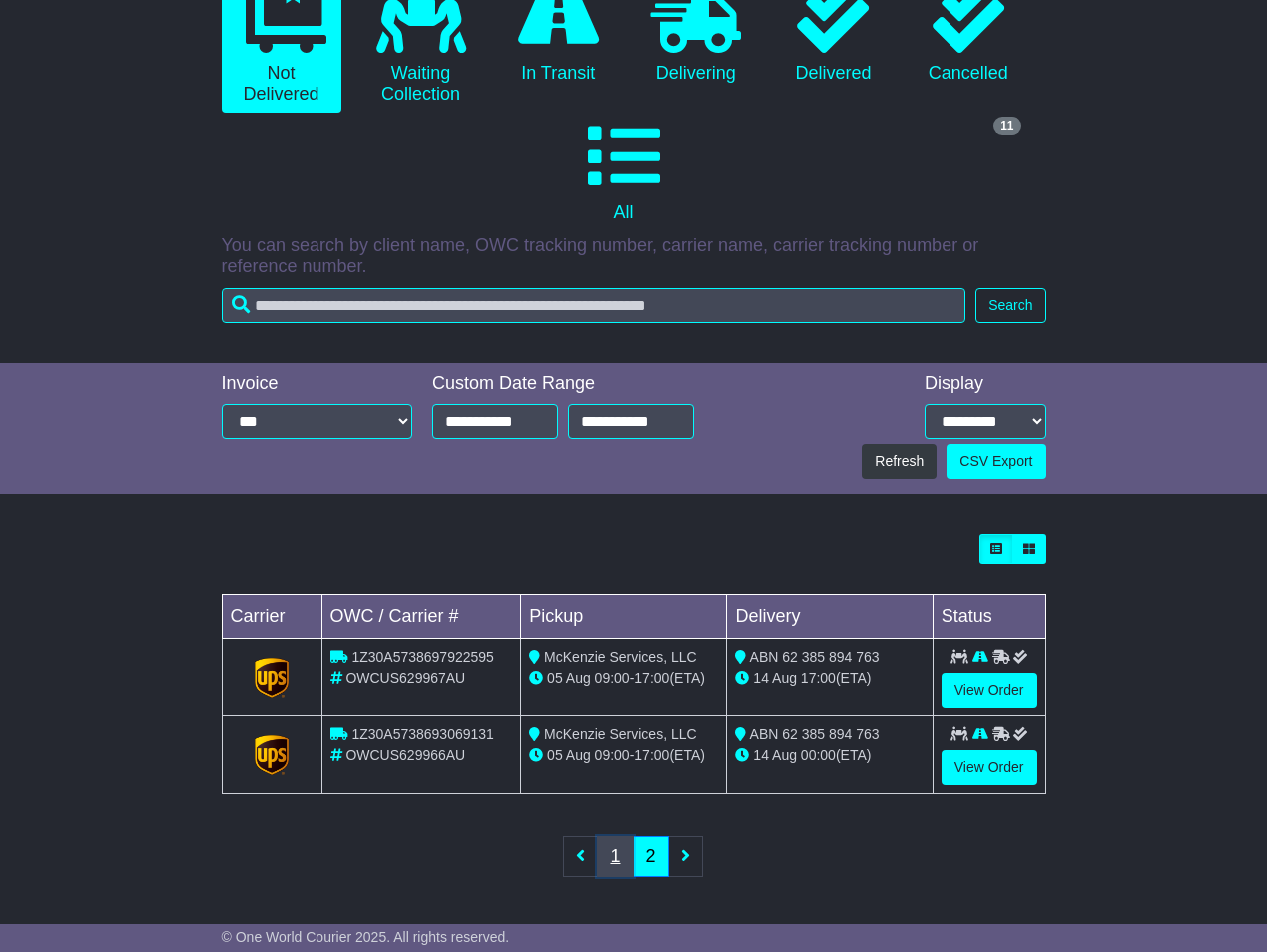 click on "1" at bounding box center [615, 856] 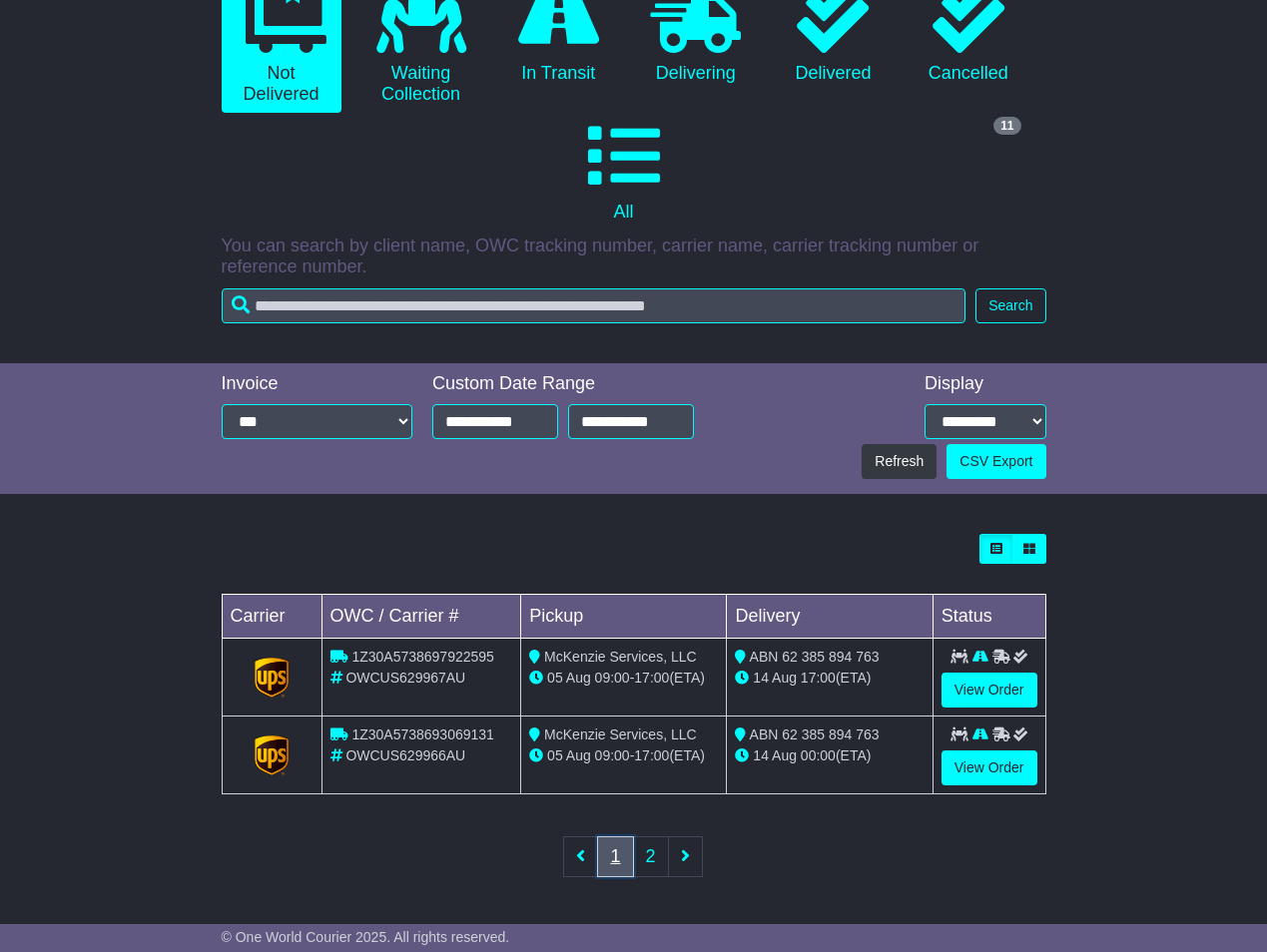 scroll, scrollTop: 267, scrollLeft: 0, axis: vertical 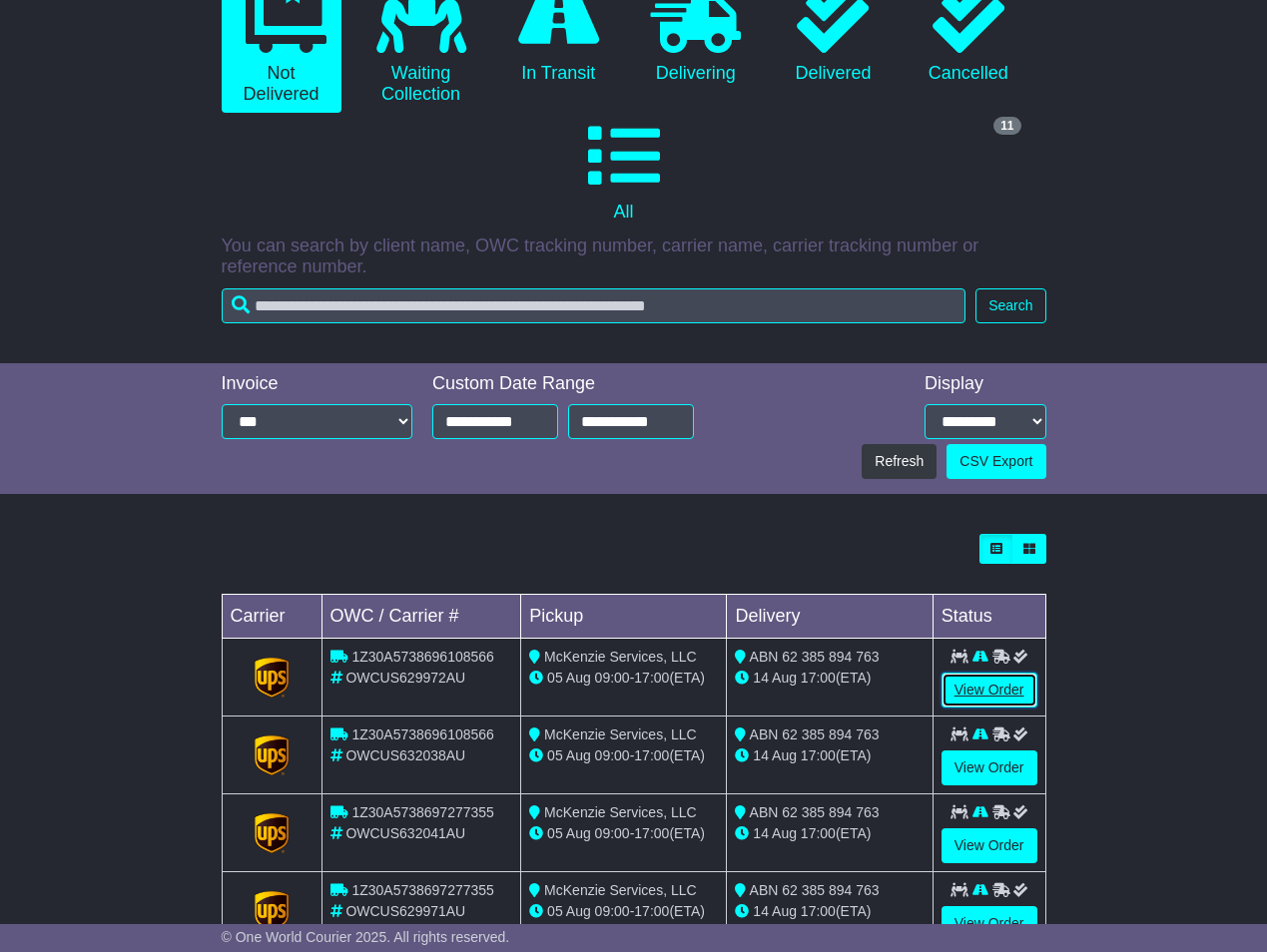 click on "View Order" at bounding box center (989, 690) 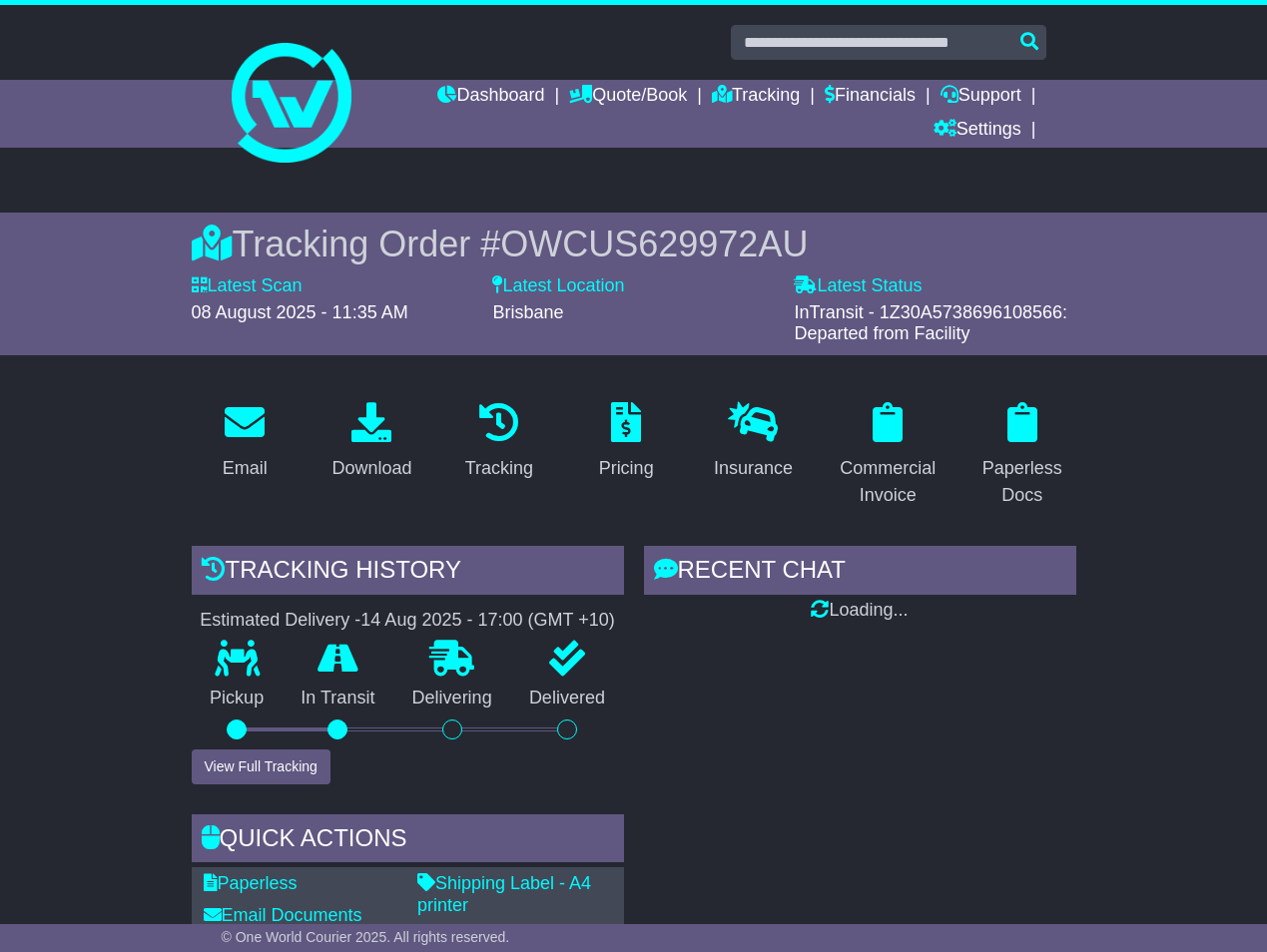 scroll, scrollTop: 0, scrollLeft: 0, axis: both 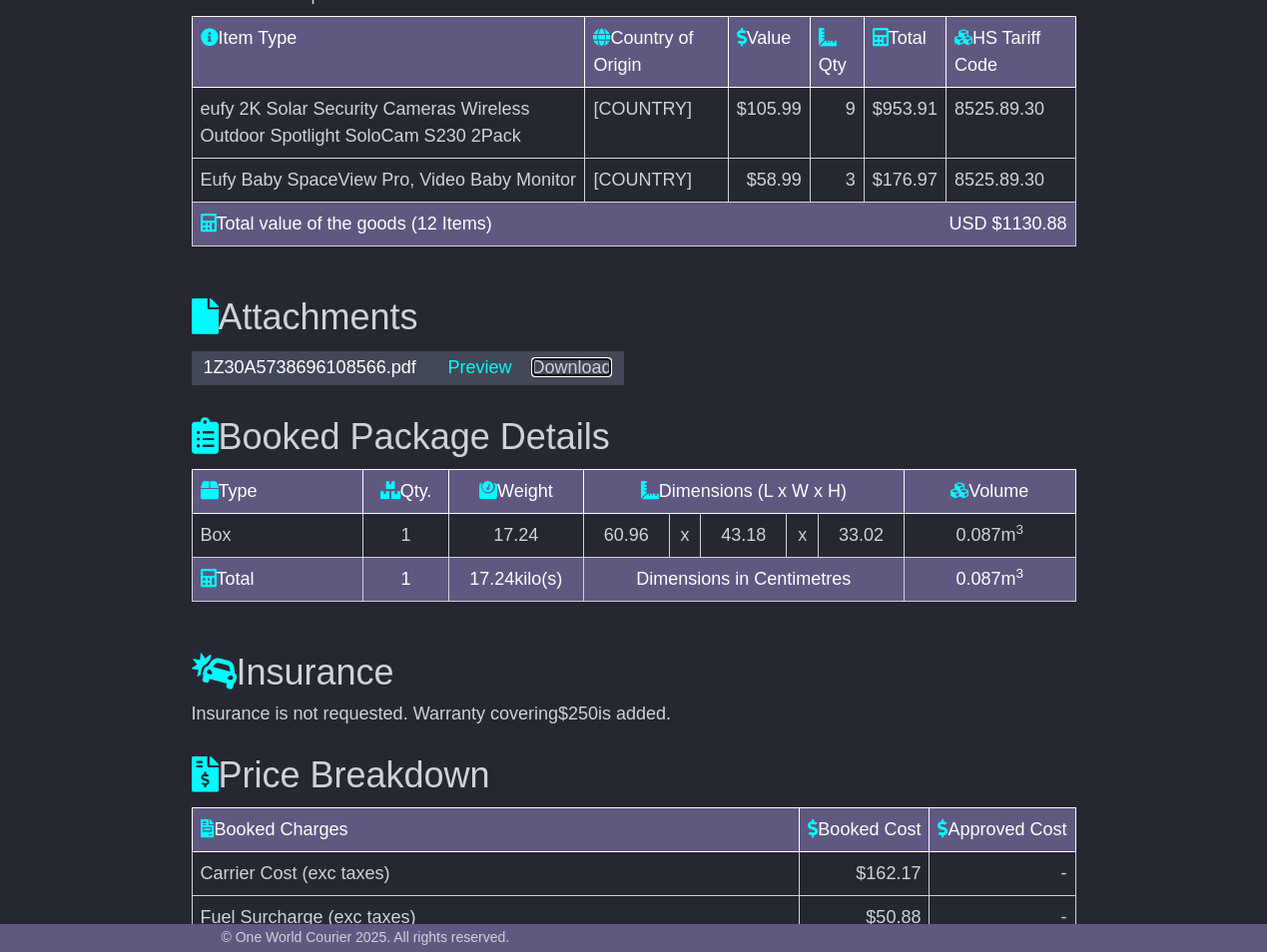 click on "Download" at bounding box center (571, 367) 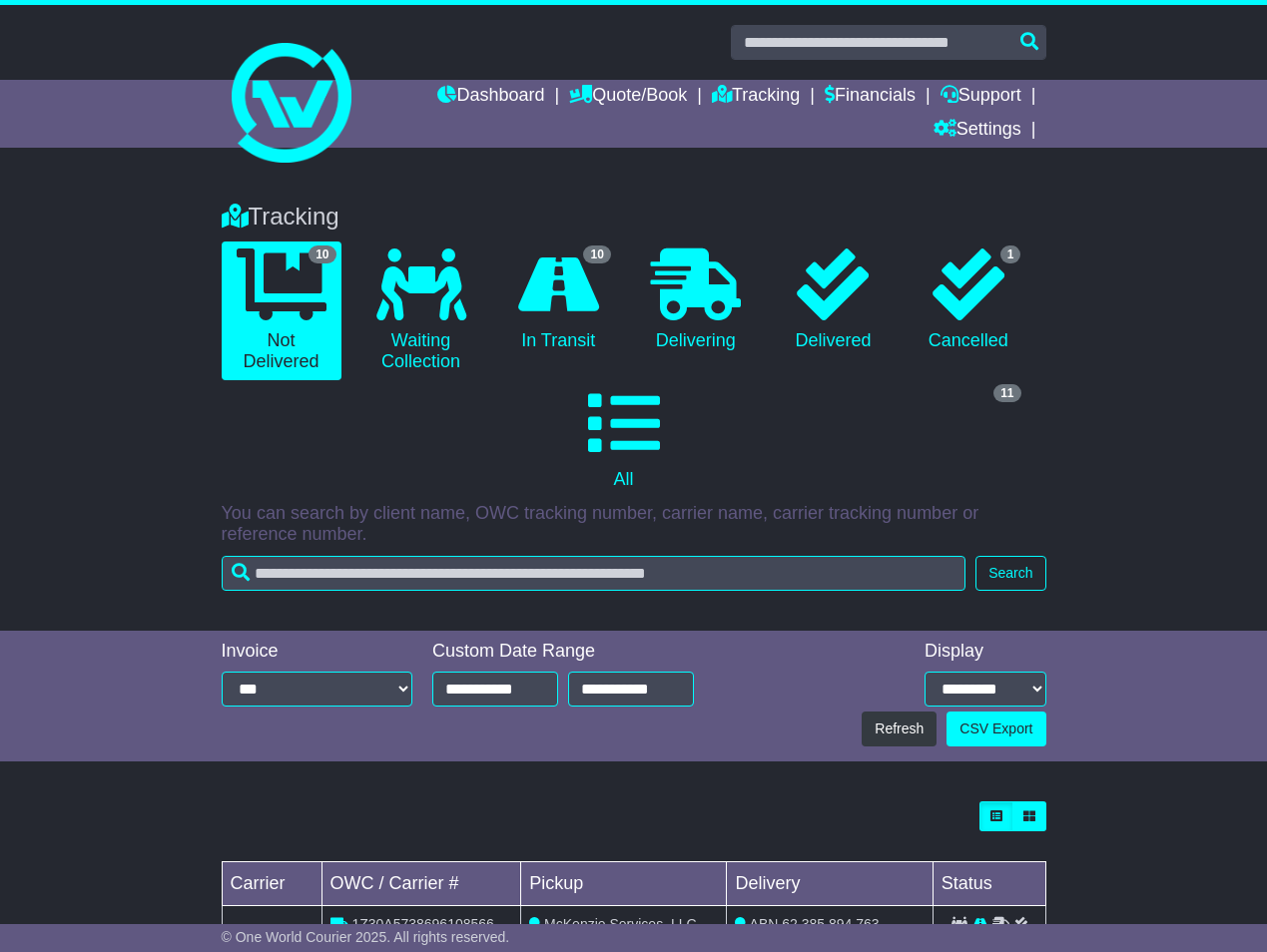 scroll, scrollTop: 267, scrollLeft: 0, axis: vertical 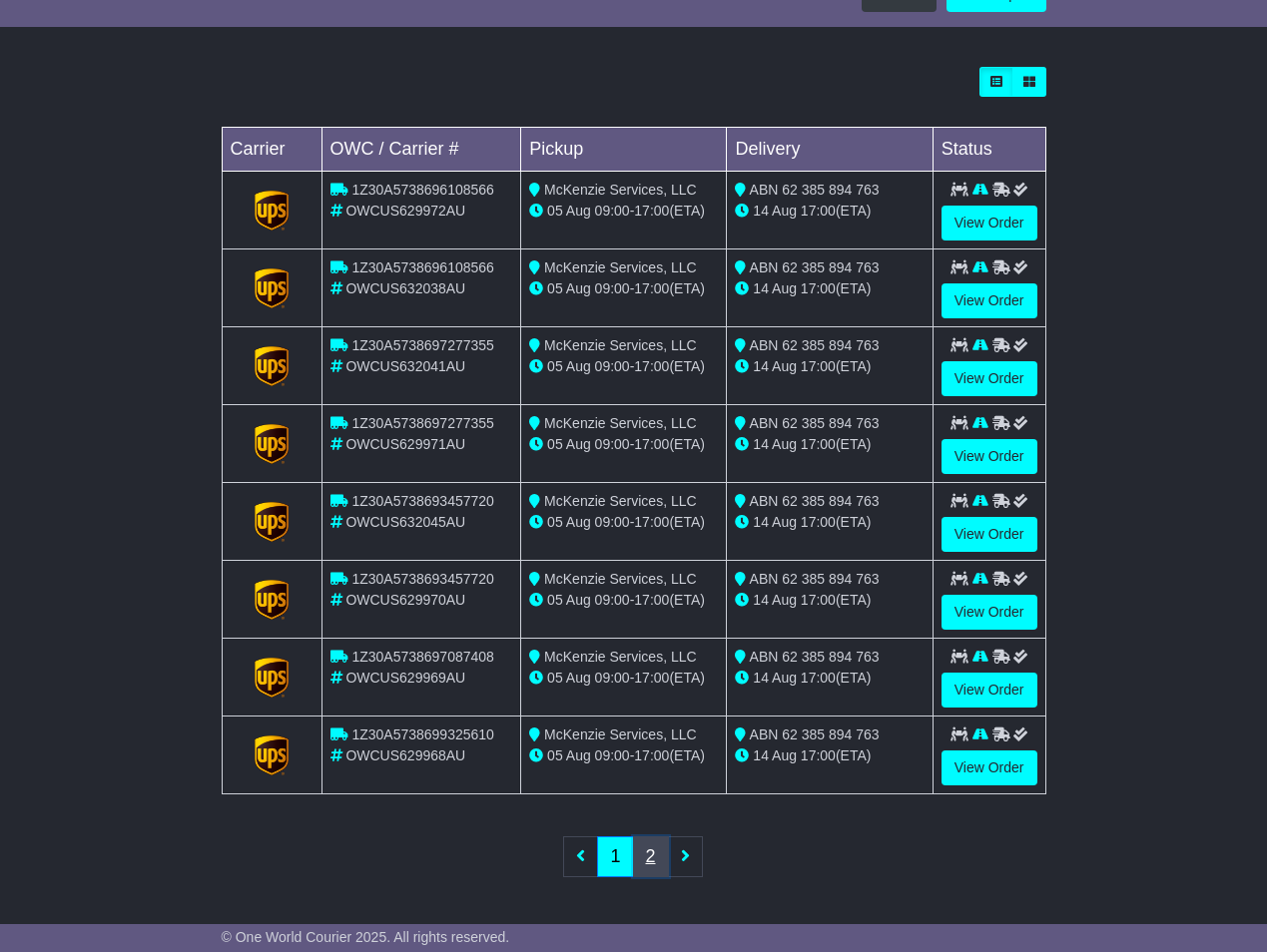 click on "2" at bounding box center (651, 856) 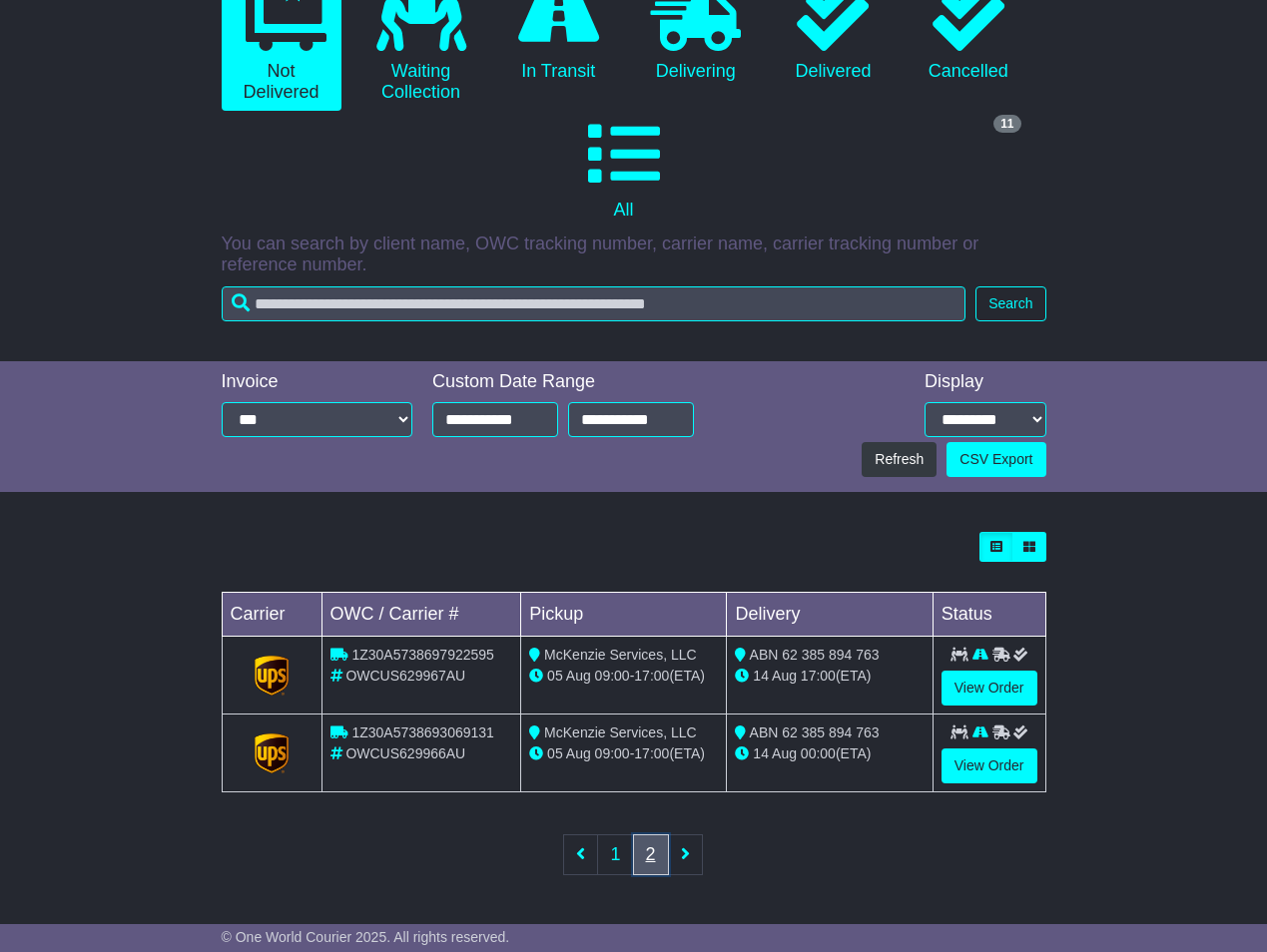 scroll, scrollTop: 267, scrollLeft: 0, axis: vertical 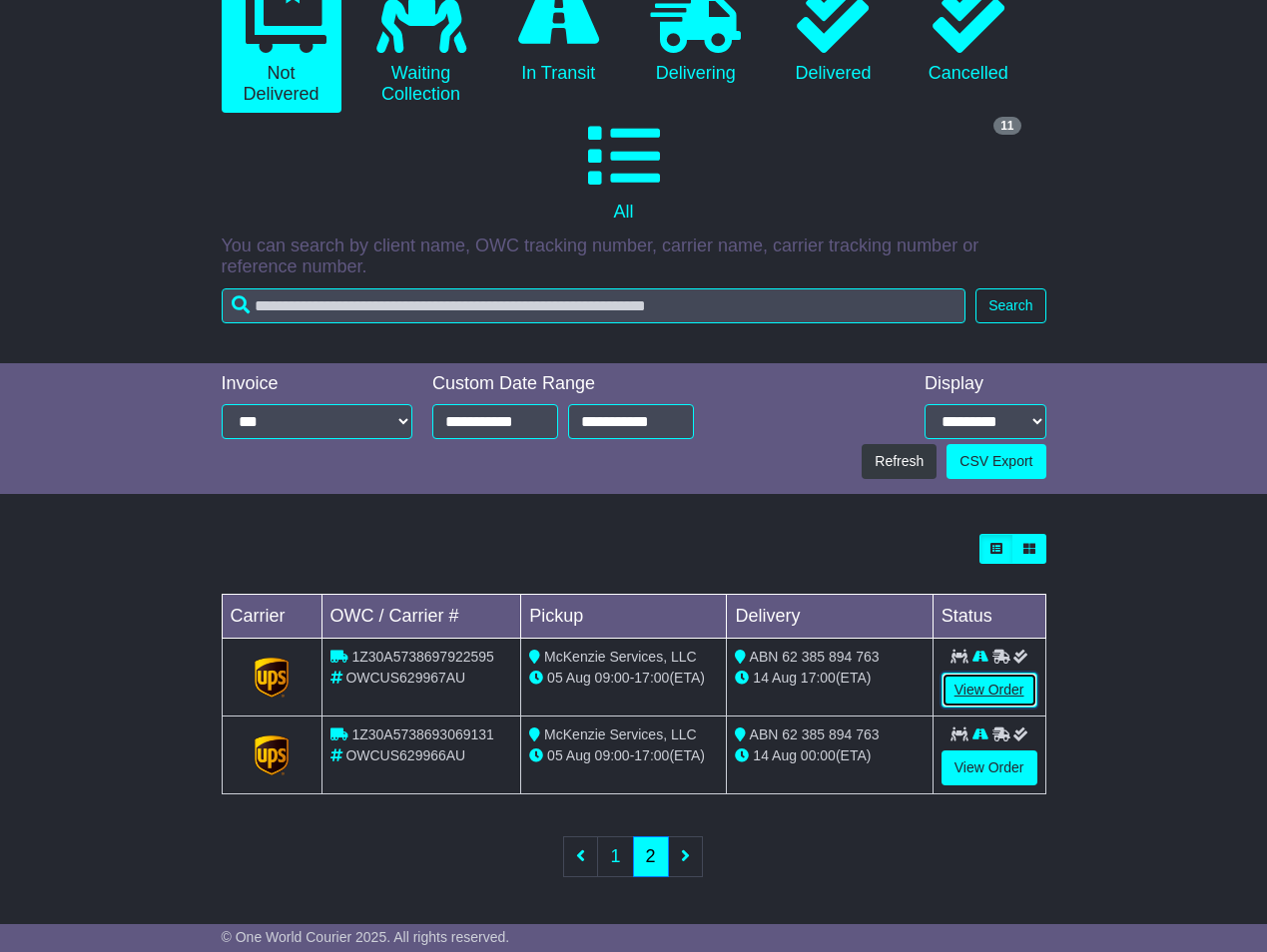 click on "View Order" at bounding box center [989, 690] 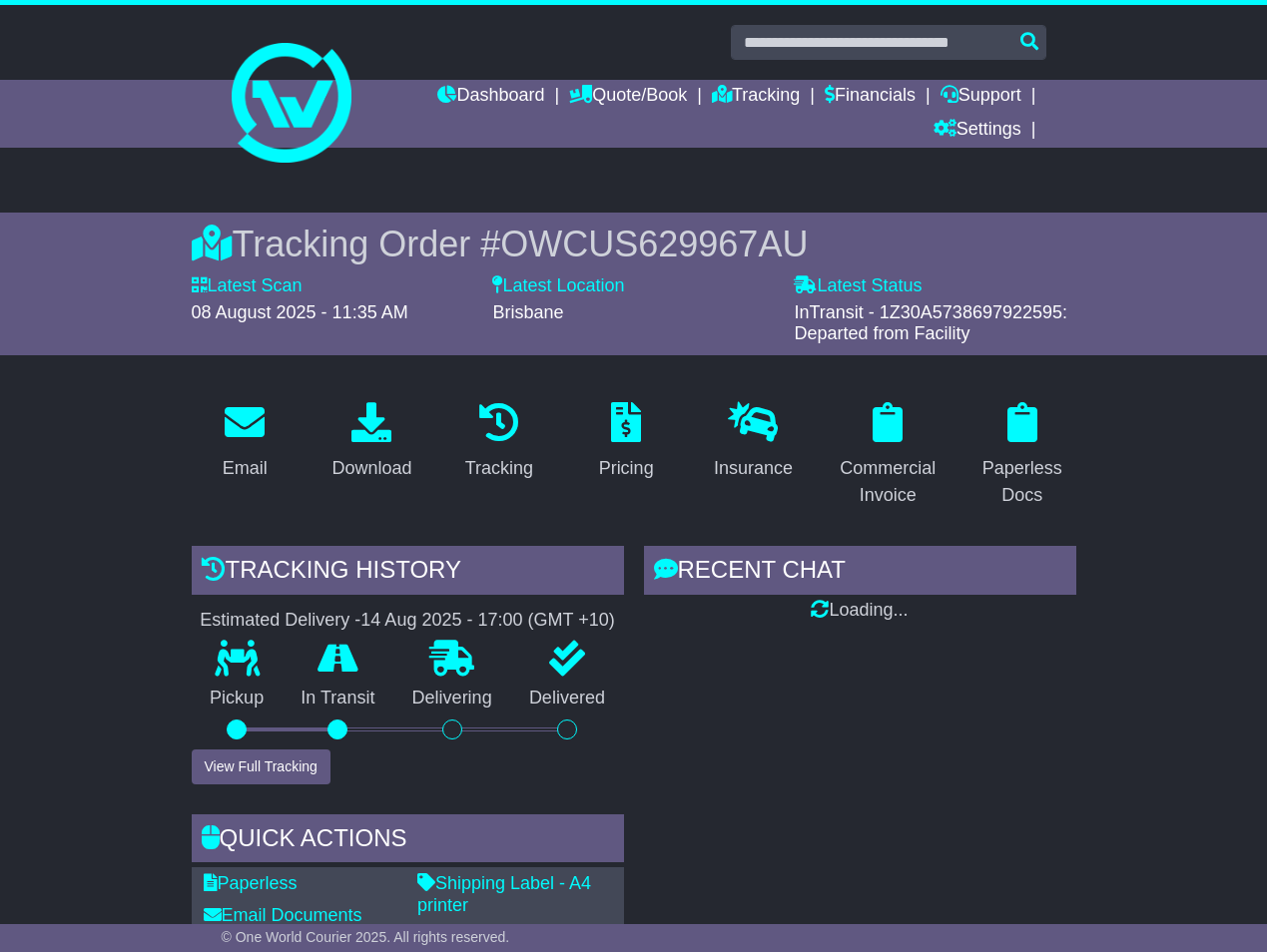 scroll, scrollTop: 0, scrollLeft: 0, axis: both 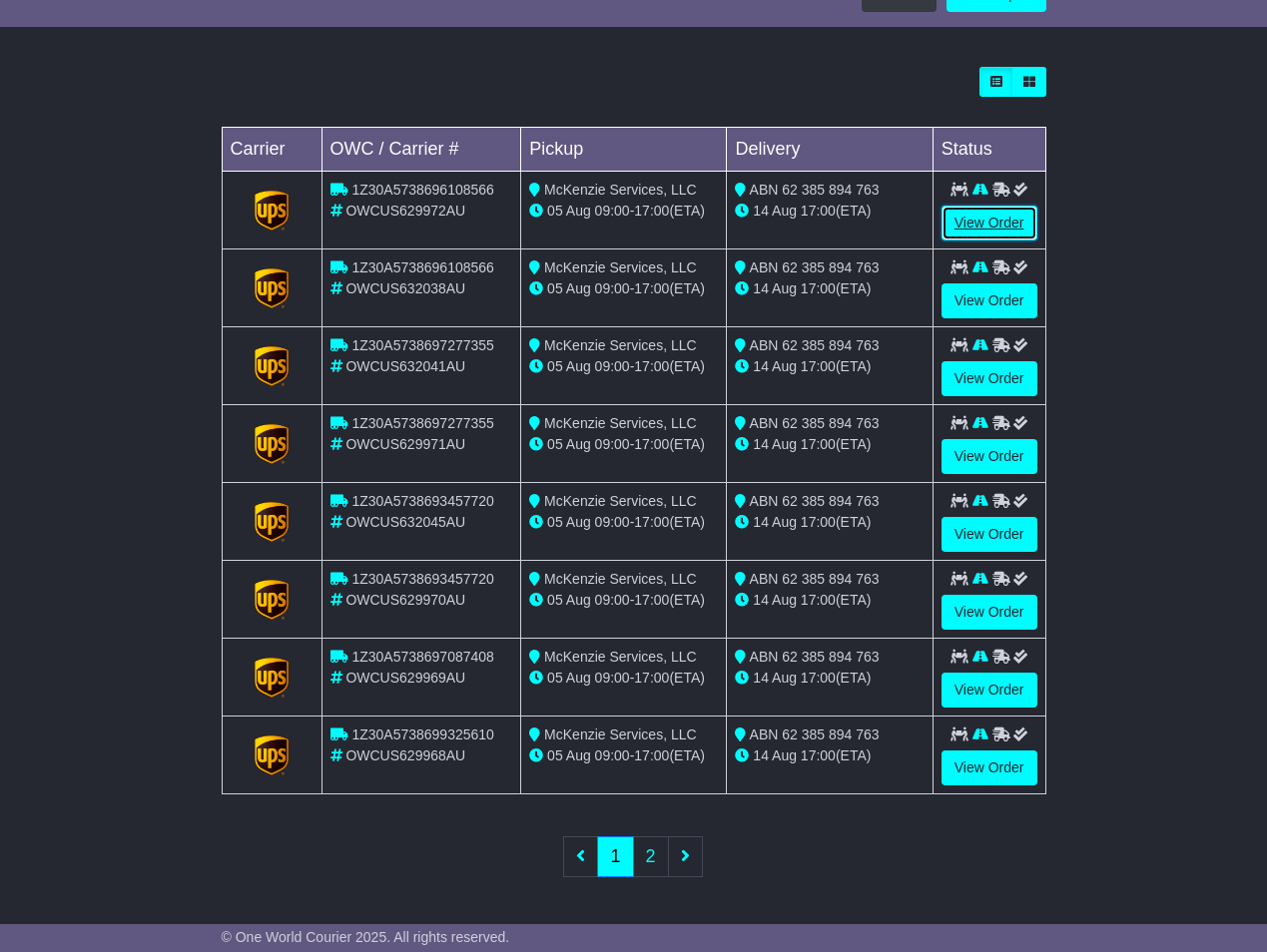 click on "View Order" at bounding box center (989, 223) 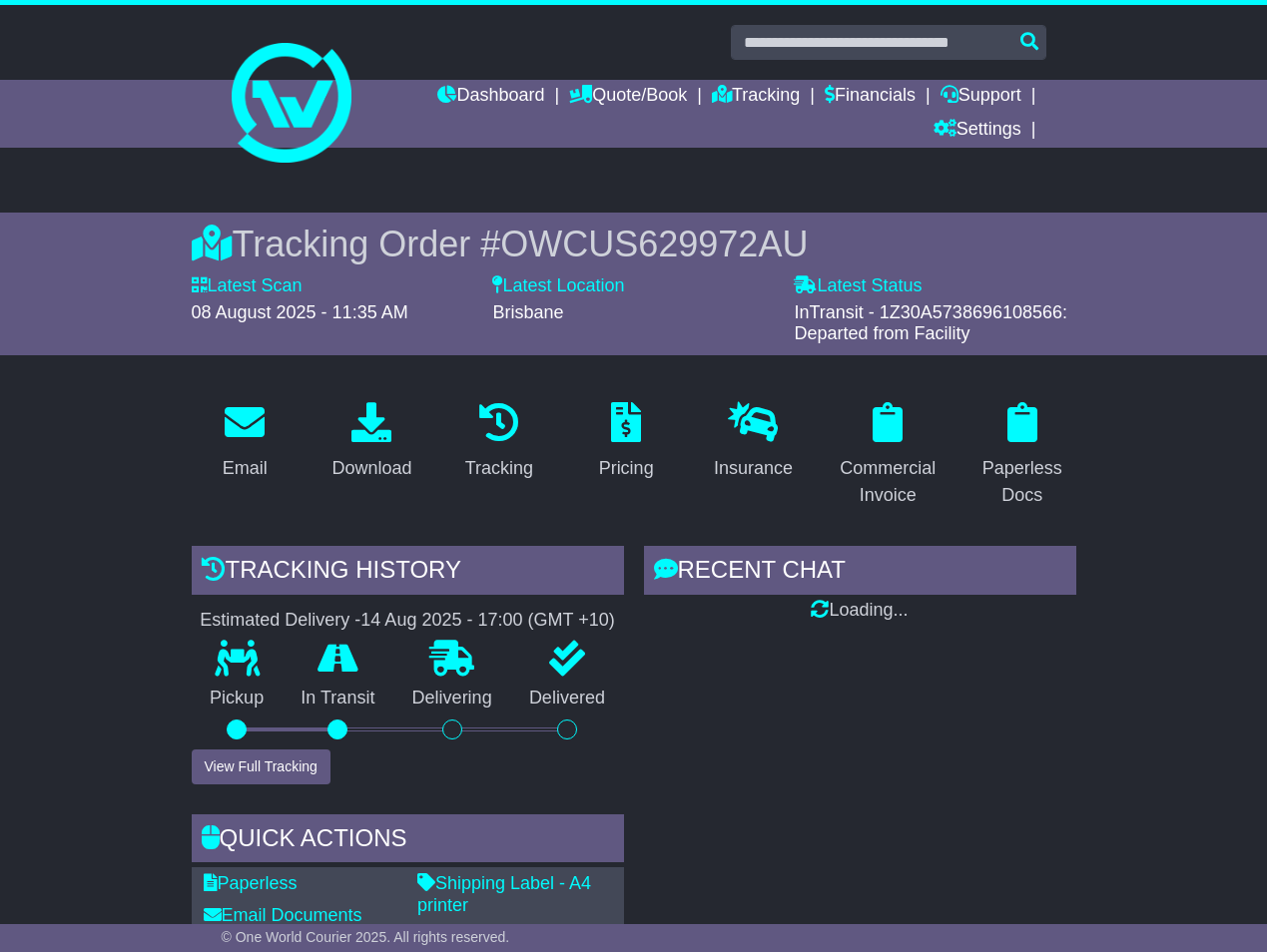 scroll, scrollTop: 138, scrollLeft: 0, axis: vertical 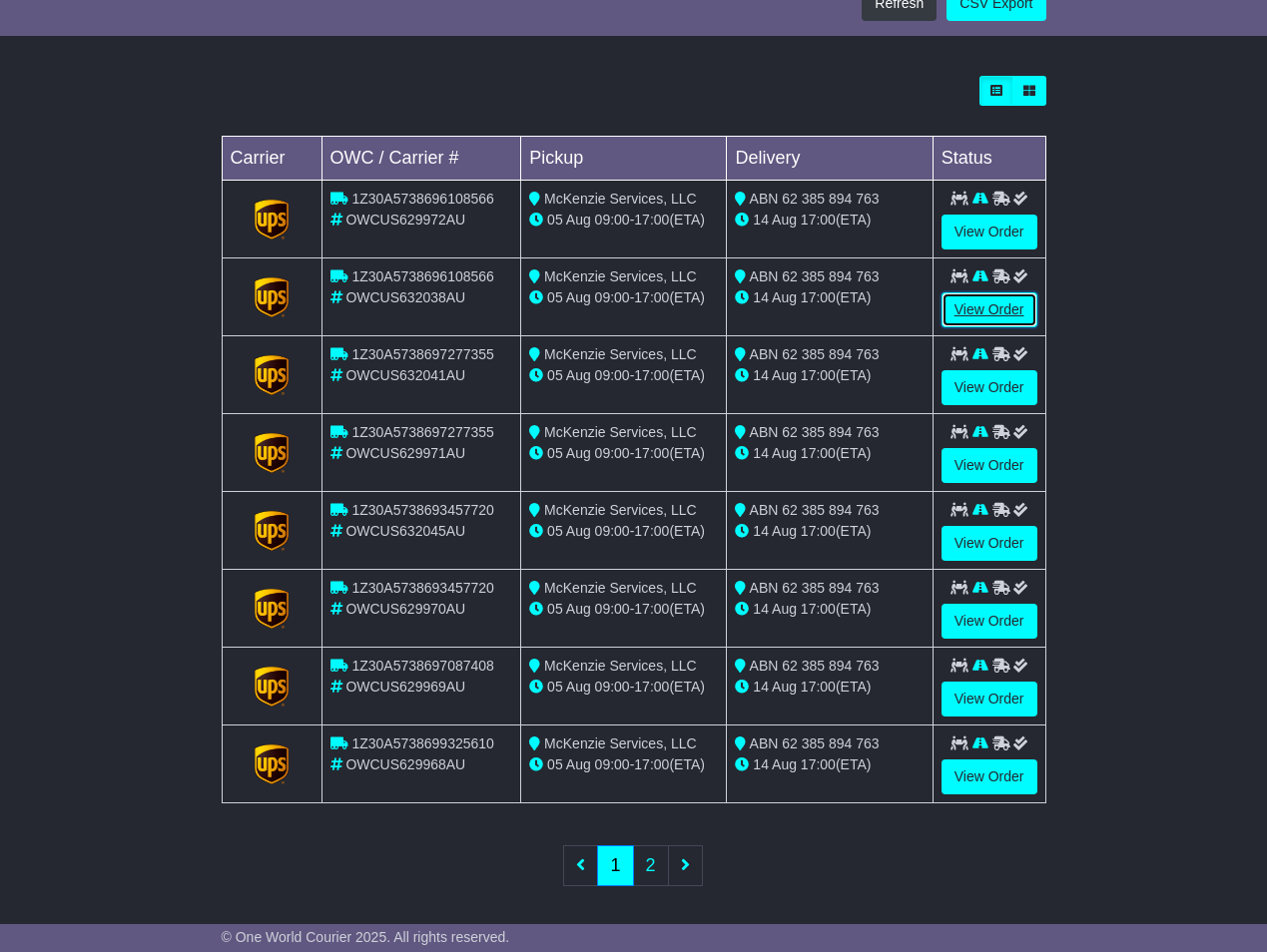 click on "View Order" at bounding box center (989, 309) 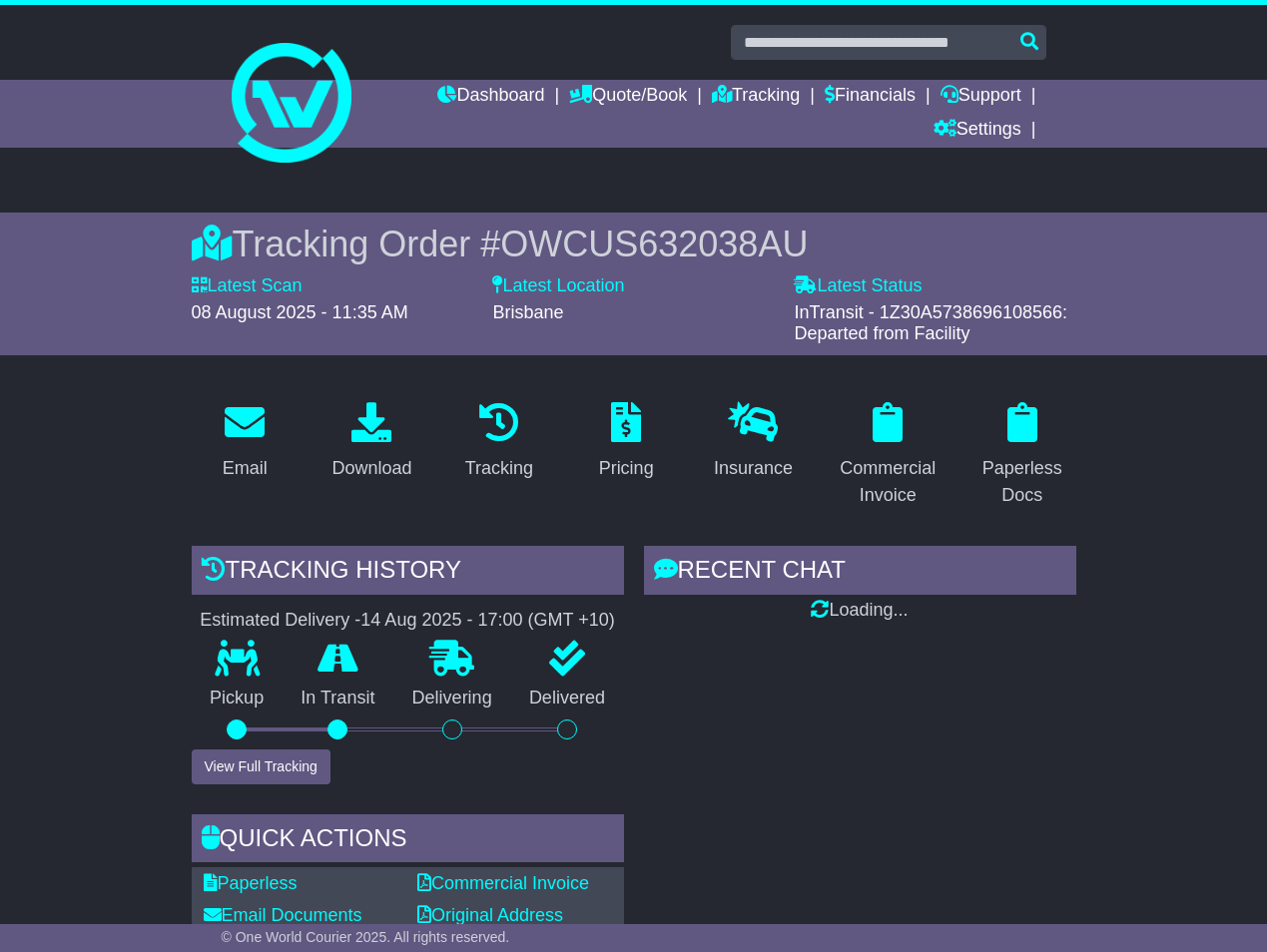 scroll, scrollTop: 0, scrollLeft: 0, axis: both 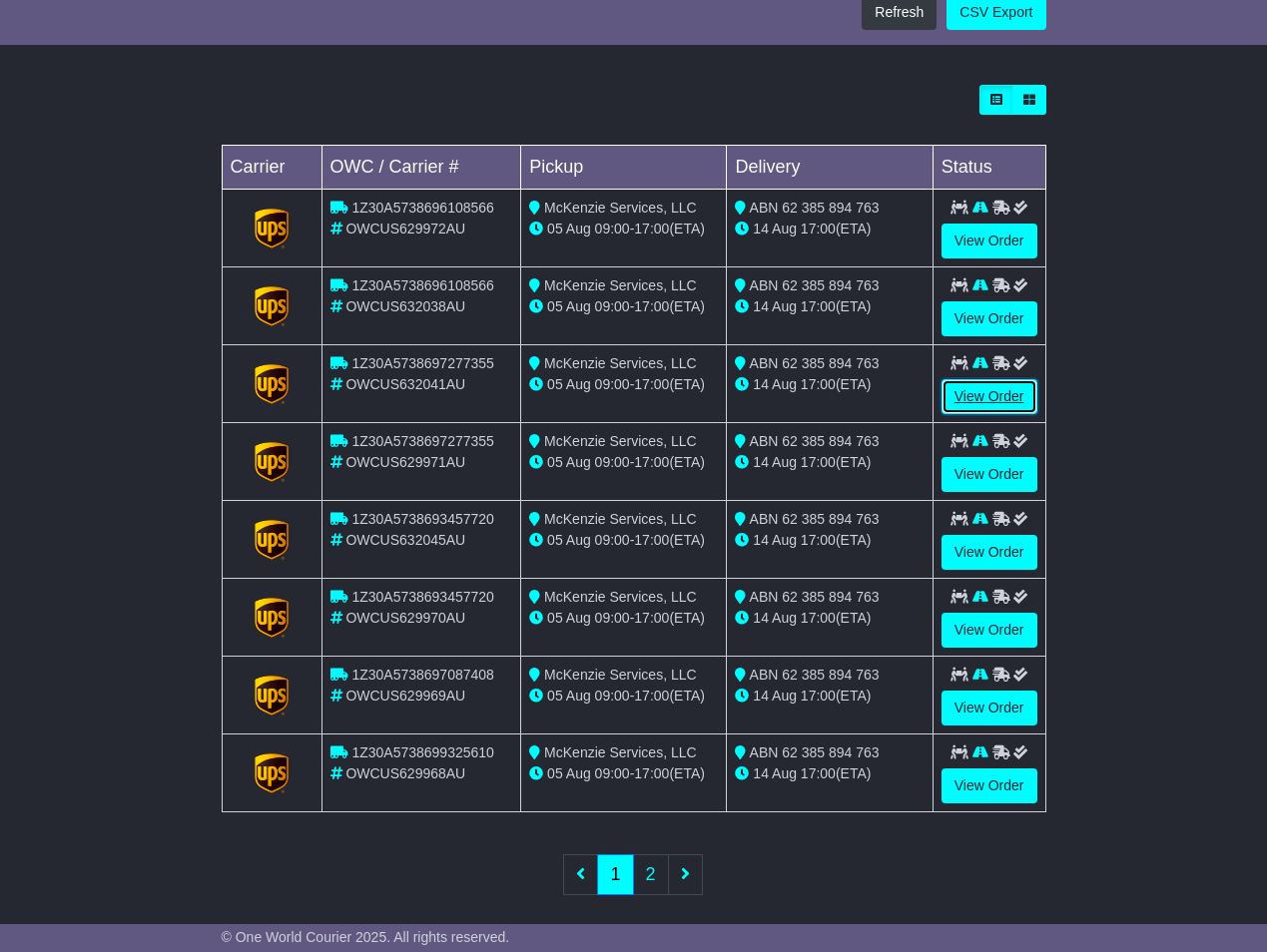 click on "View Order" at bounding box center [989, 396] 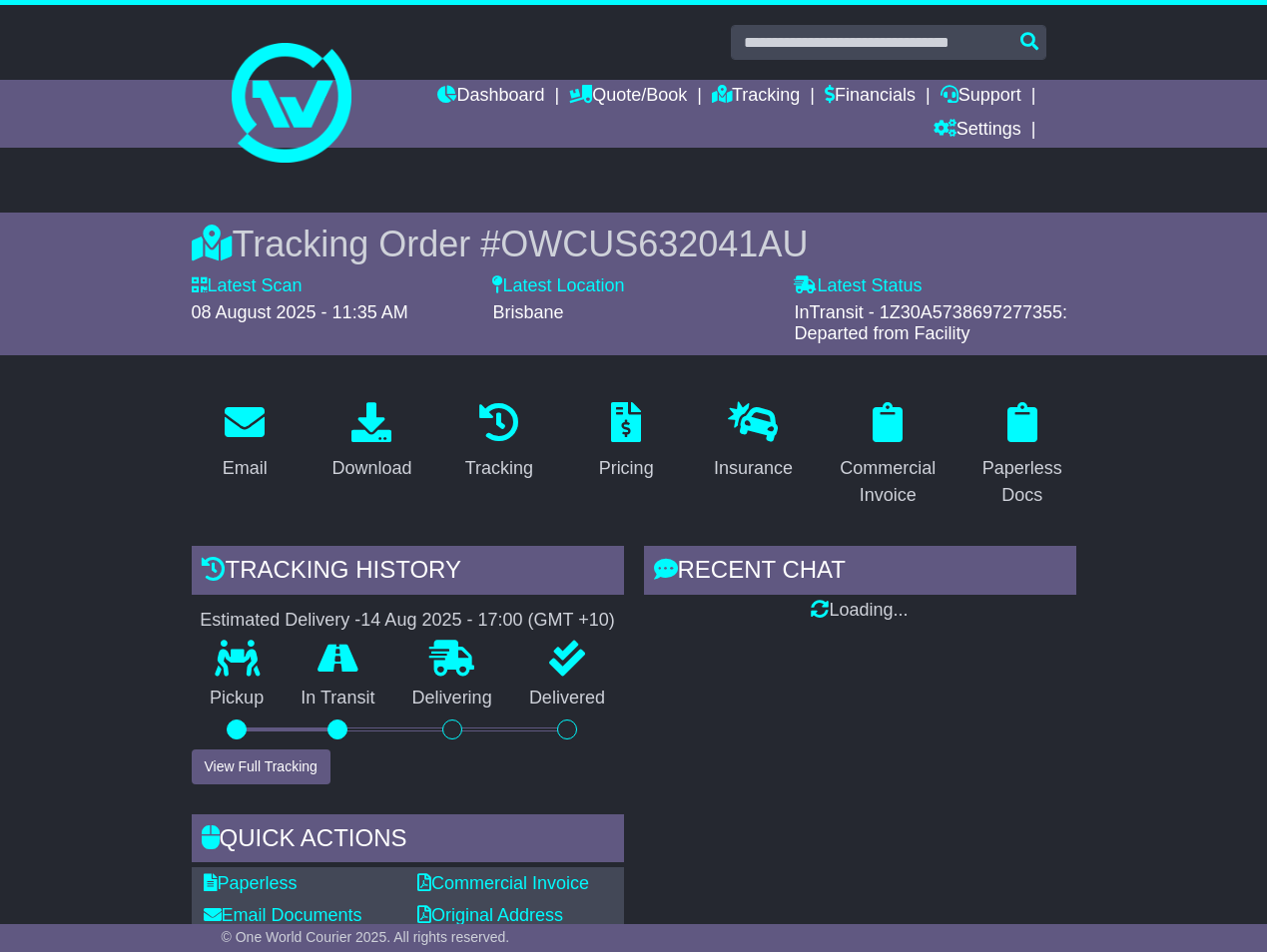 scroll, scrollTop: 0, scrollLeft: 0, axis: both 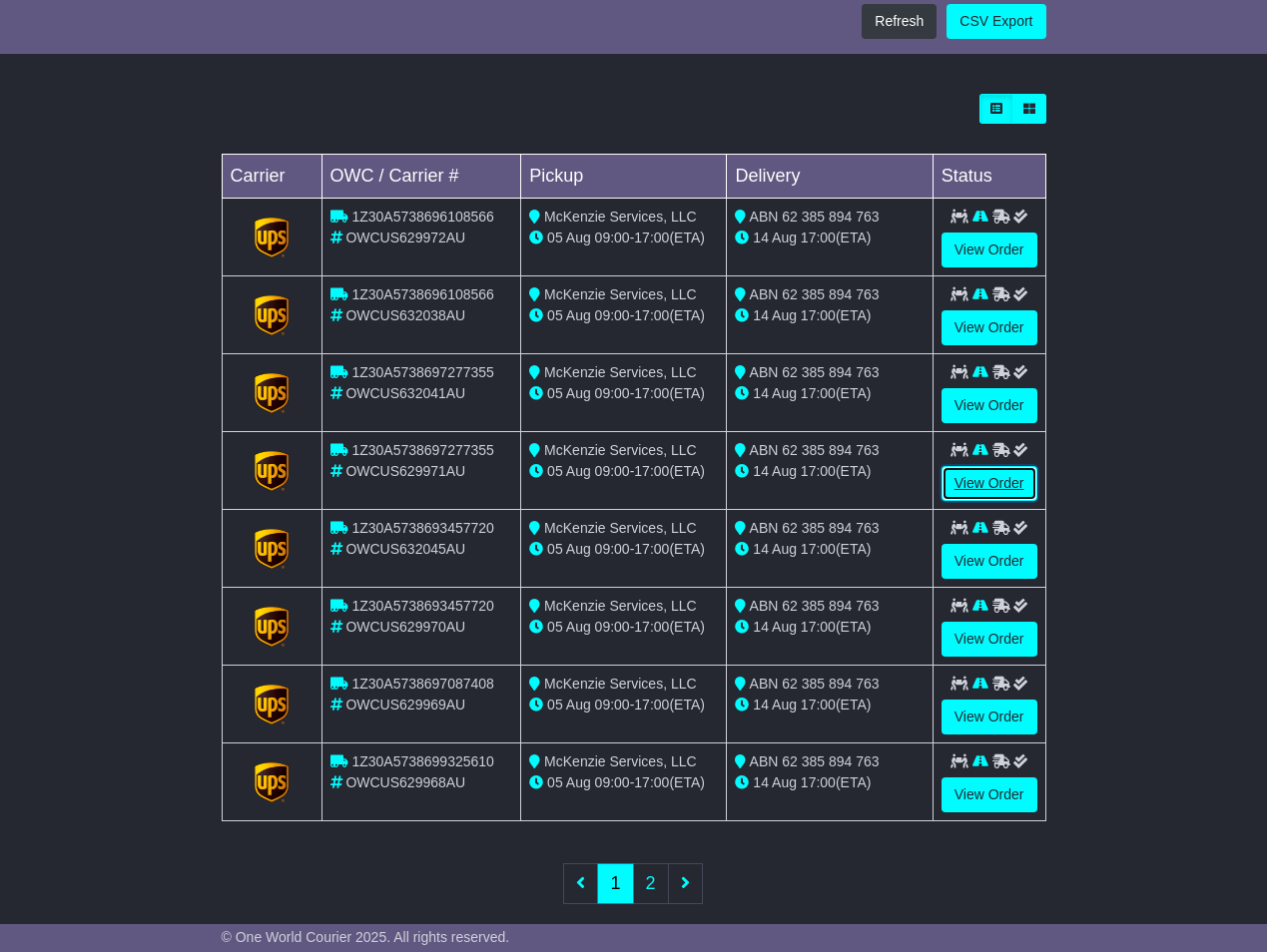 click on "View Order" at bounding box center [989, 483] 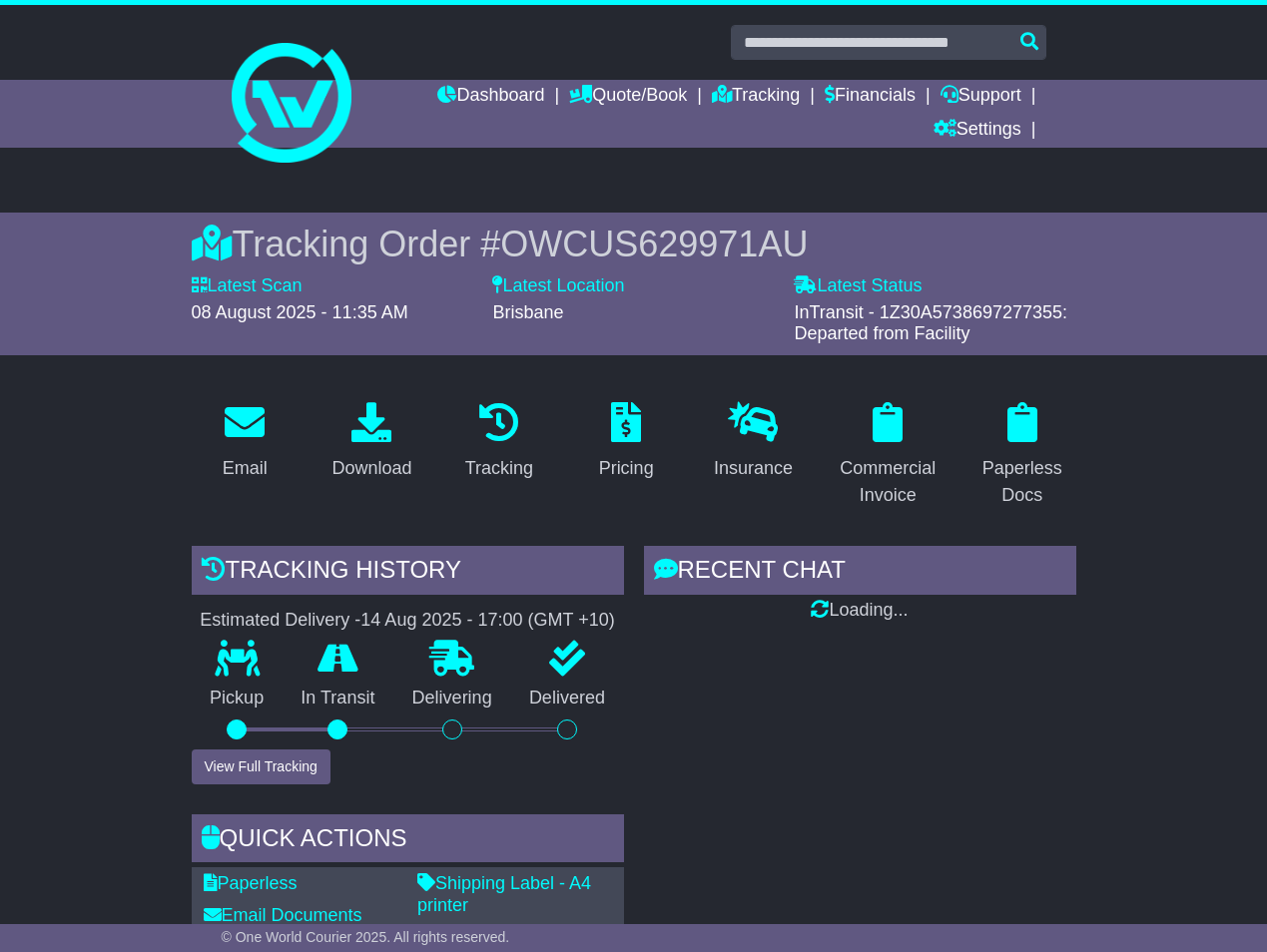 scroll, scrollTop: 0, scrollLeft: 0, axis: both 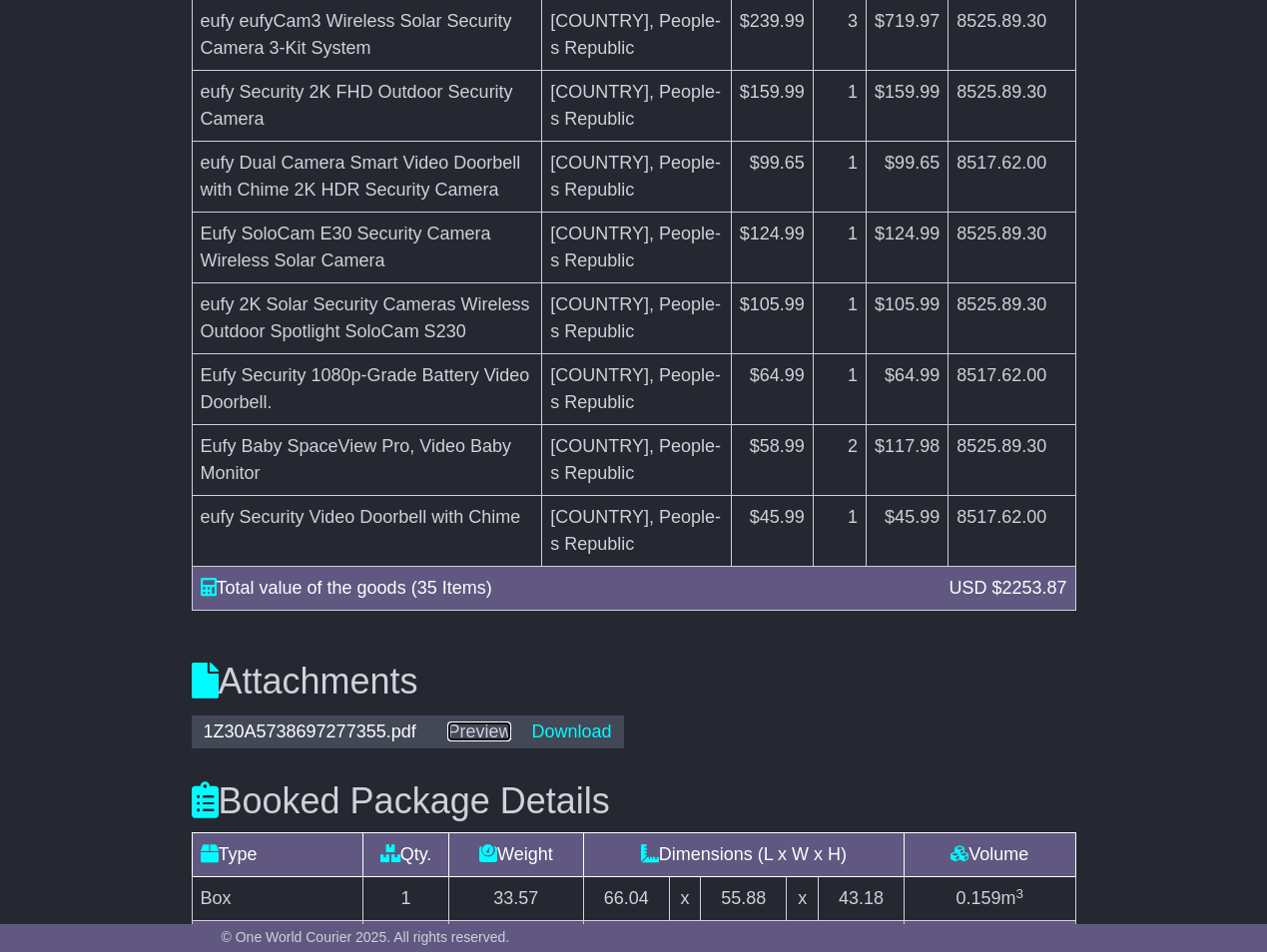 click on "Preview" at bounding box center [479, 731] 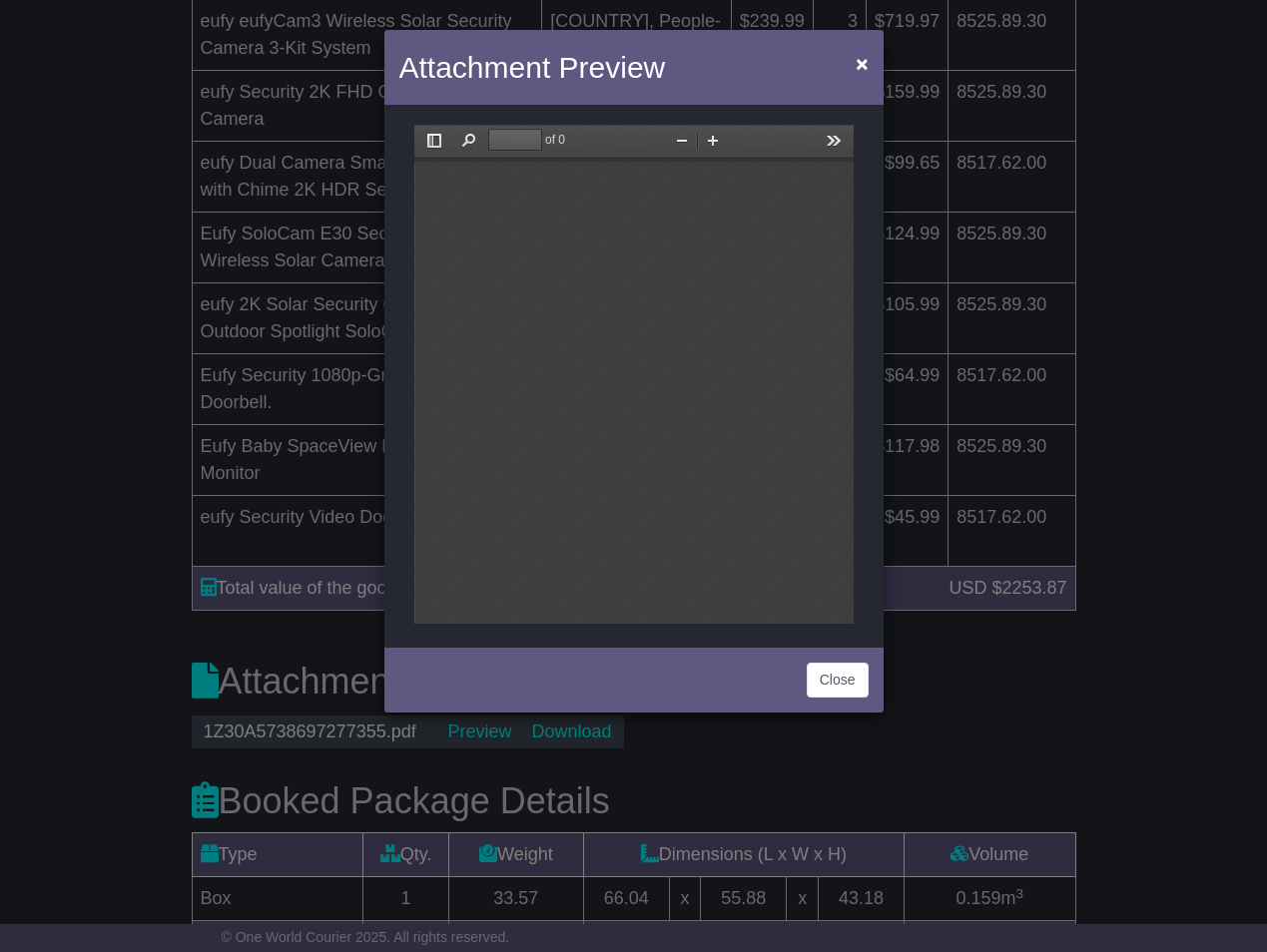 scroll, scrollTop: 0, scrollLeft: 0, axis: both 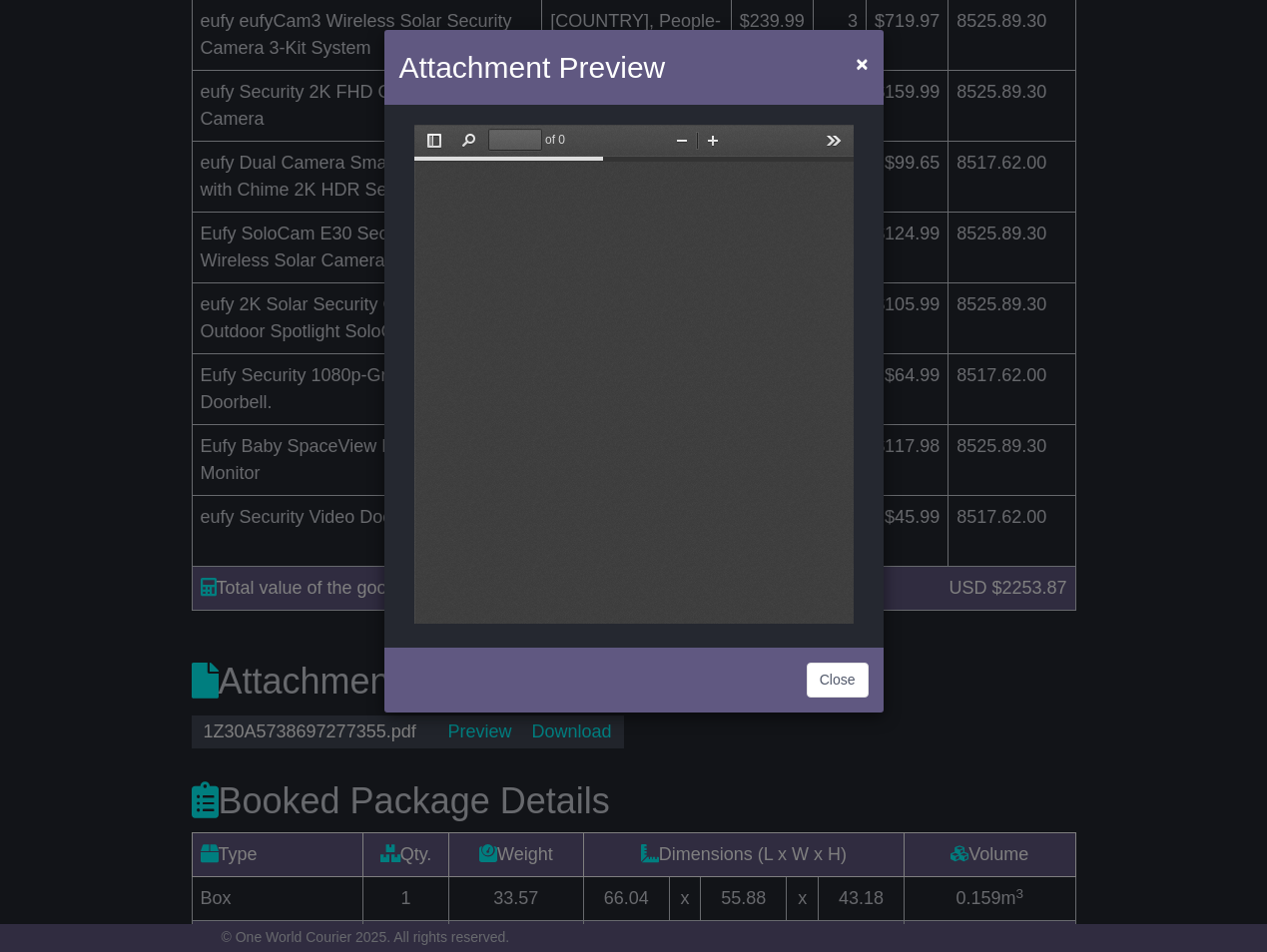 type on "*" 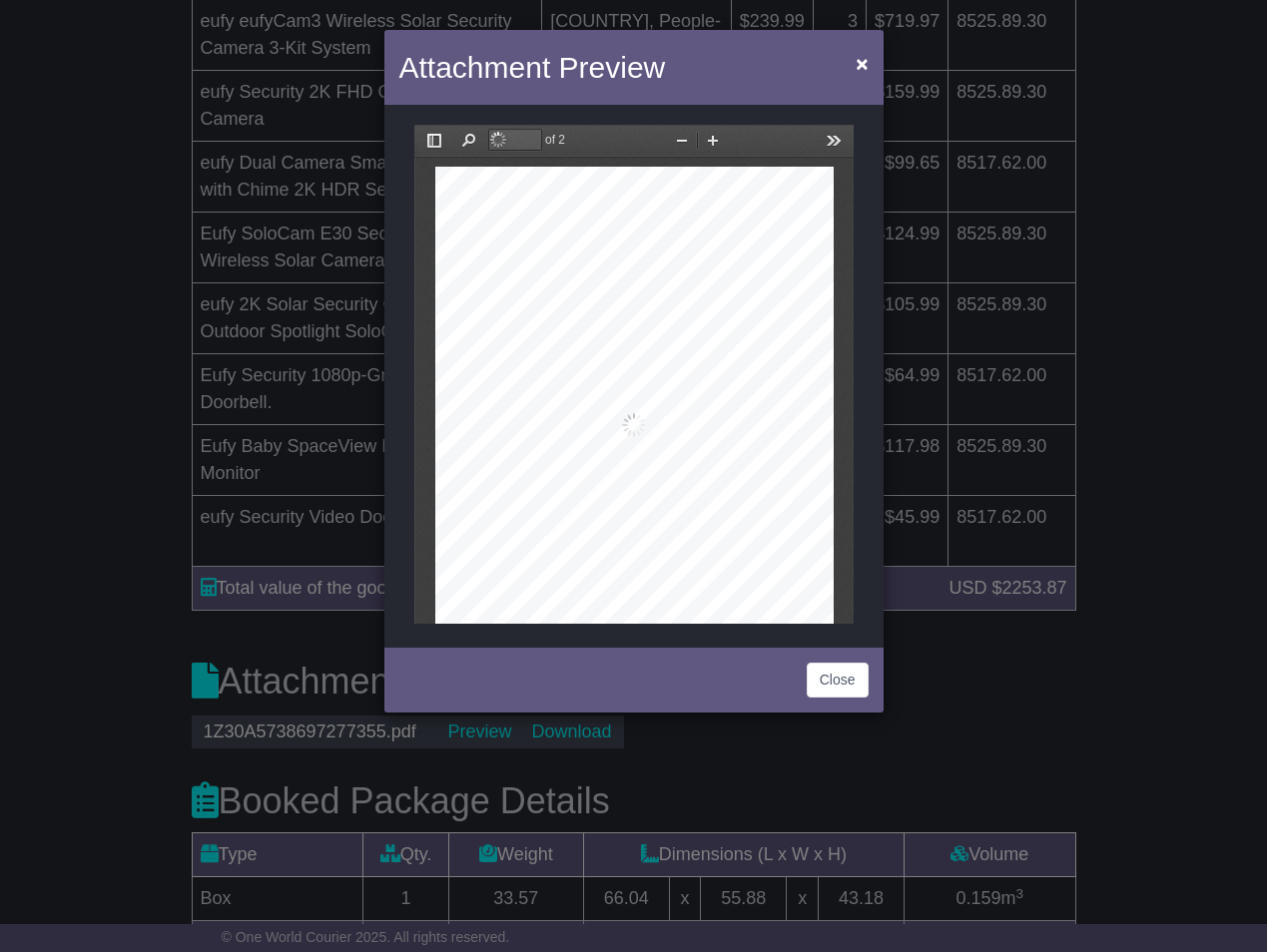 scroll, scrollTop: 10, scrollLeft: 0, axis: vertical 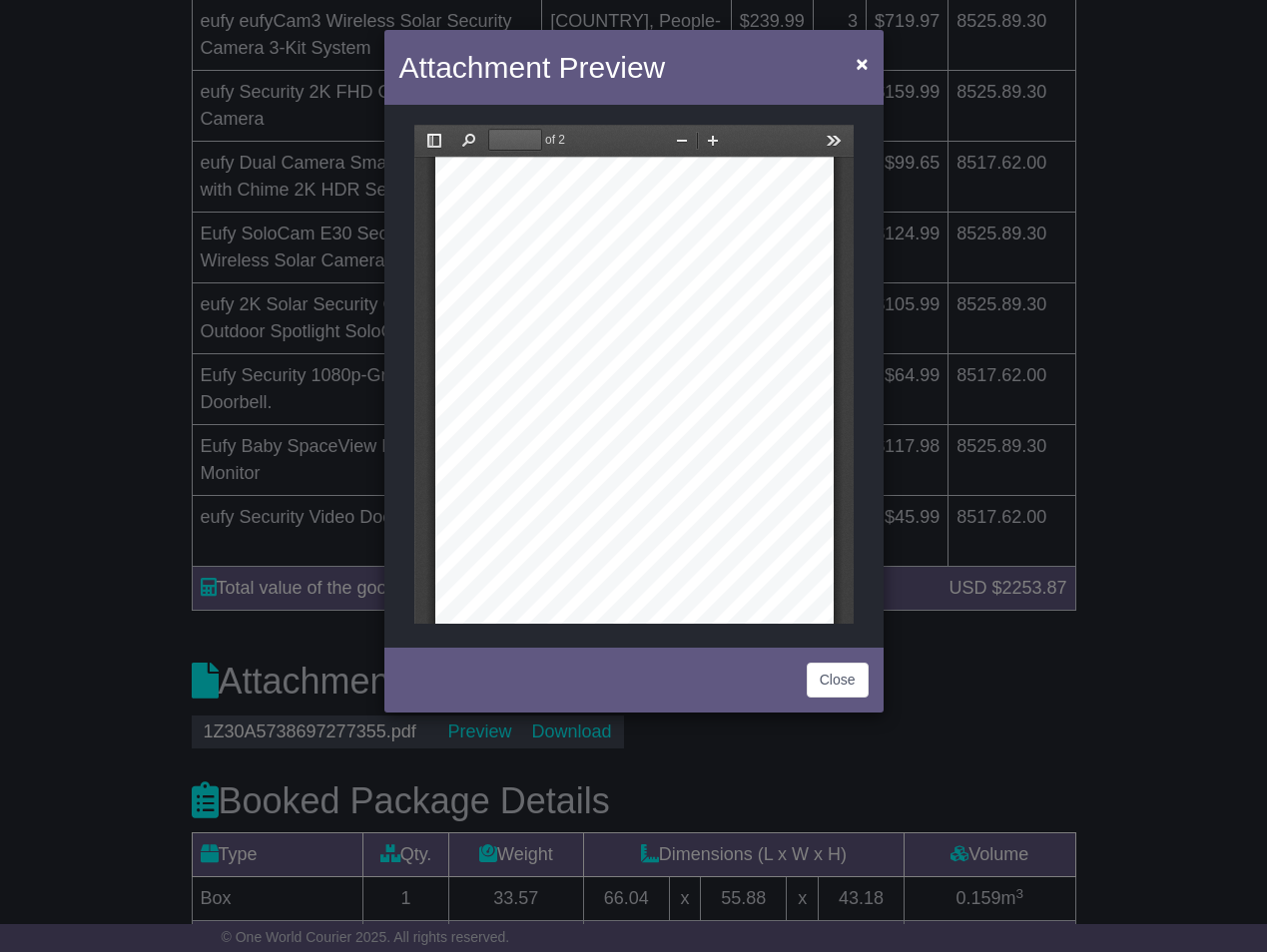 click at bounding box center [633, 414] 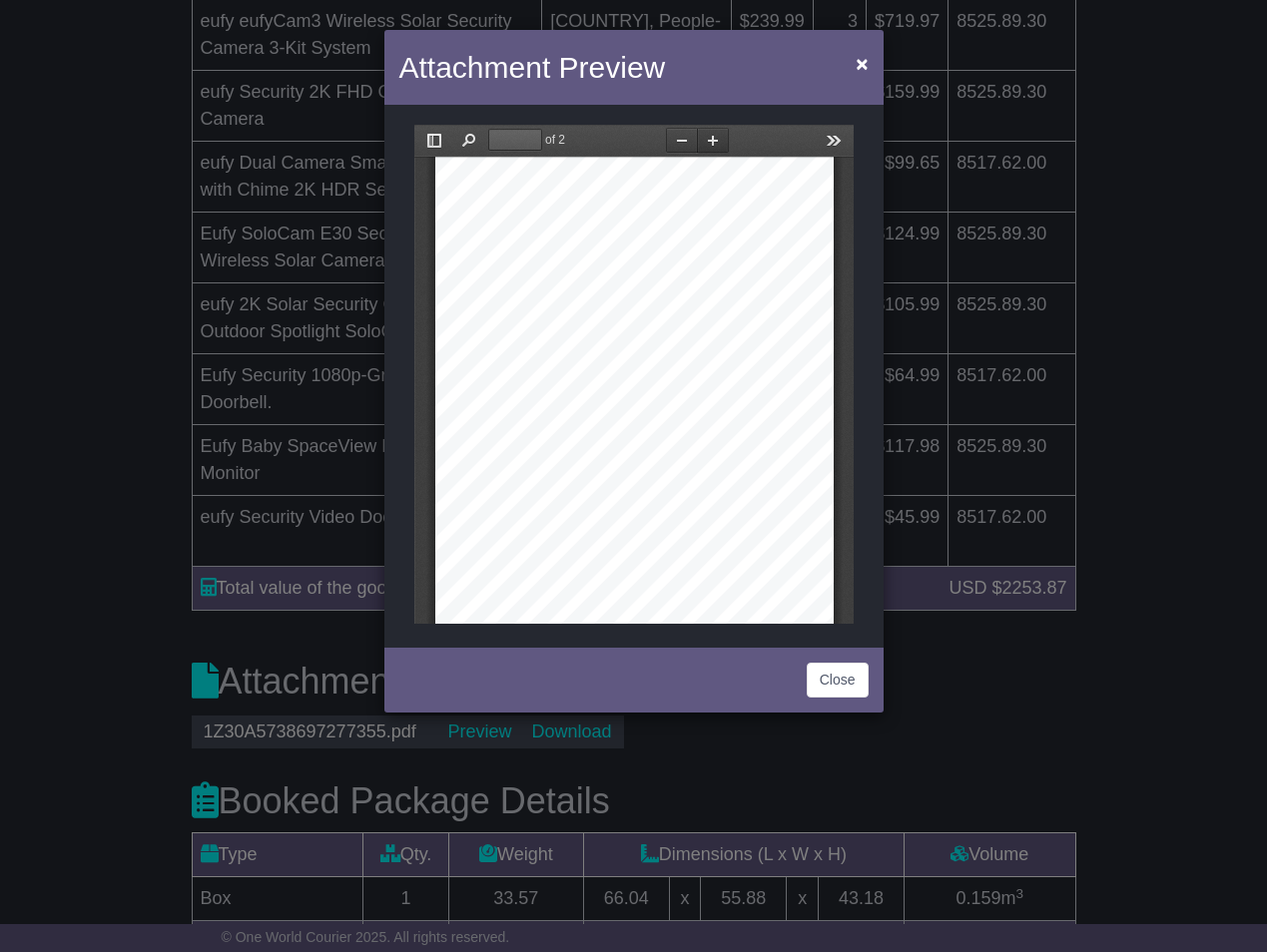 click on "Zoom In" at bounding box center (712, 140) 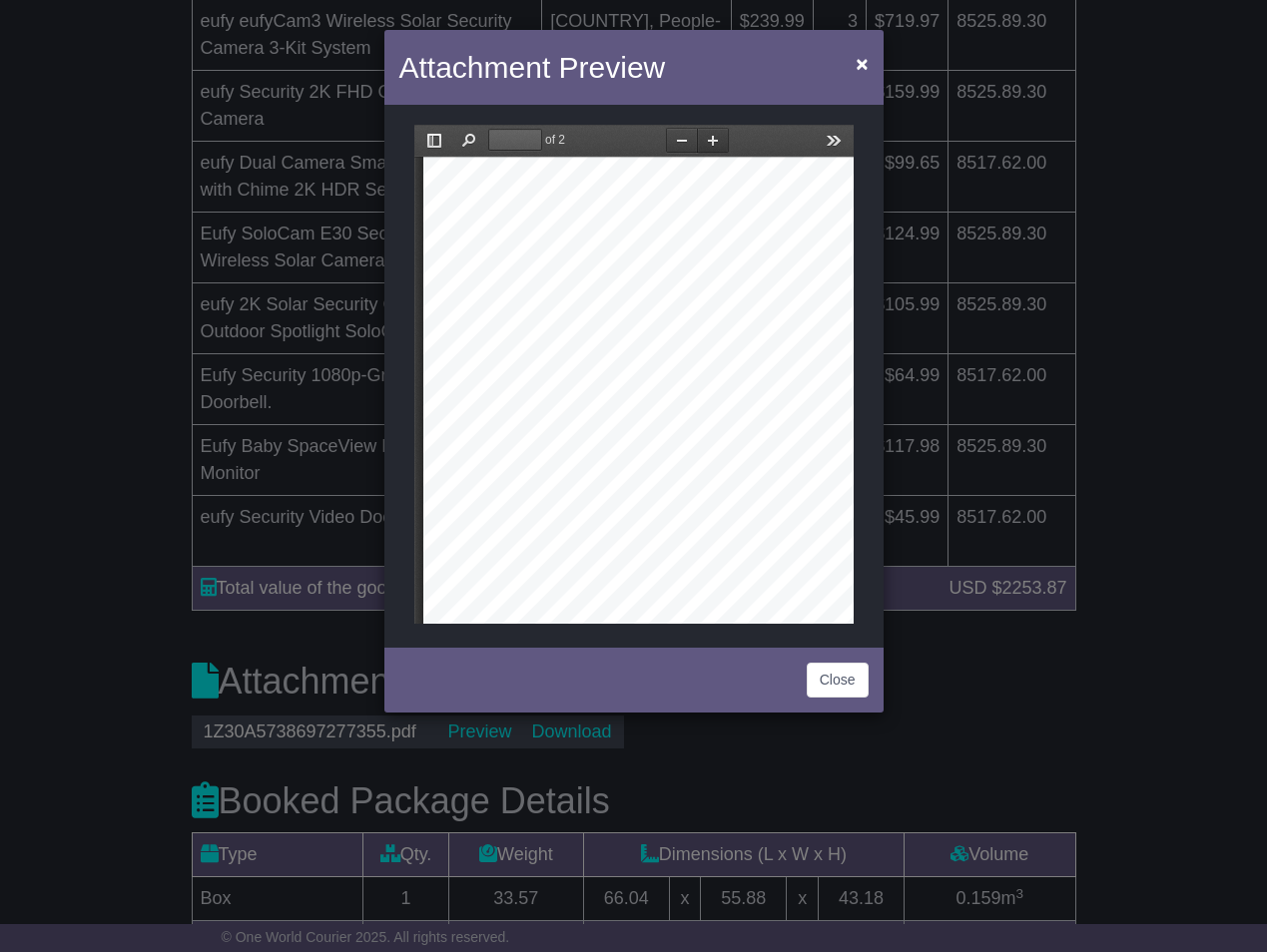 click on "Zoom In" at bounding box center (712, 140) 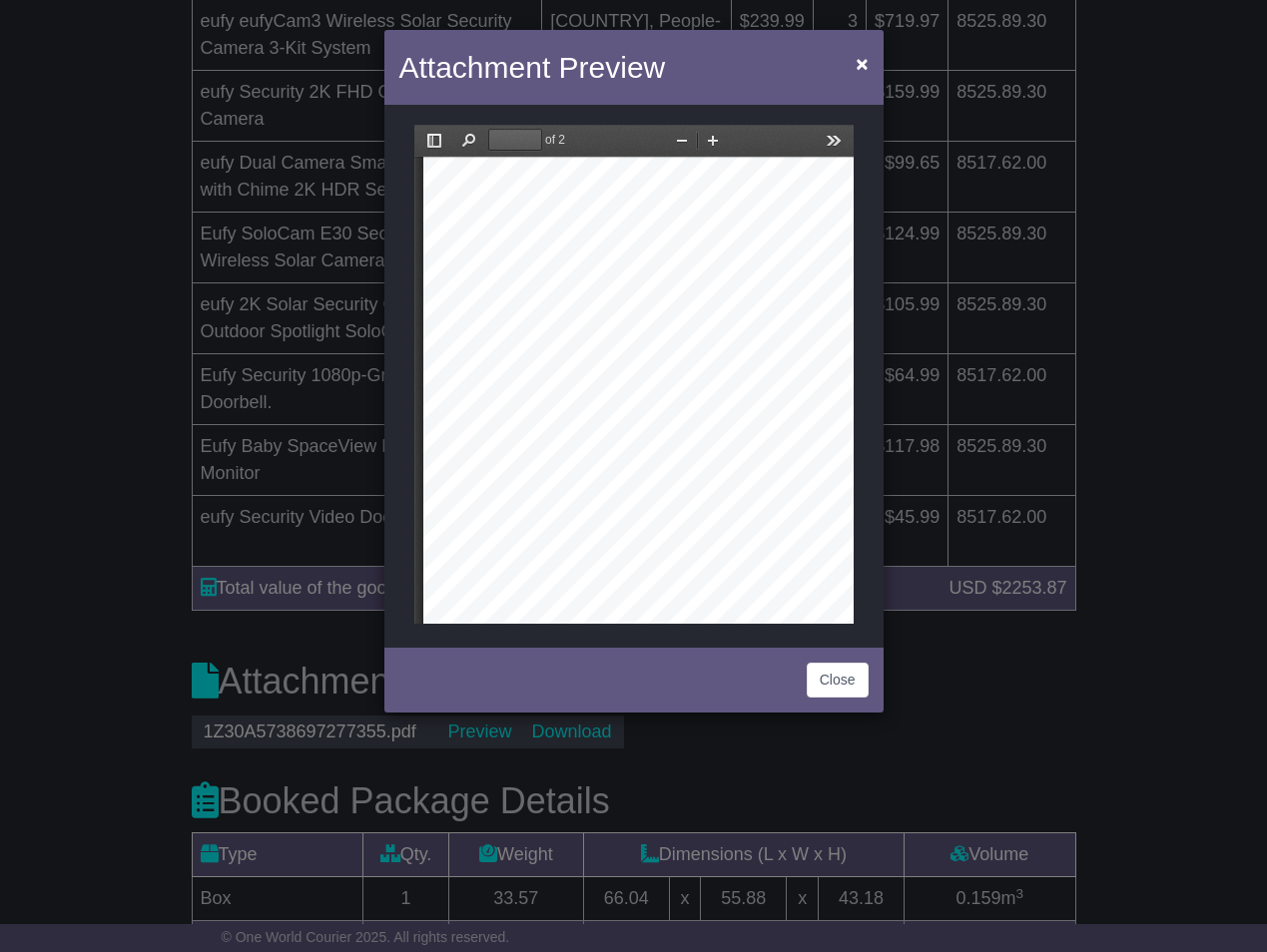 drag, startPoint x: 696, startPoint y: 521, endPoint x: 539, endPoint y: 452, distance: 171.49344 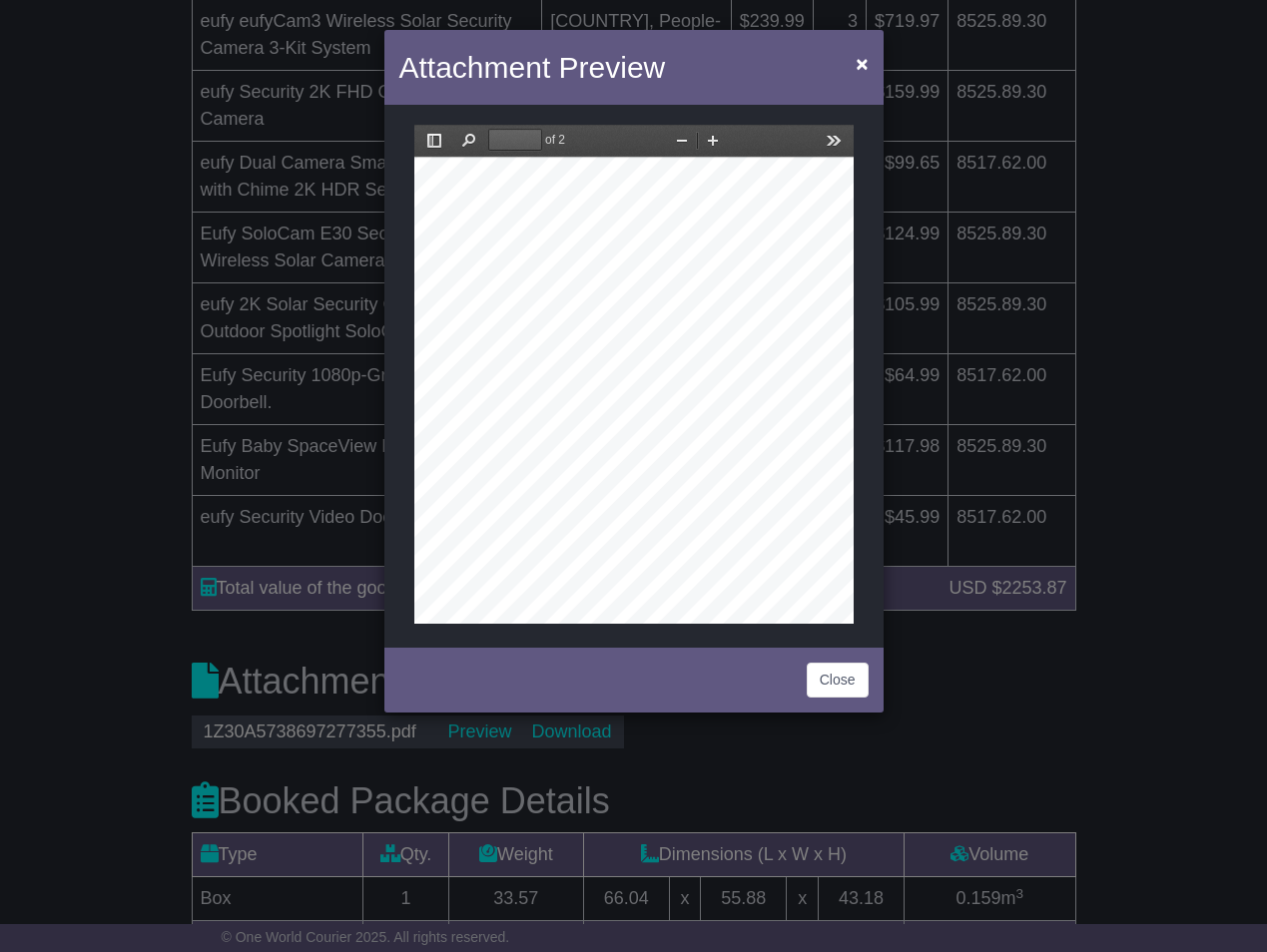 scroll, scrollTop: 74, scrollLeft: 557, axis: both 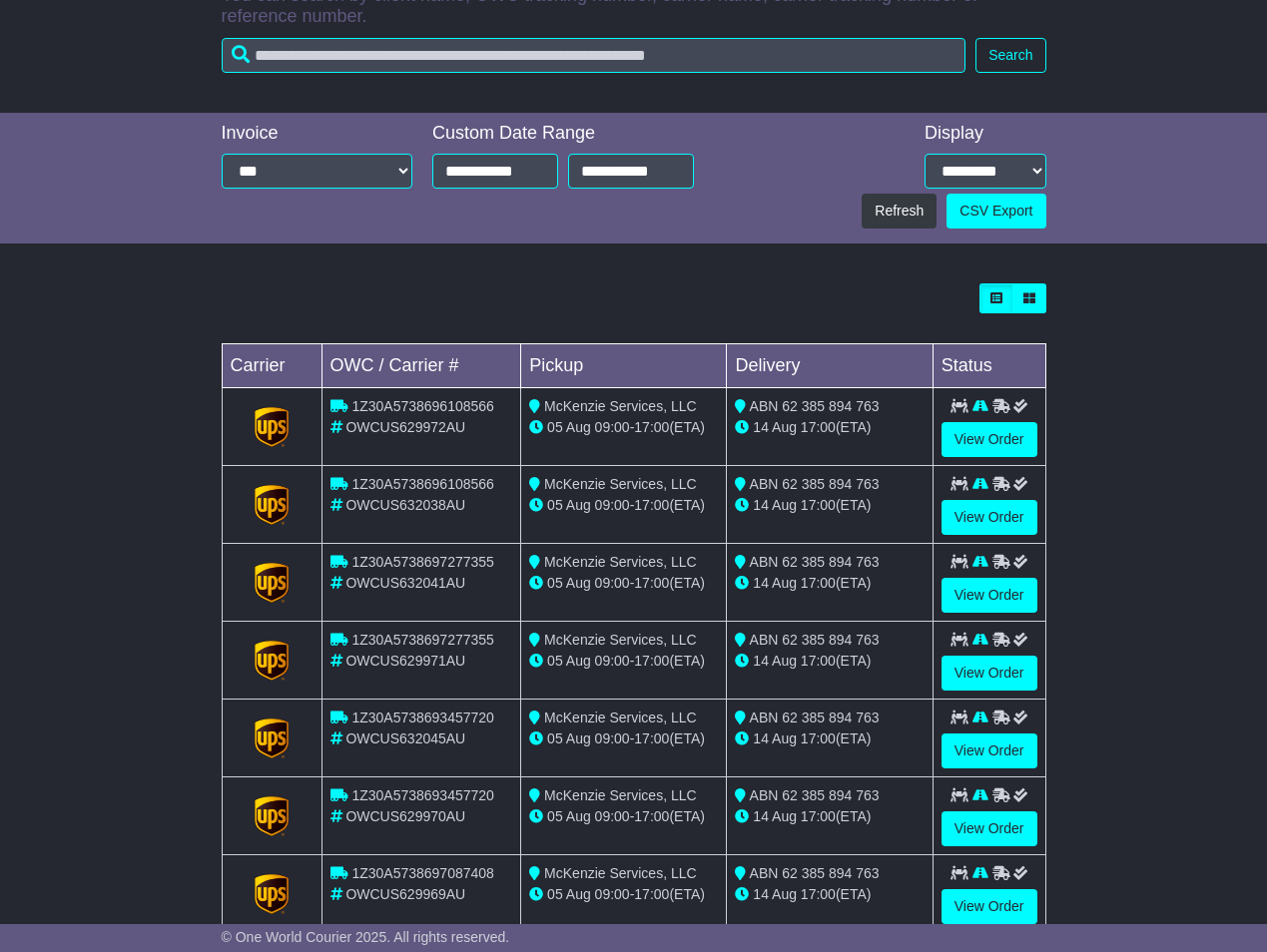 click on "**********" at bounding box center (985, 159) 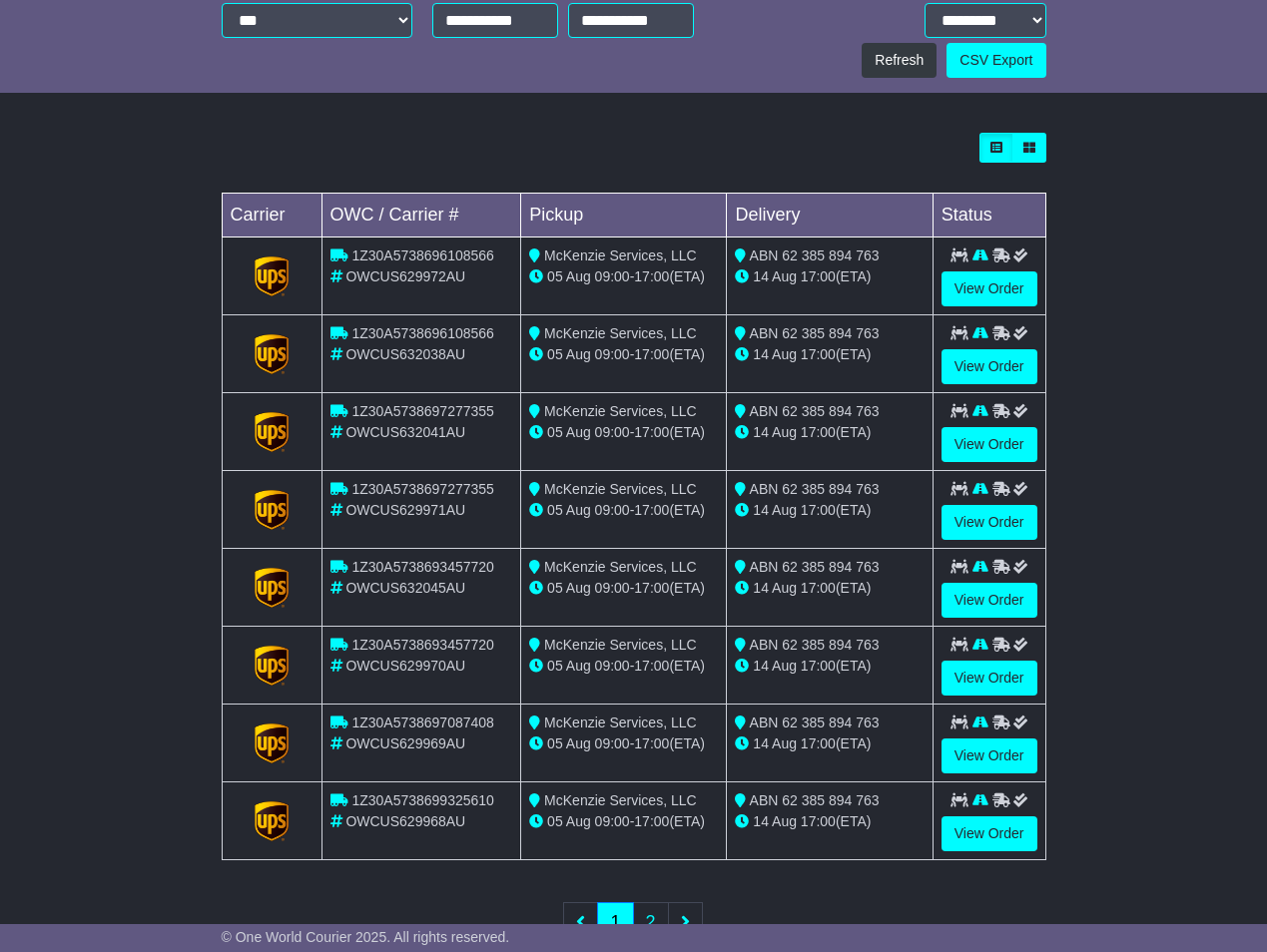scroll, scrollTop: 734, scrollLeft: 0, axis: vertical 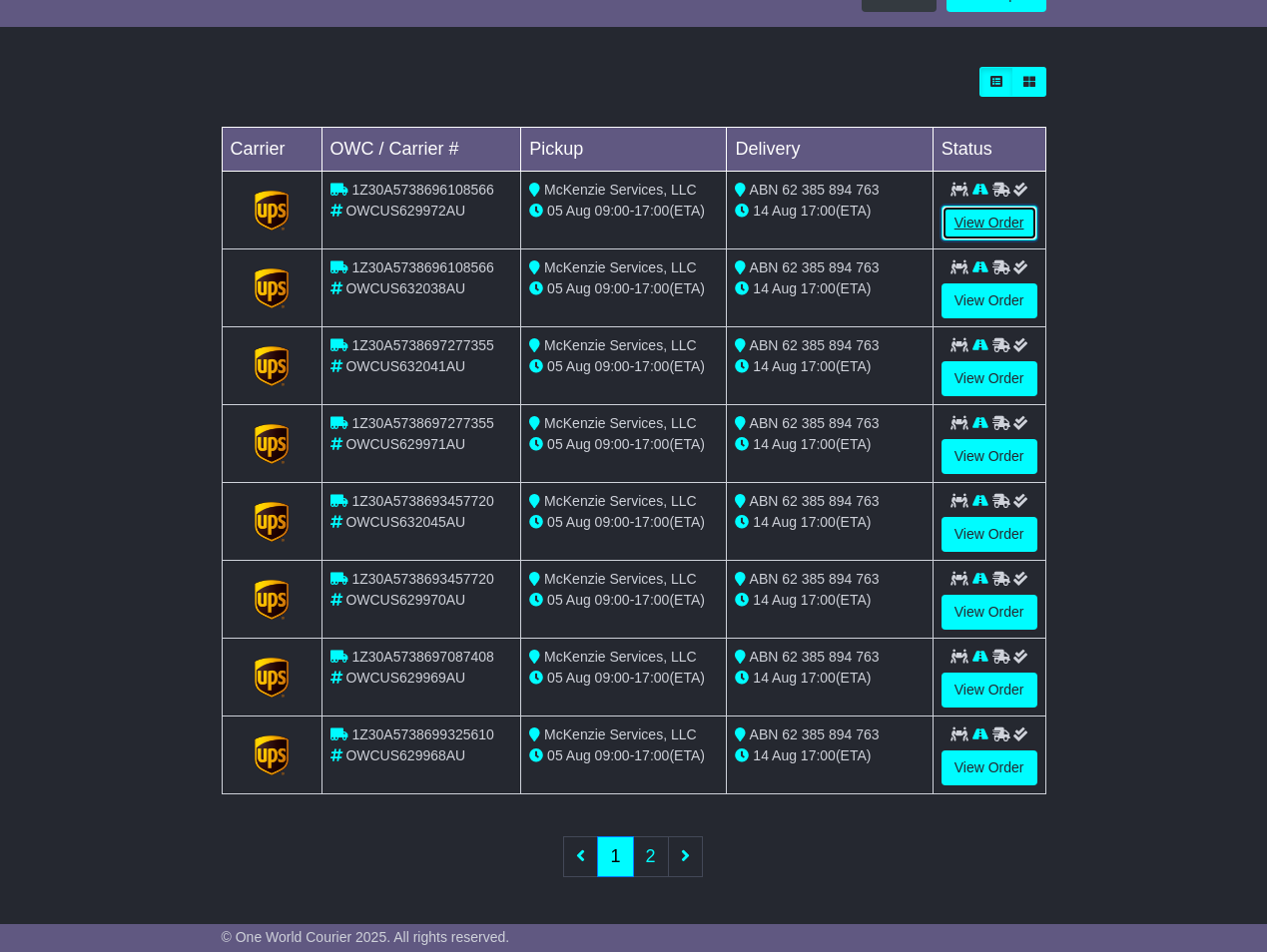 click on "View Order" at bounding box center (989, 223) 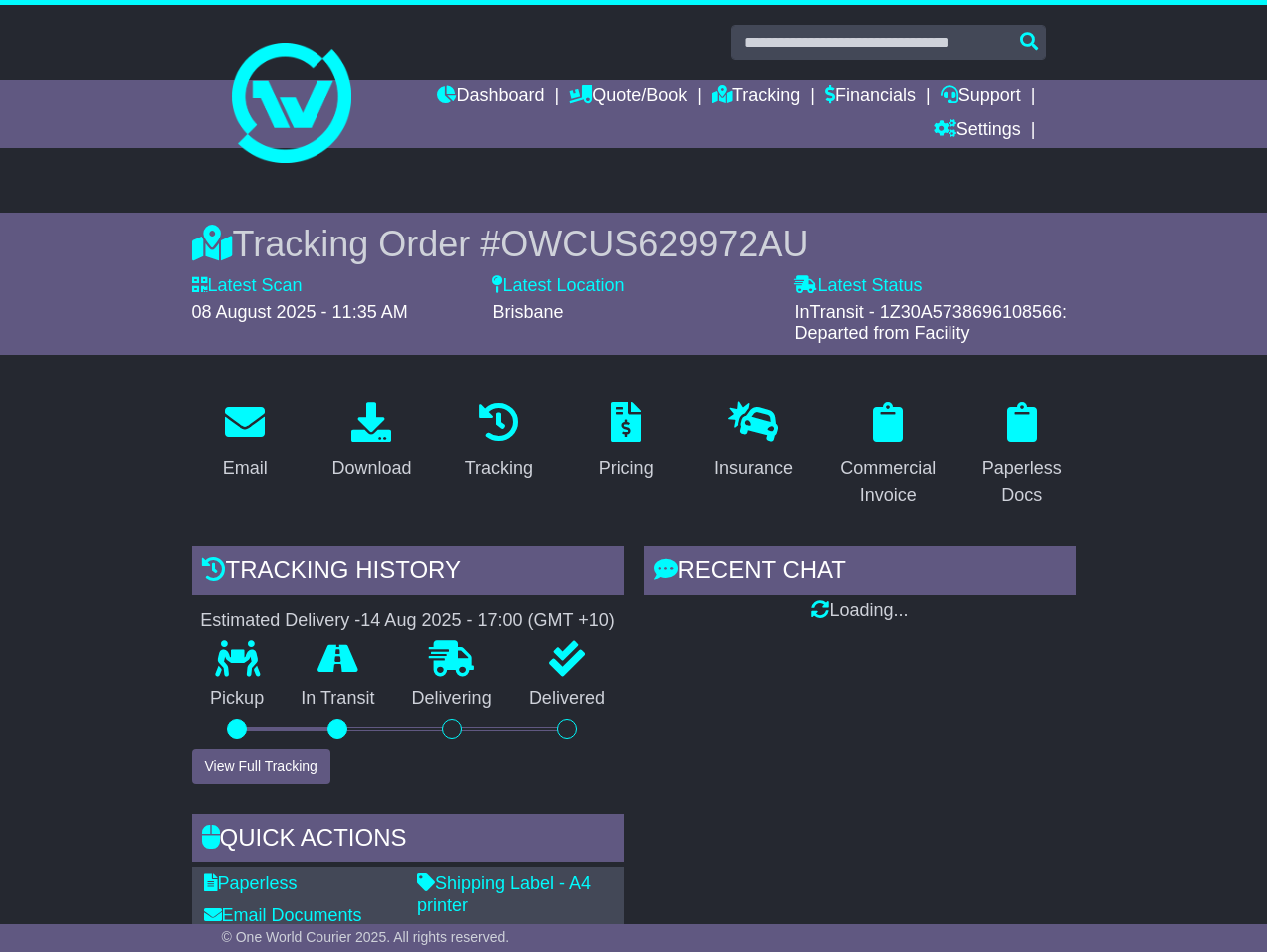 scroll, scrollTop: 0, scrollLeft: 0, axis: both 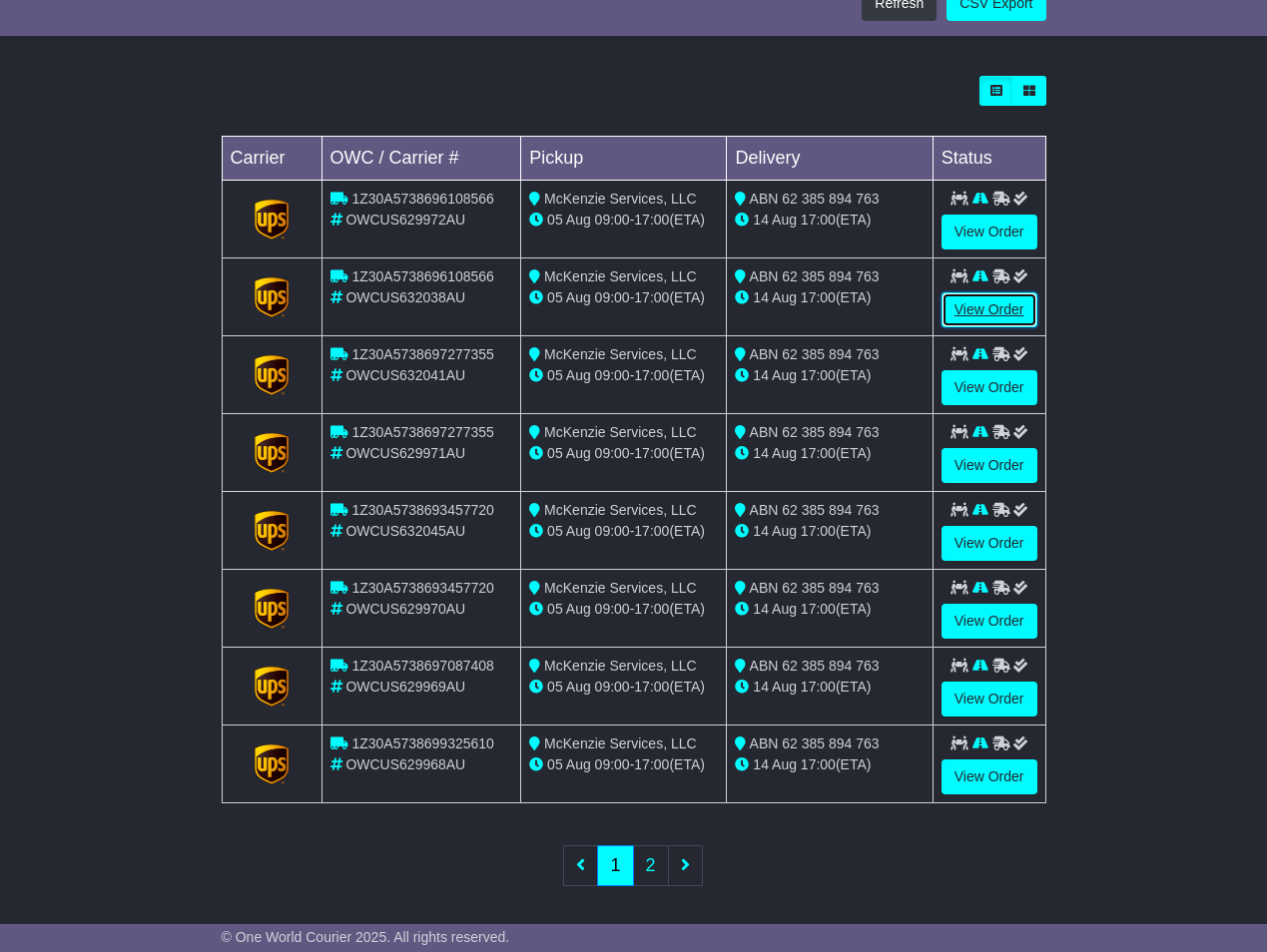click on "View Order" at bounding box center (989, 309) 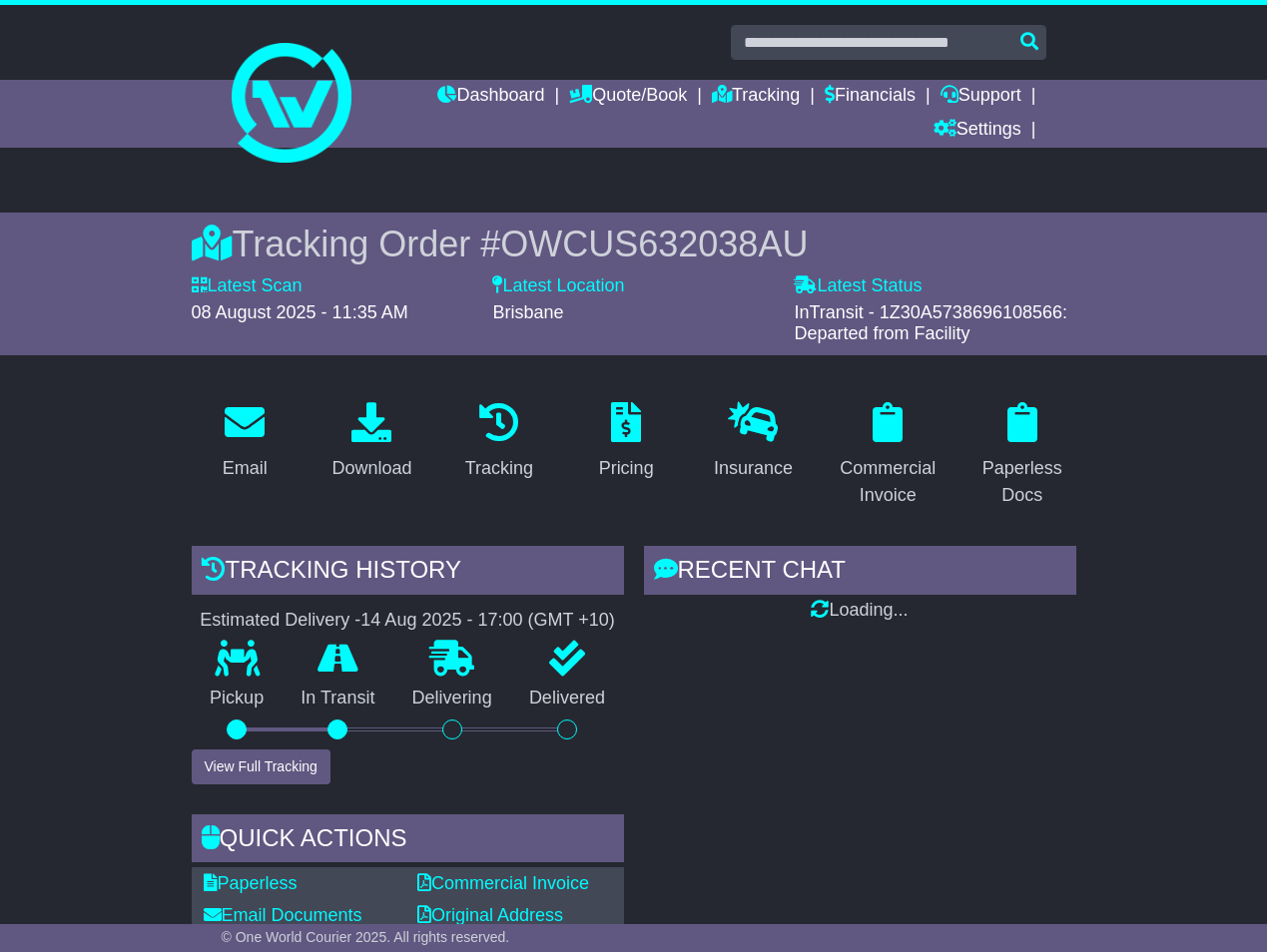 scroll, scrollTop: 0, scrollLeft: 0, axis: both 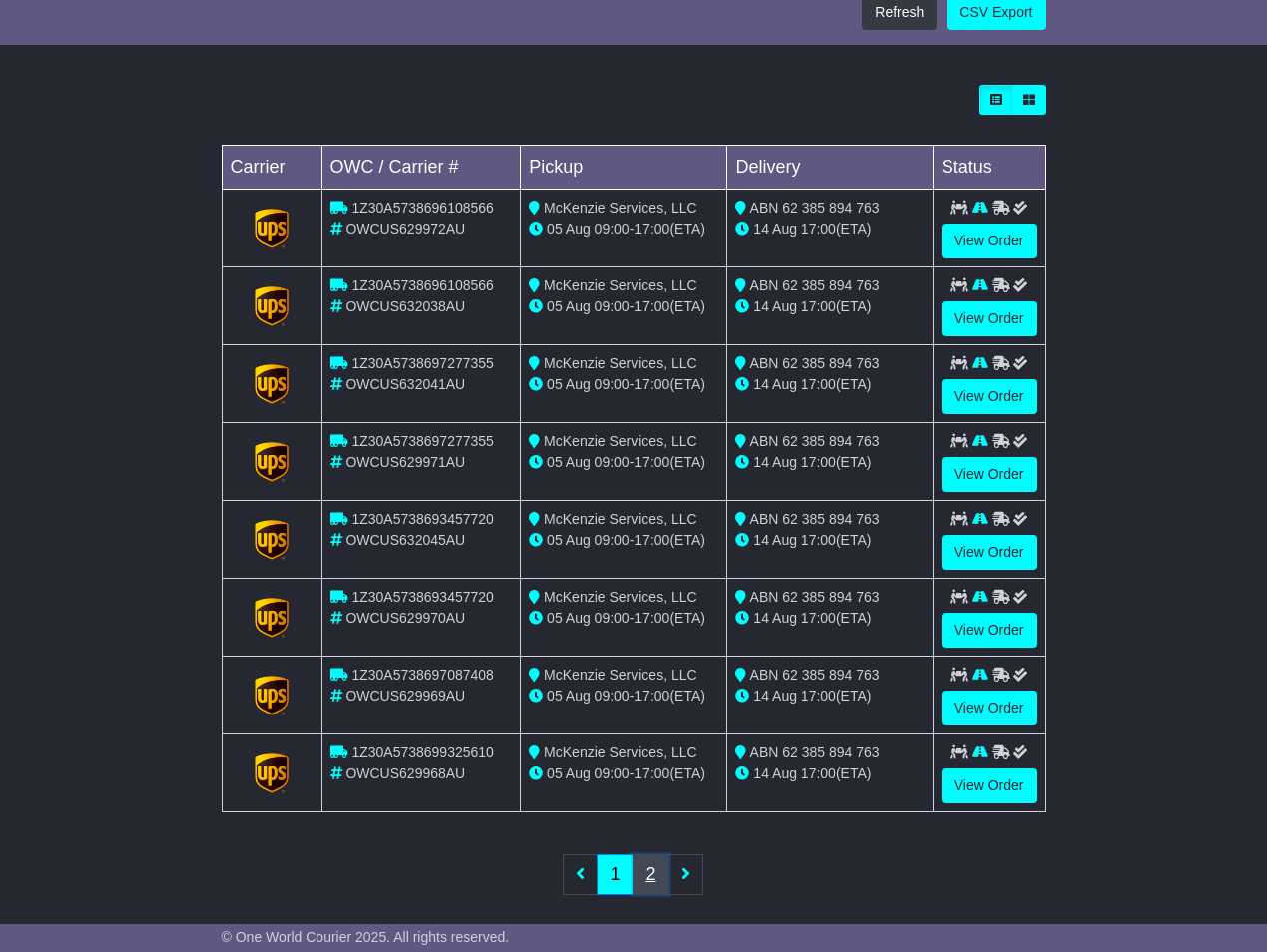 click on "2" at bounding box center (651, 874) 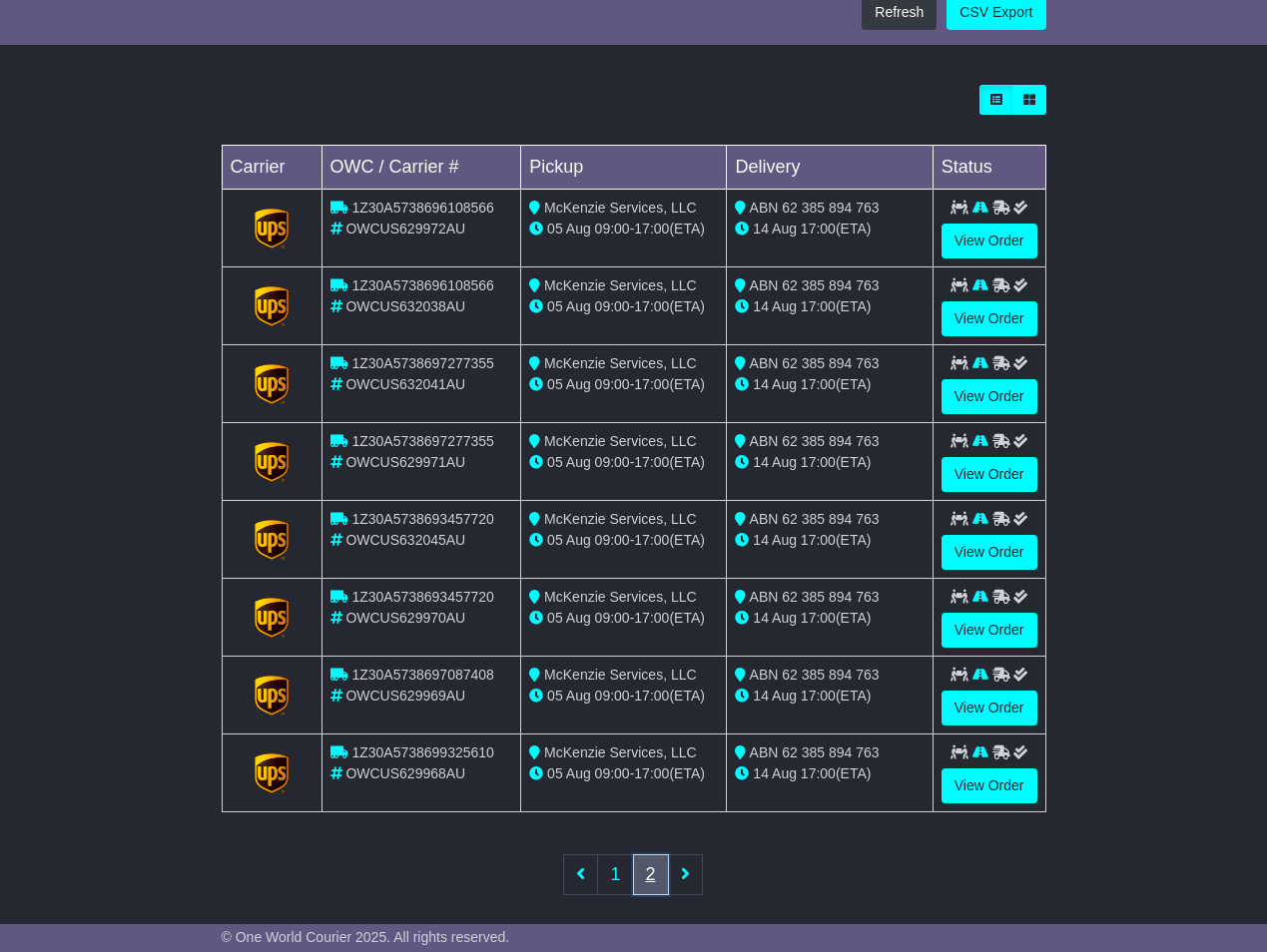 scroll, scrollTop: 267, scrollLeft: 0, axis: vertical 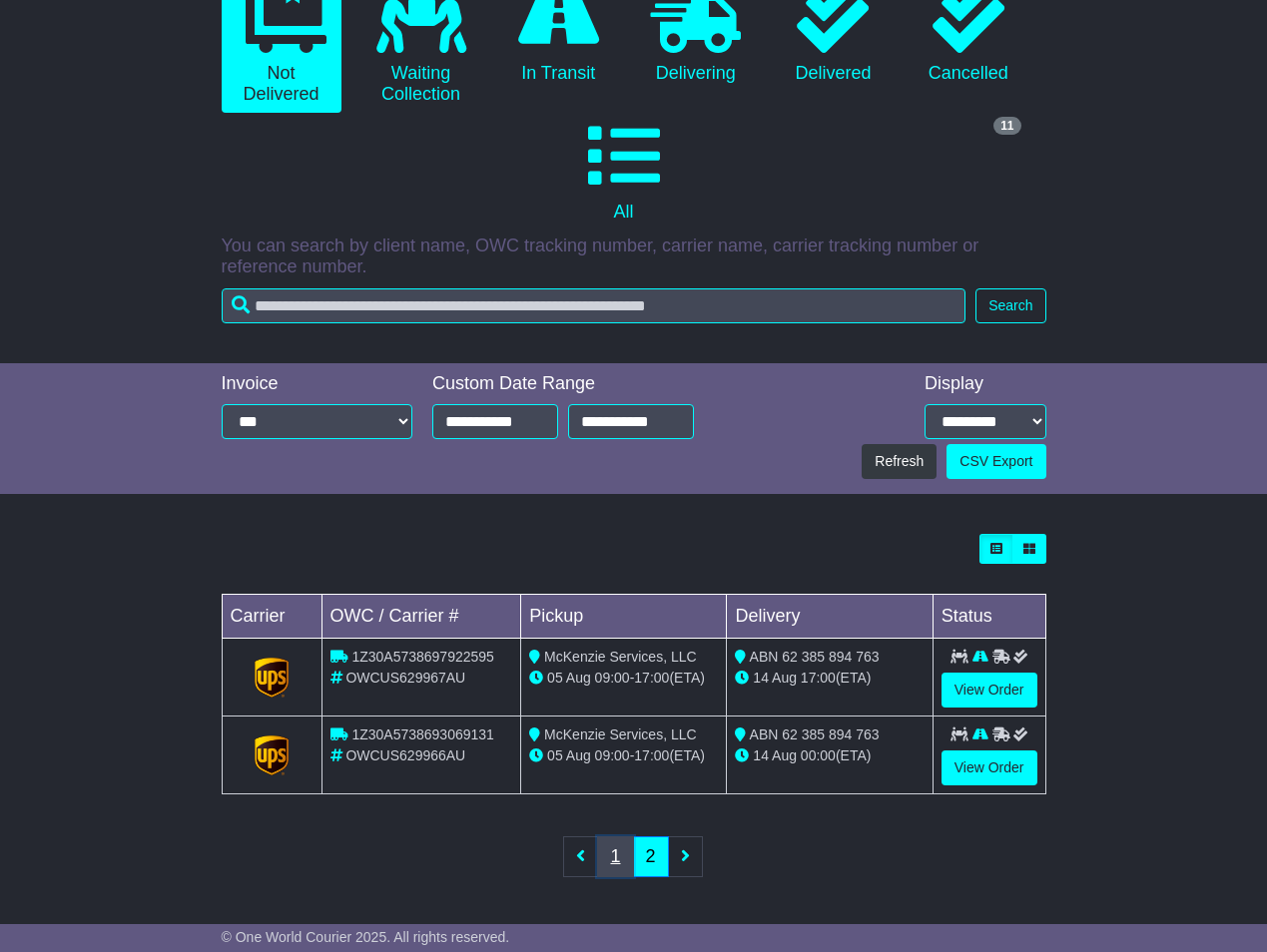 click on "1" at bounding box center [615, 856] 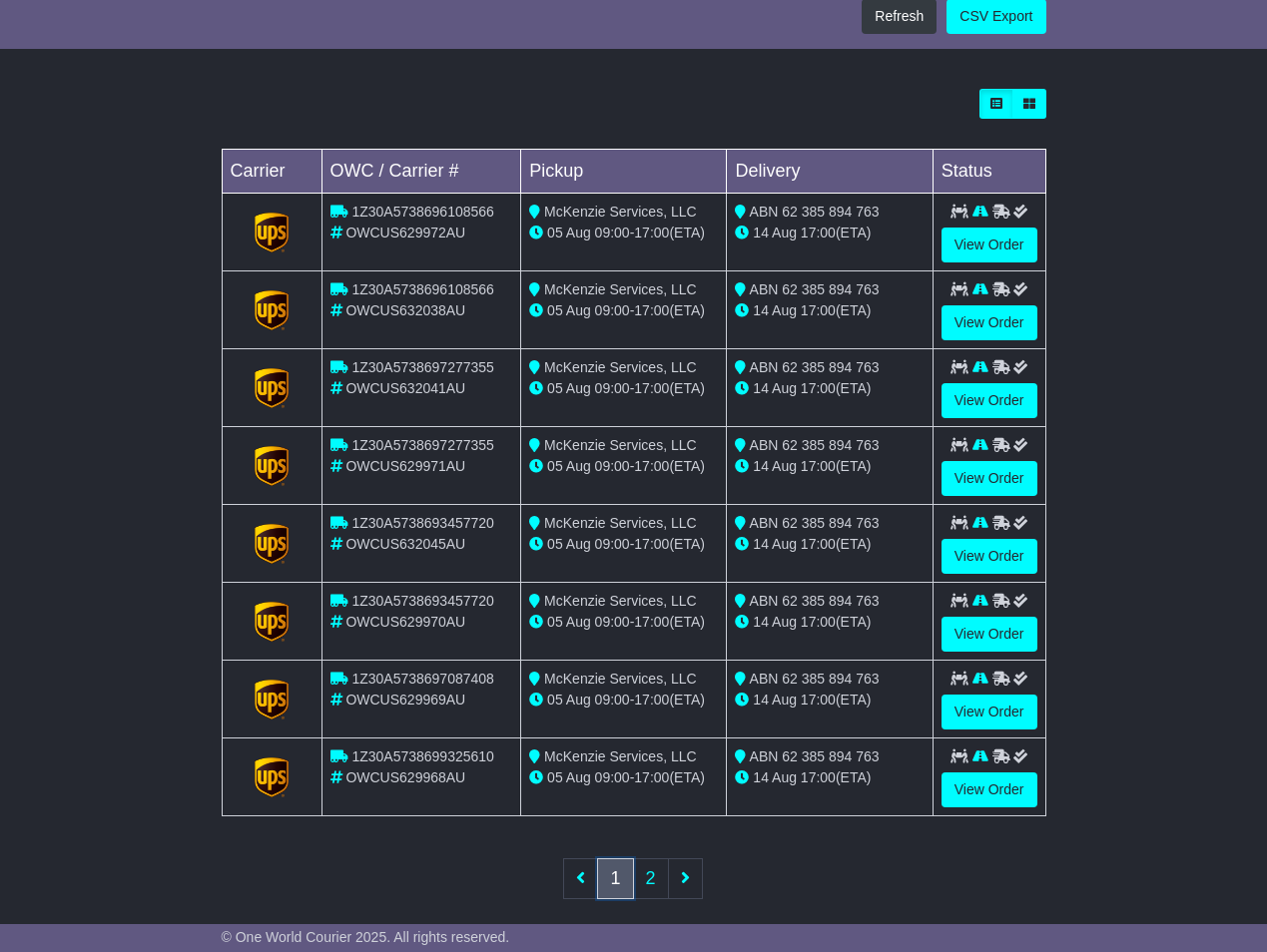 scroll, scrollTop: 734, scrollLeft: 0, axis: vertical 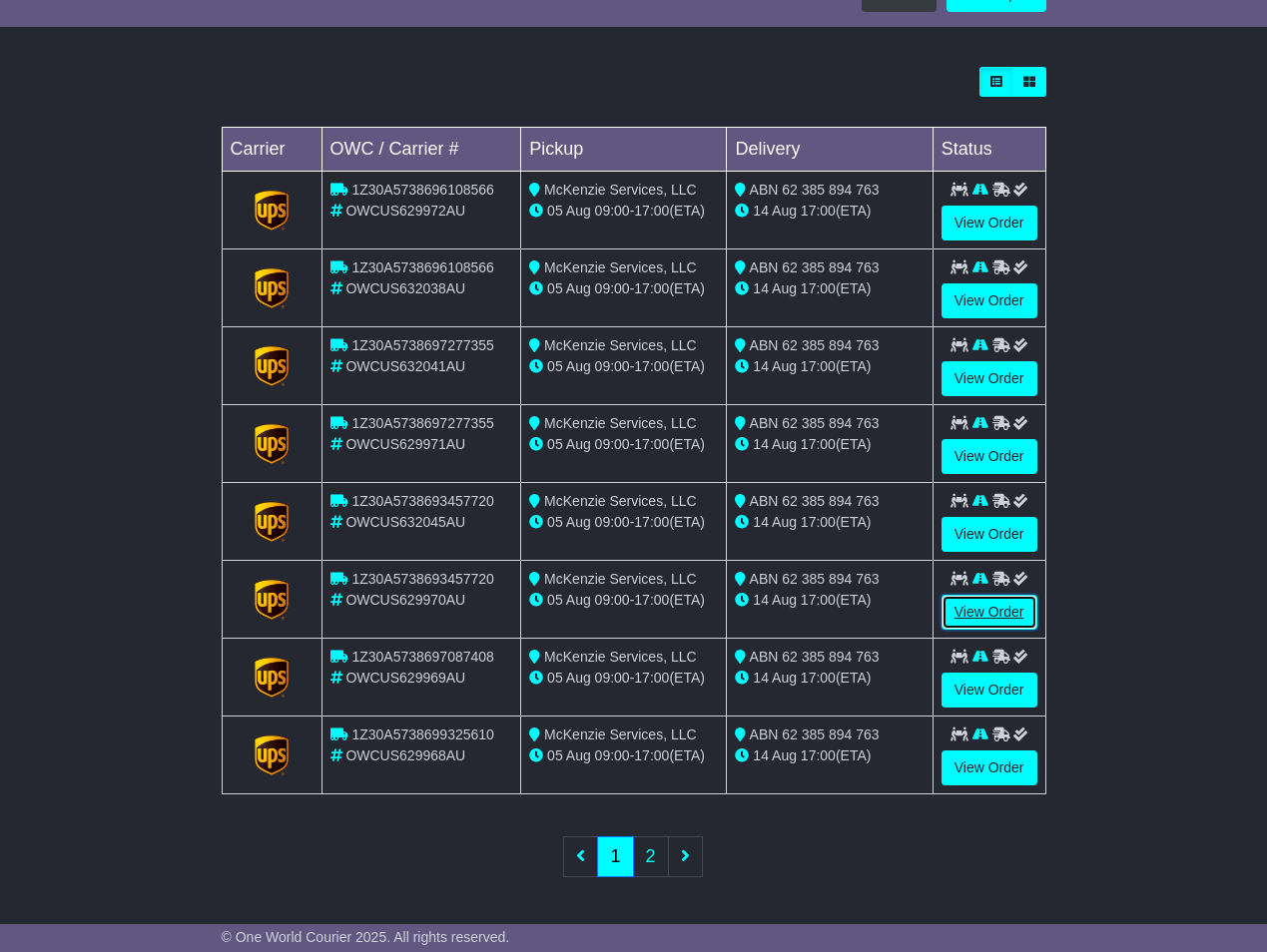 click on "View Order" at bounding box center [989, 612] 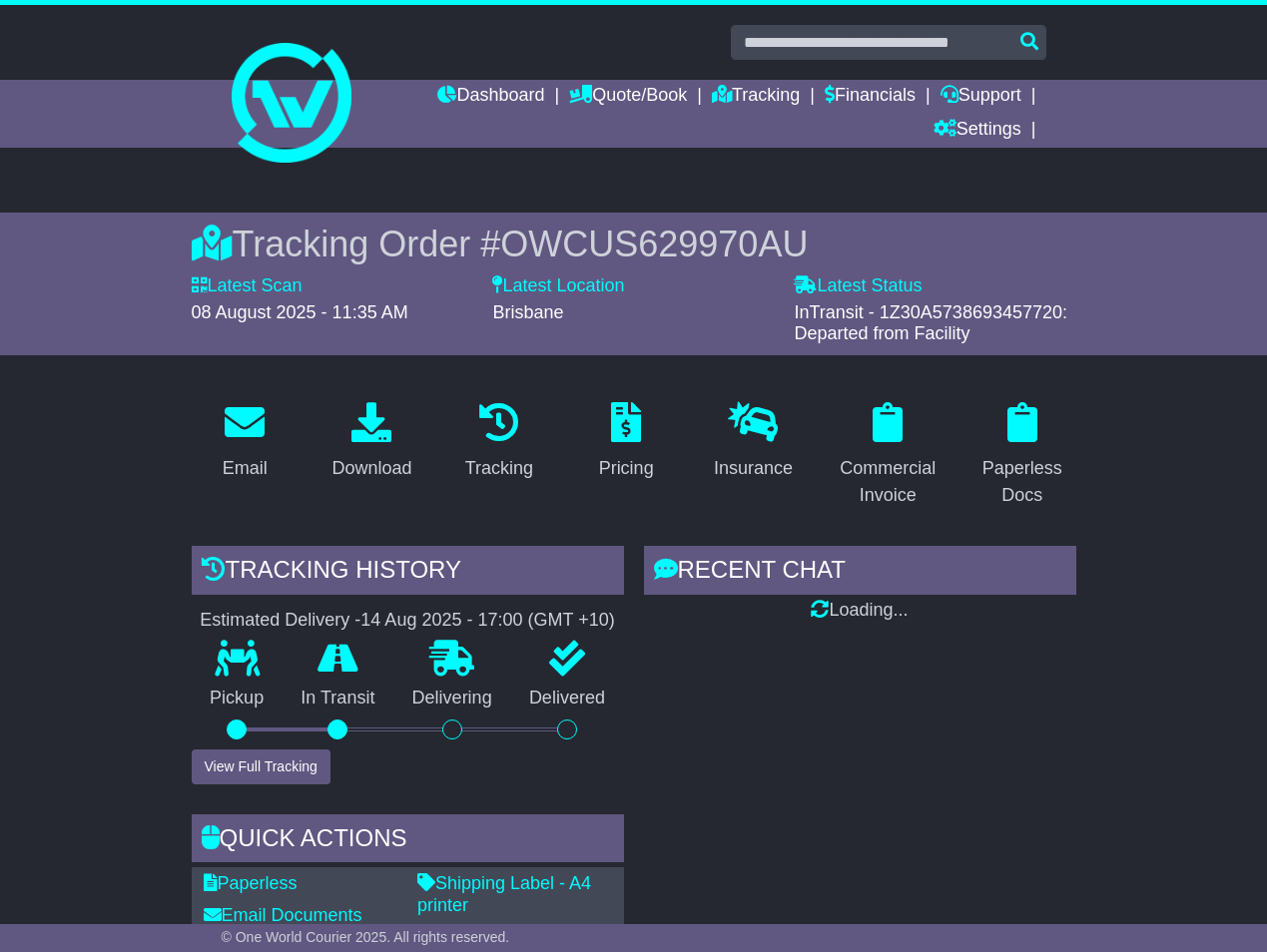 scroll, scrollTop: 0, scrollLeft: 0, axis: both 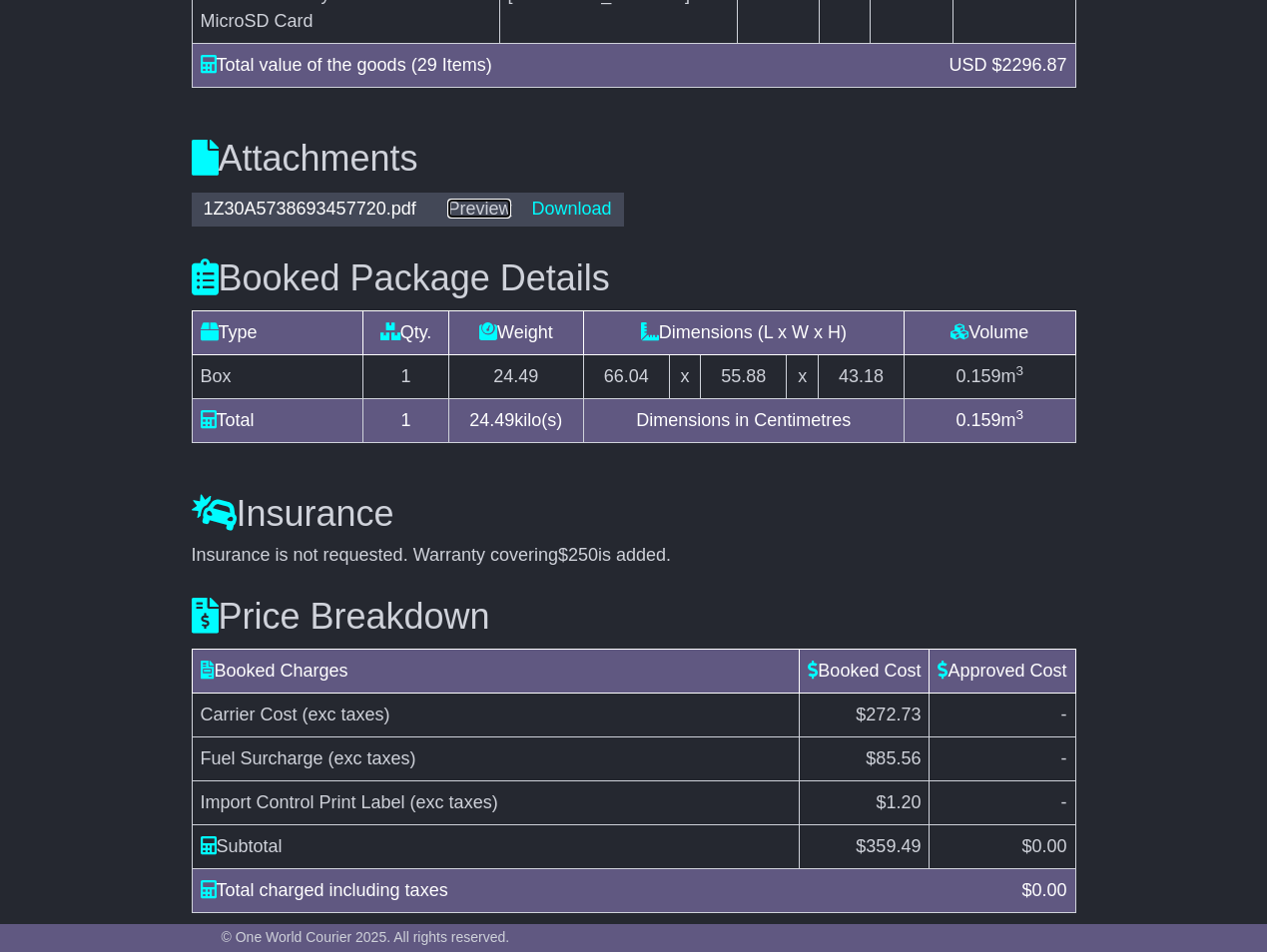 click on "Preview" at bounding box center [479, 209] 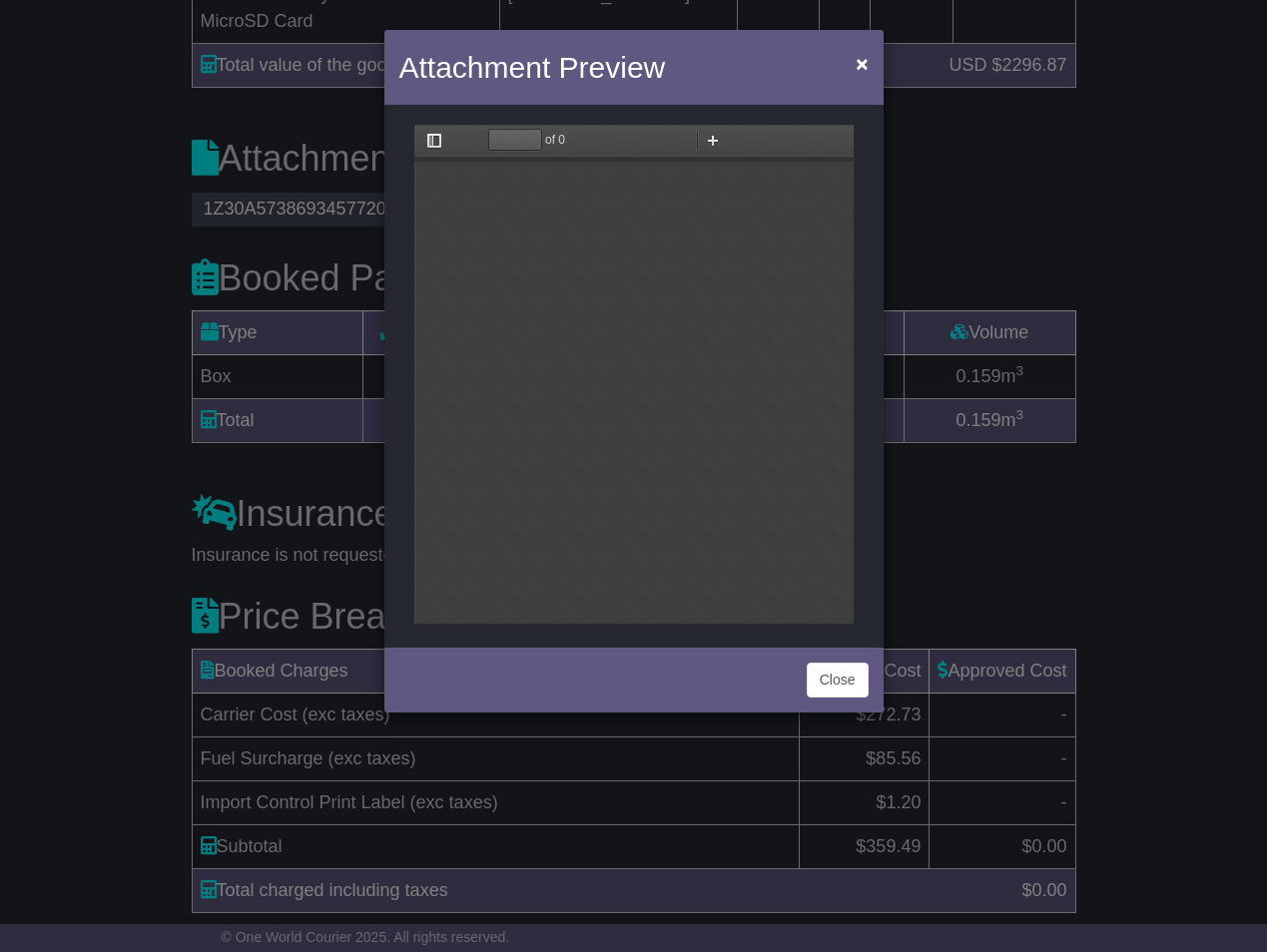 scroll, scrollTop: 0, scrollLeft: 0, axis: both 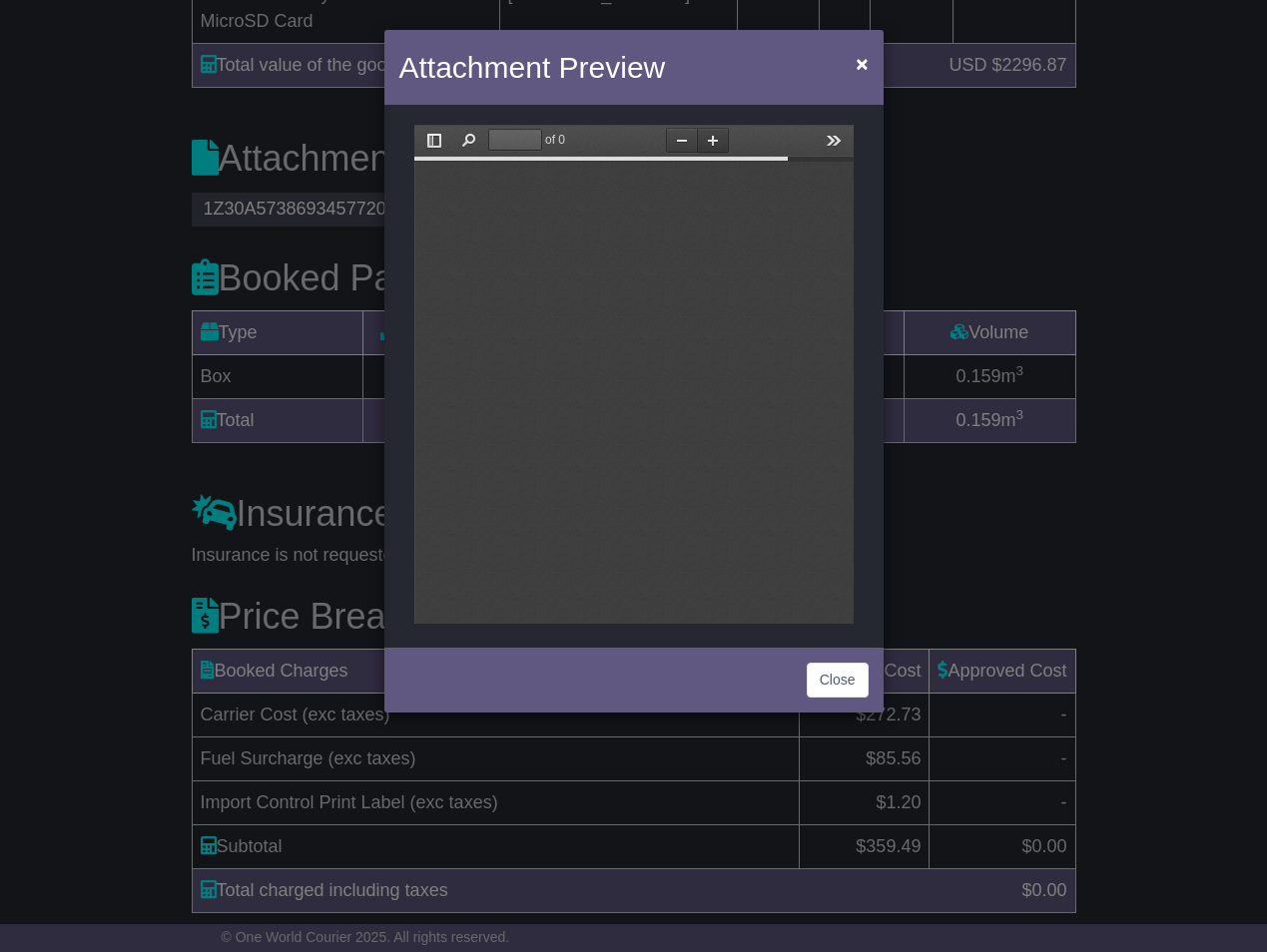 type on "*" 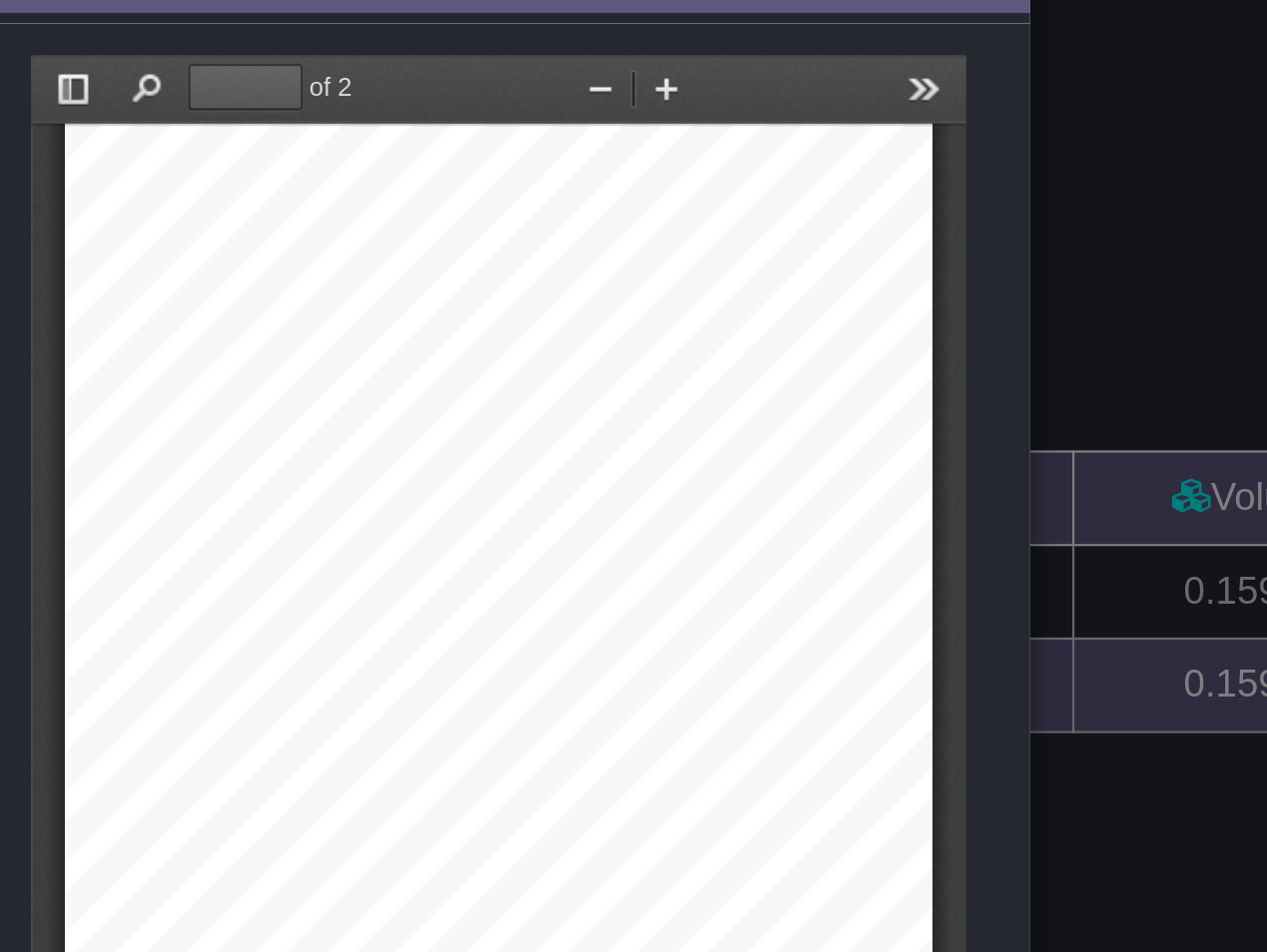 scroll, scrollTop: 145, scrollLeft: 0, axis: vertical 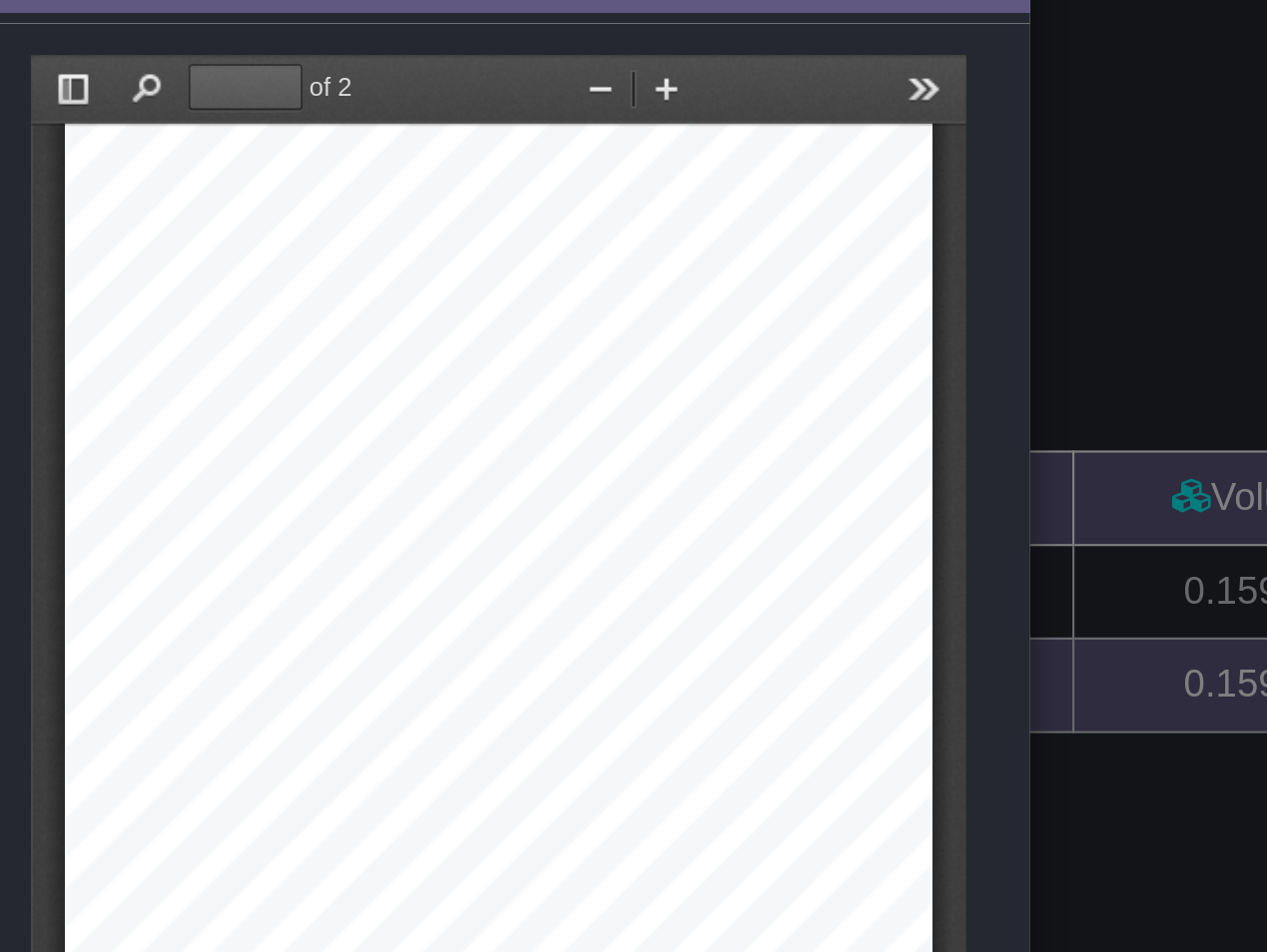 click at bounding box center [249, 216] 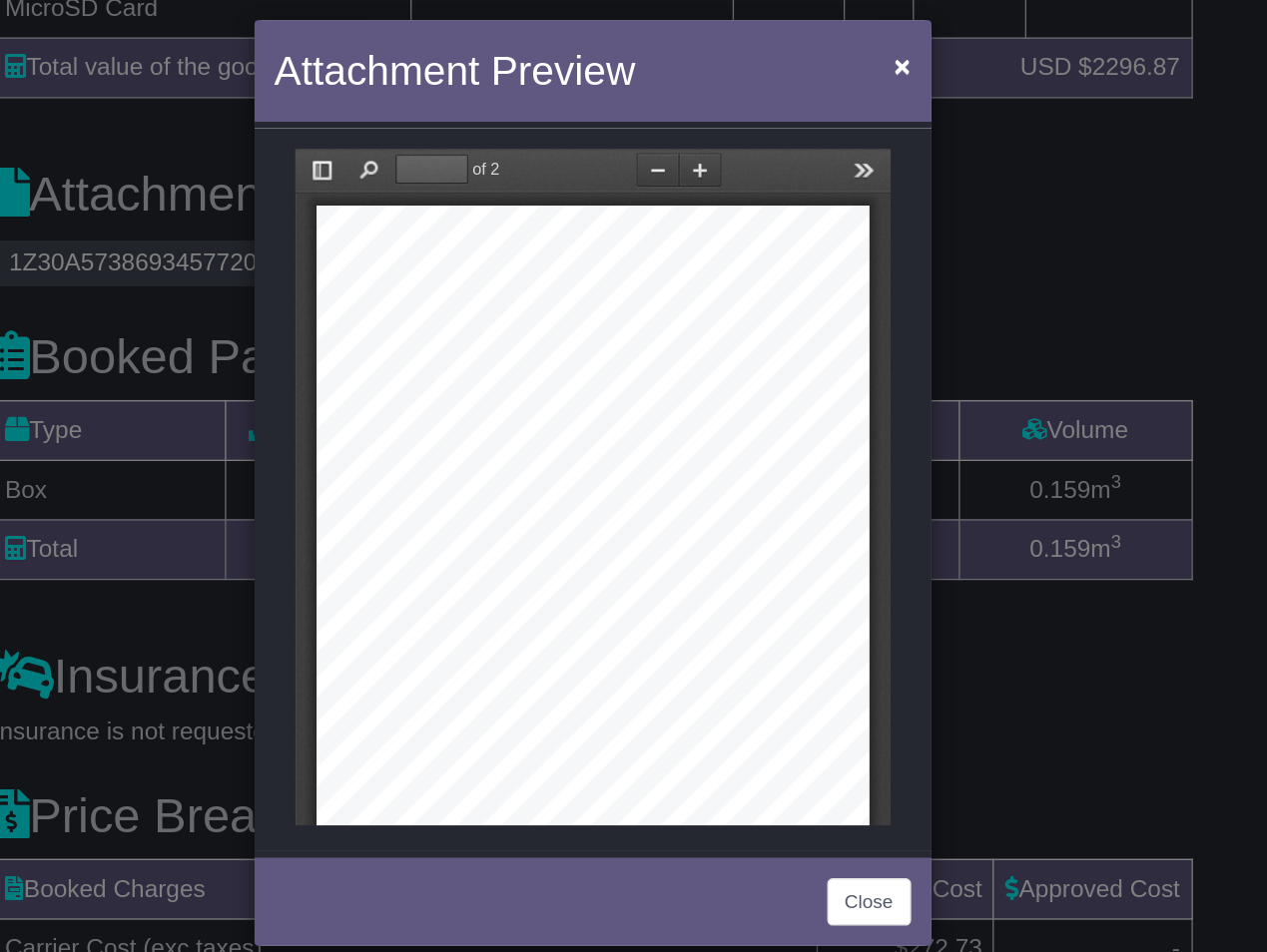 click on "Zoom Out
Zoom In" at bounding box center (576, 165) 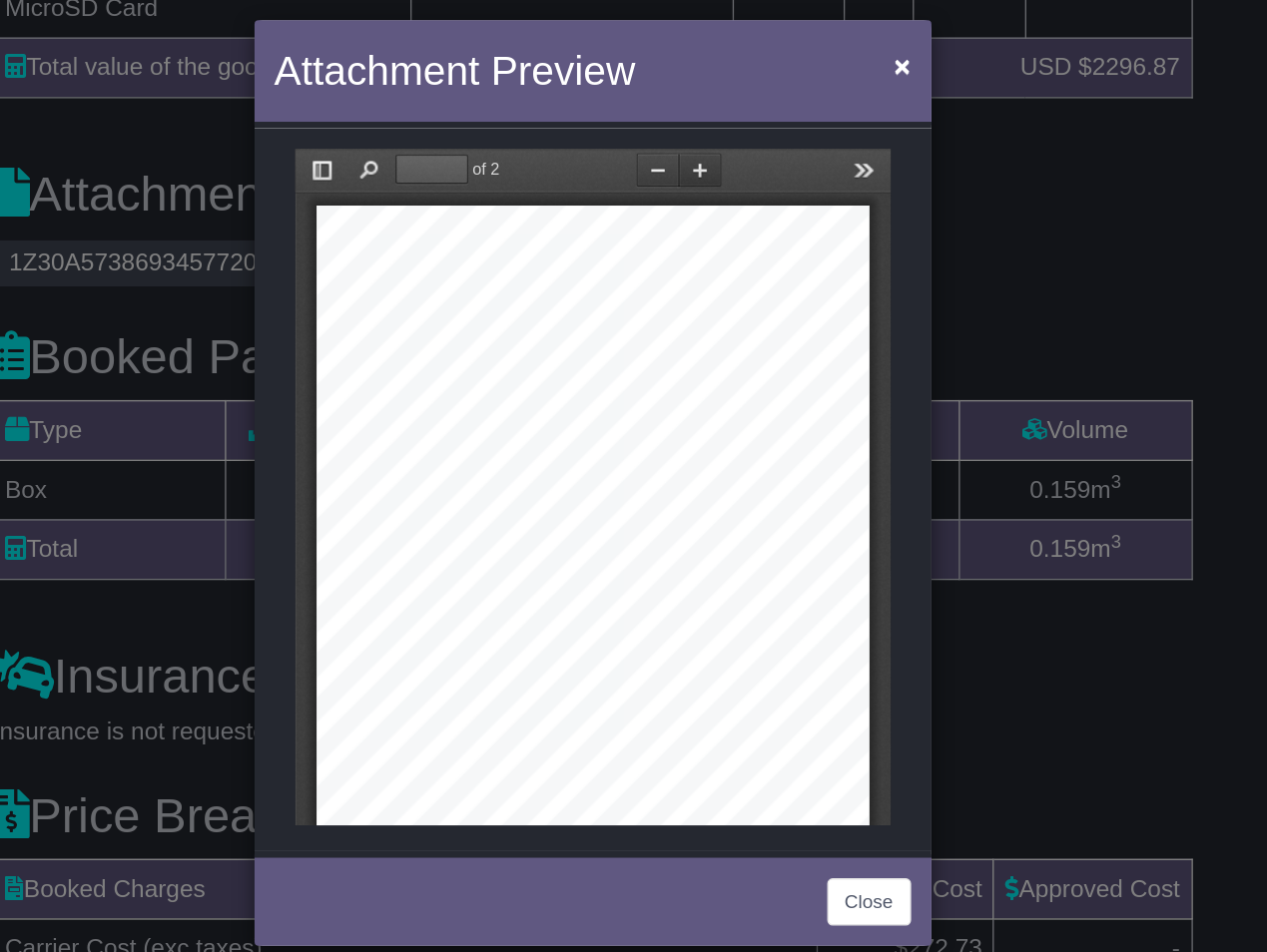 click on "Zoom In" at bounding box center [592, 164] 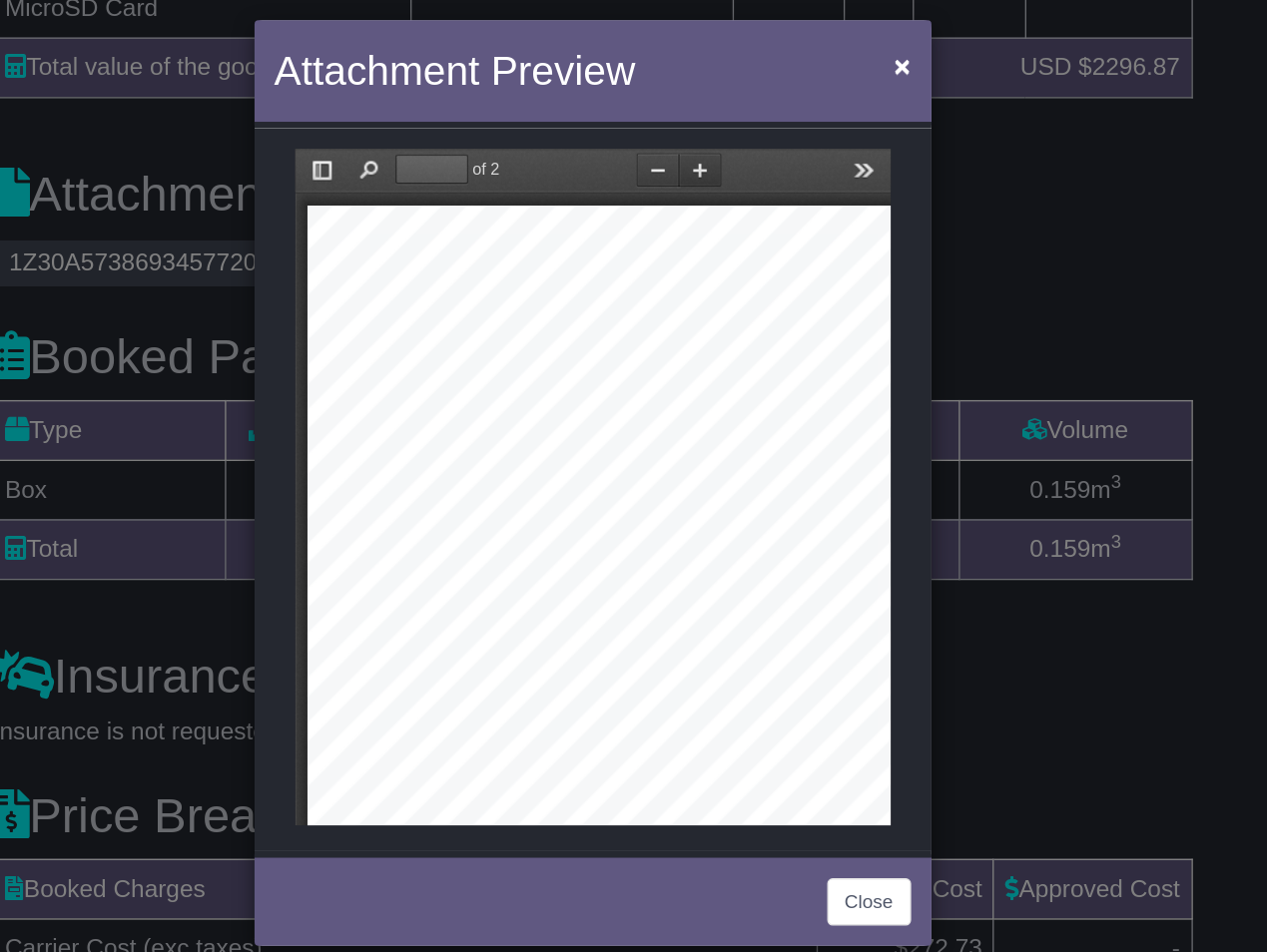 click on "Zoom In" at bounding box center (592, 164) 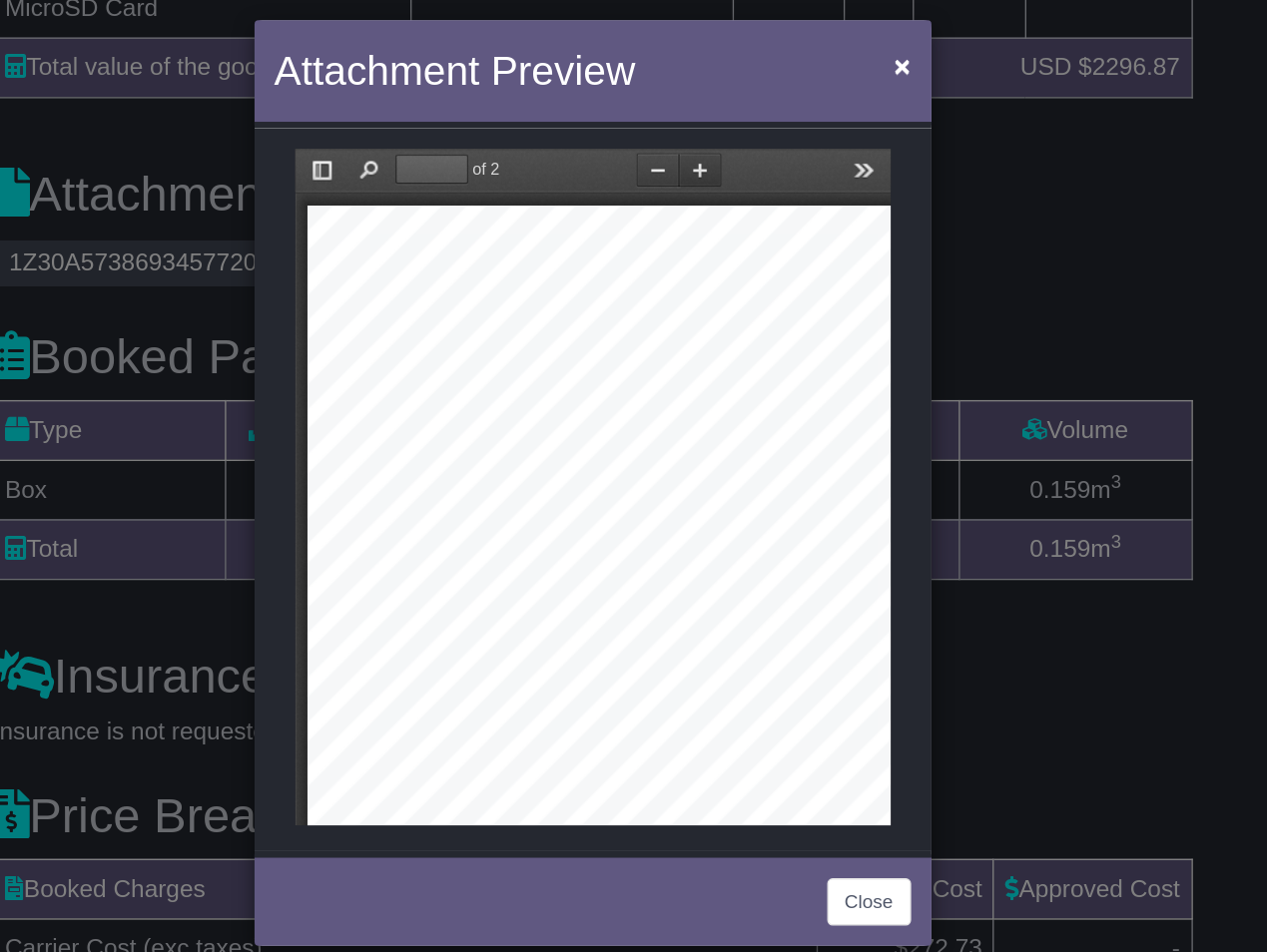 click on "Zoom In" at bounding box center [592, 164] 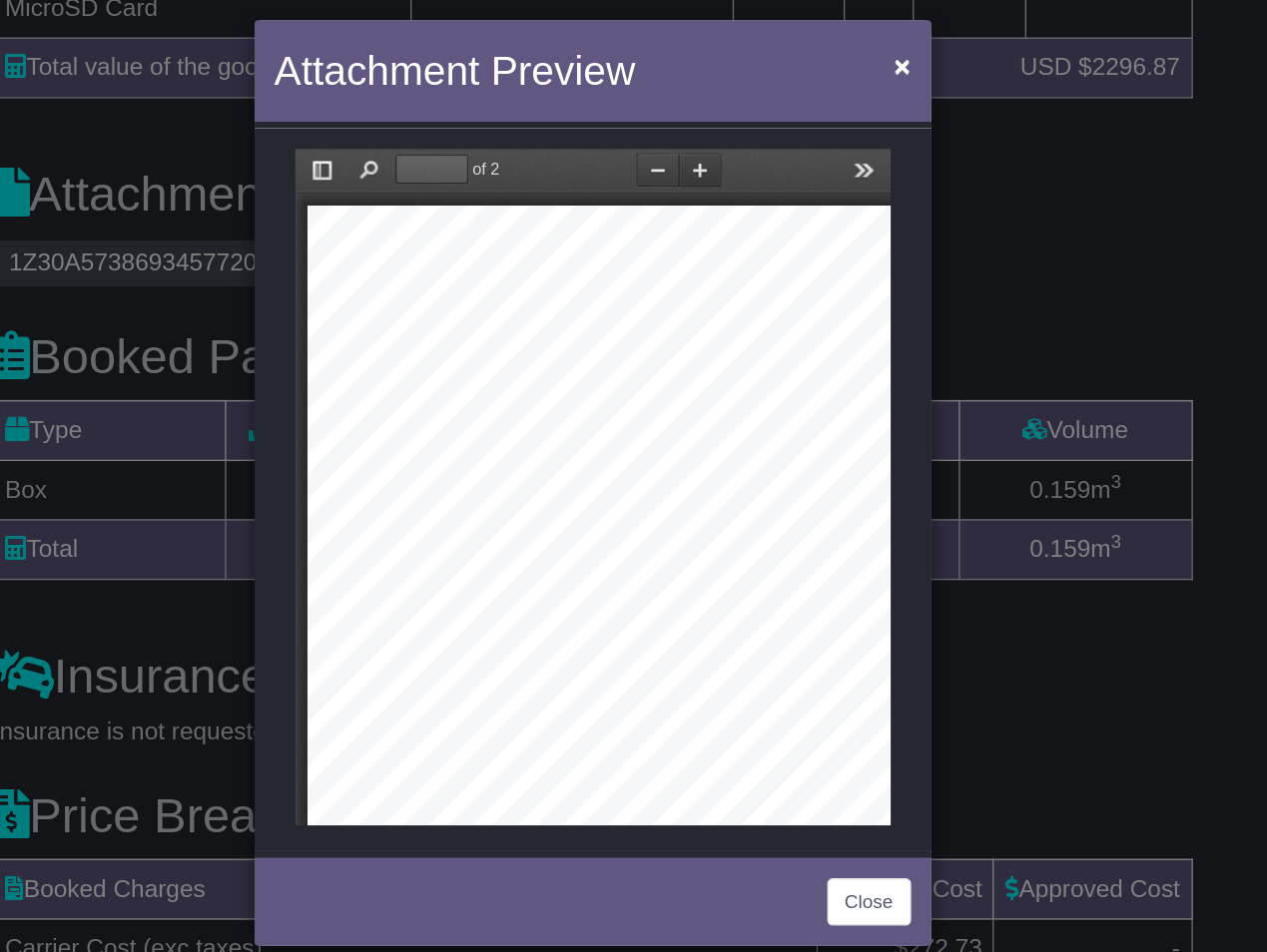 click on "Zoom In" at bounding box center [592, 164] 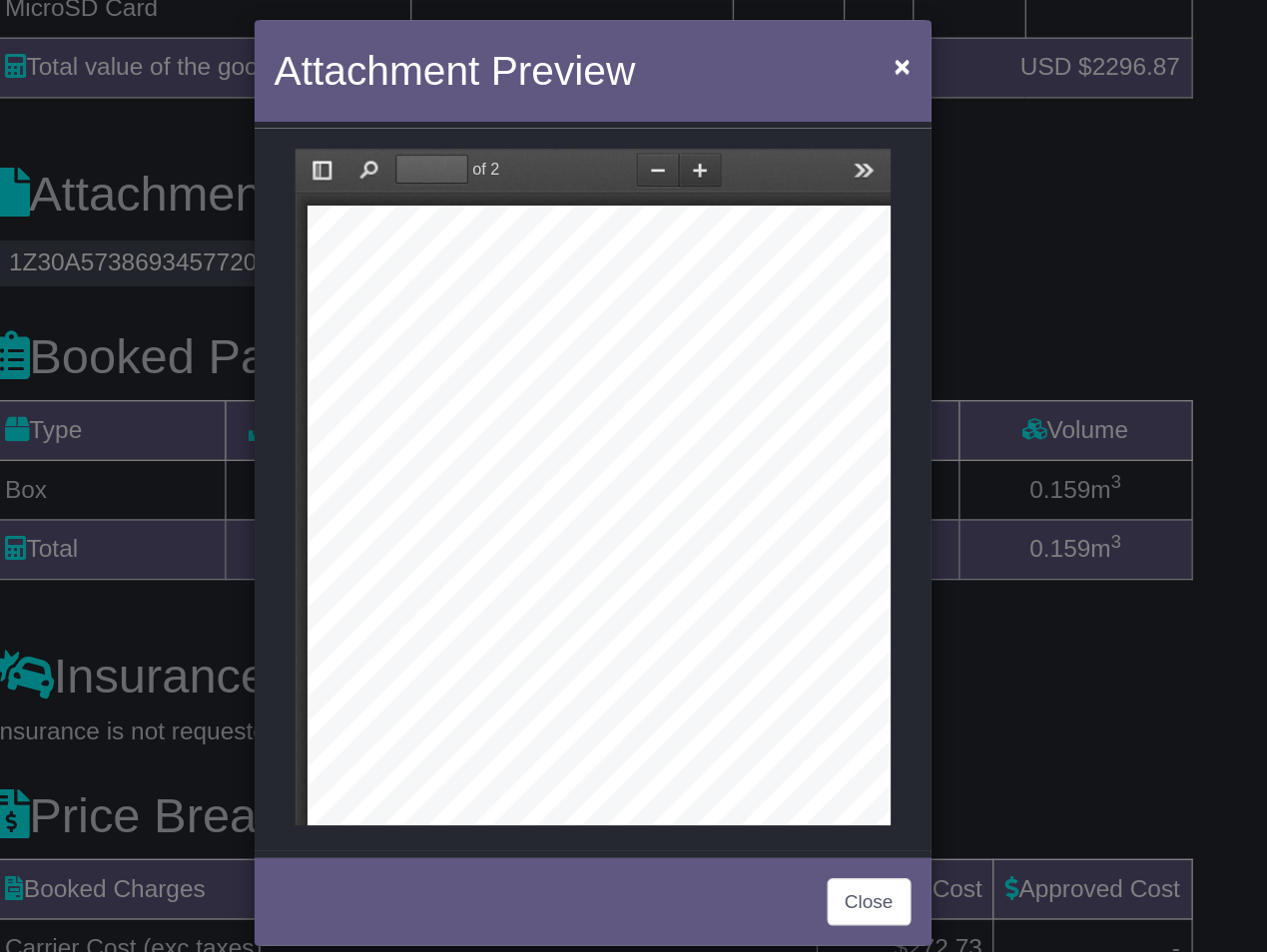 click on "Zoom In" at bounding box center (592, 164) 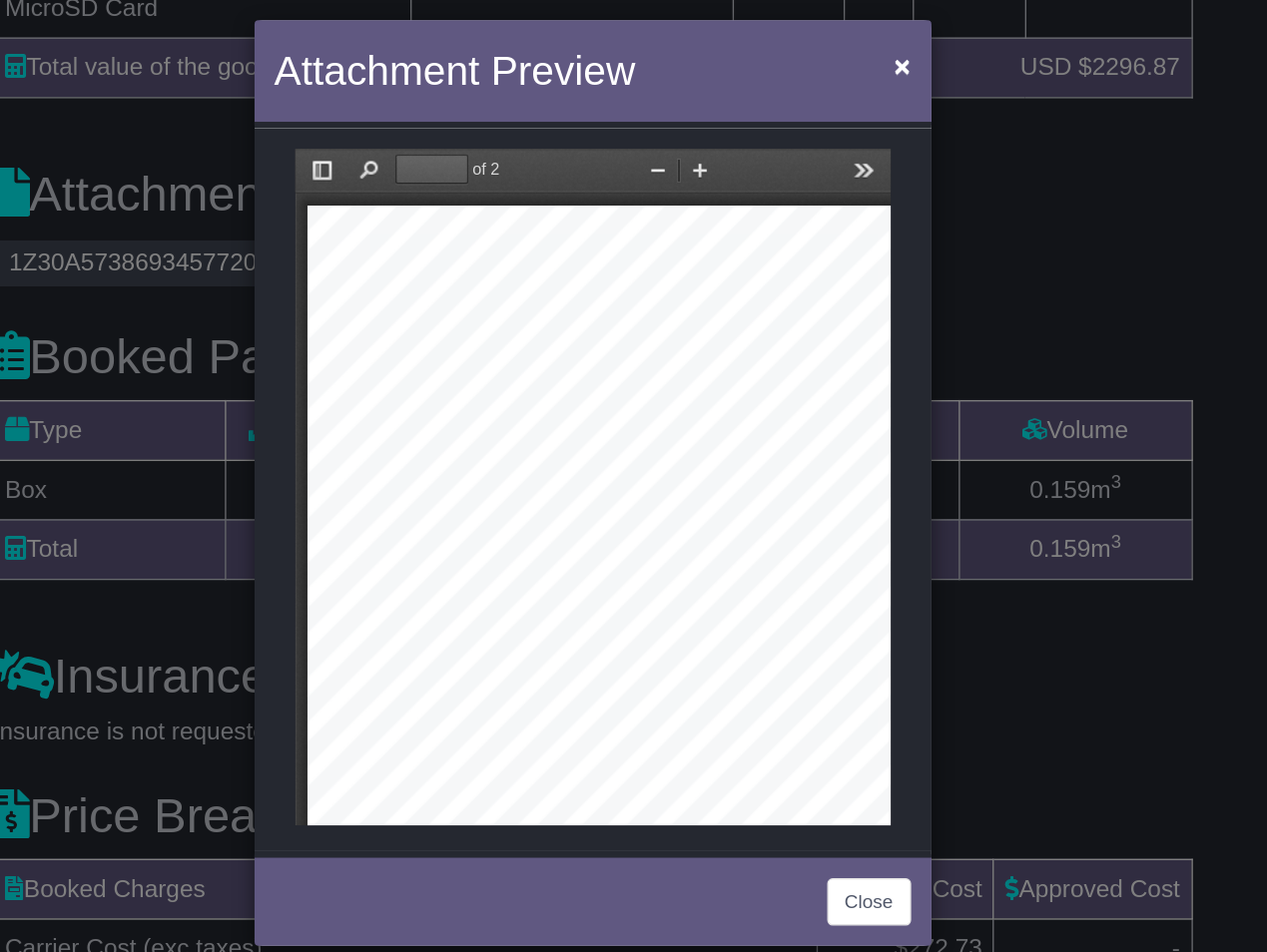 drag, startPoint x: 595, startPoint y: 555, endPoint x: 365, endPoint y: 193, distance: 428.88693 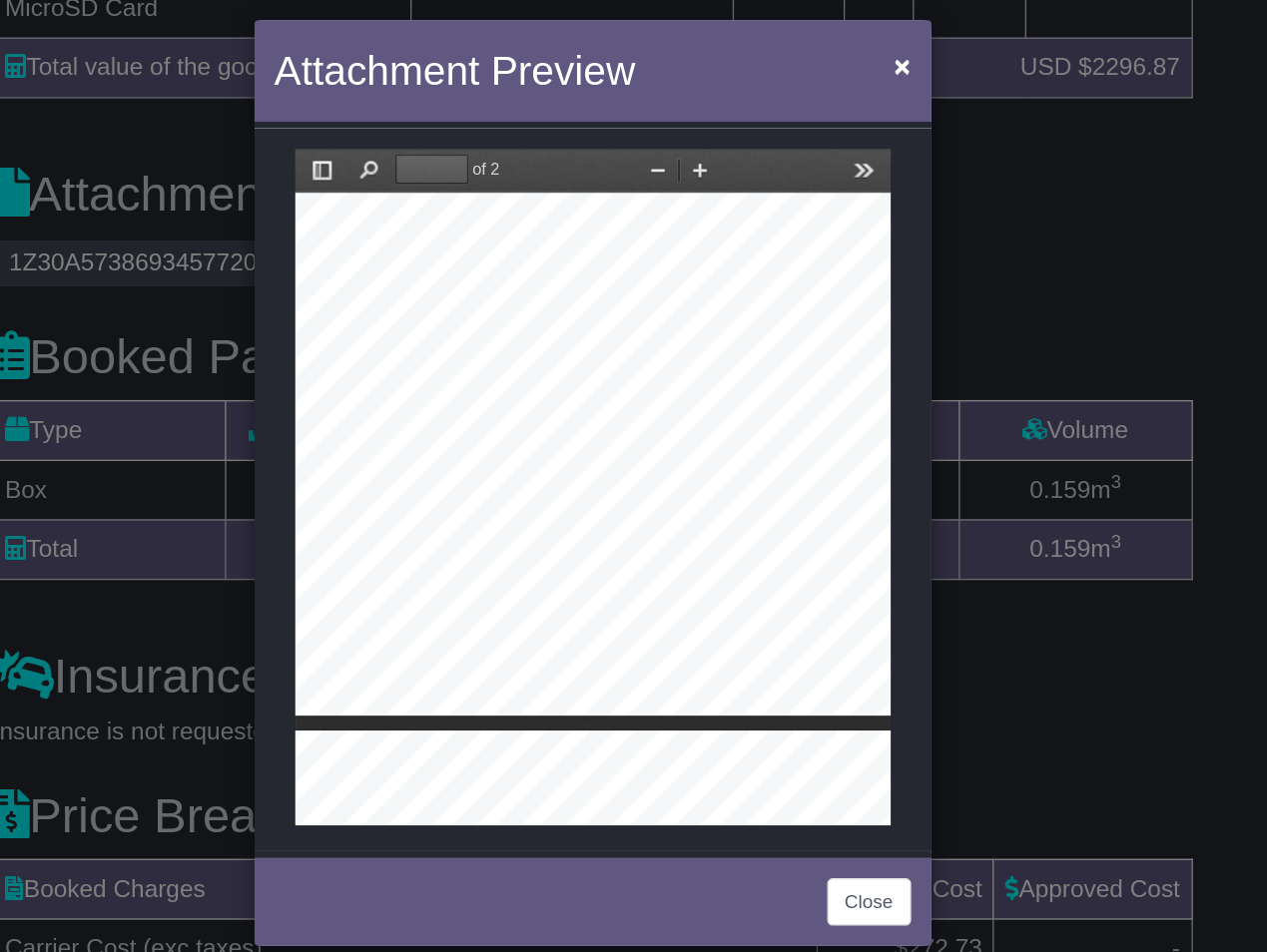 scroll, scrollTop: 780, scrollLeft: 351, axis: both 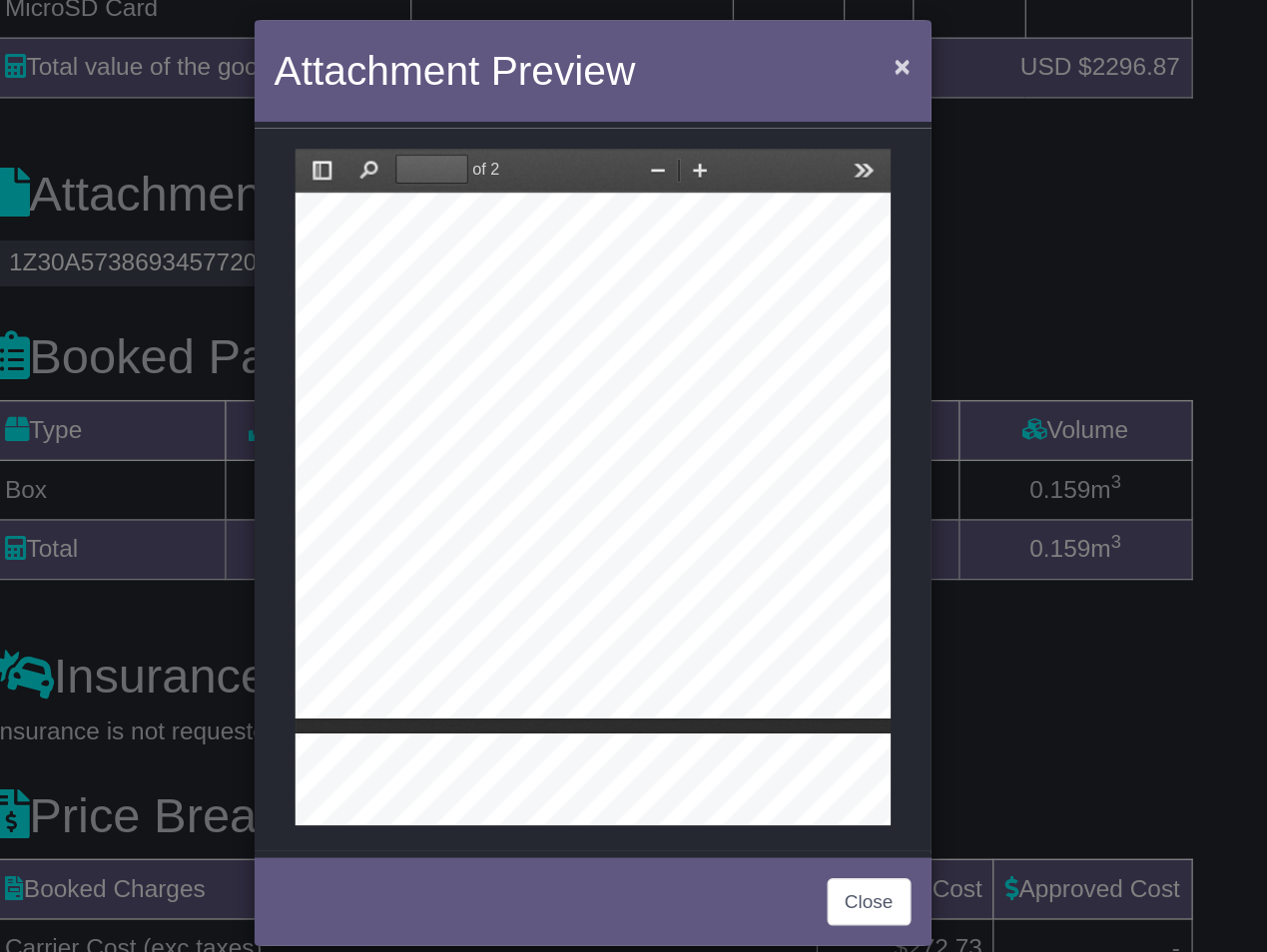 click on "×" at bounding box center [862, 63] 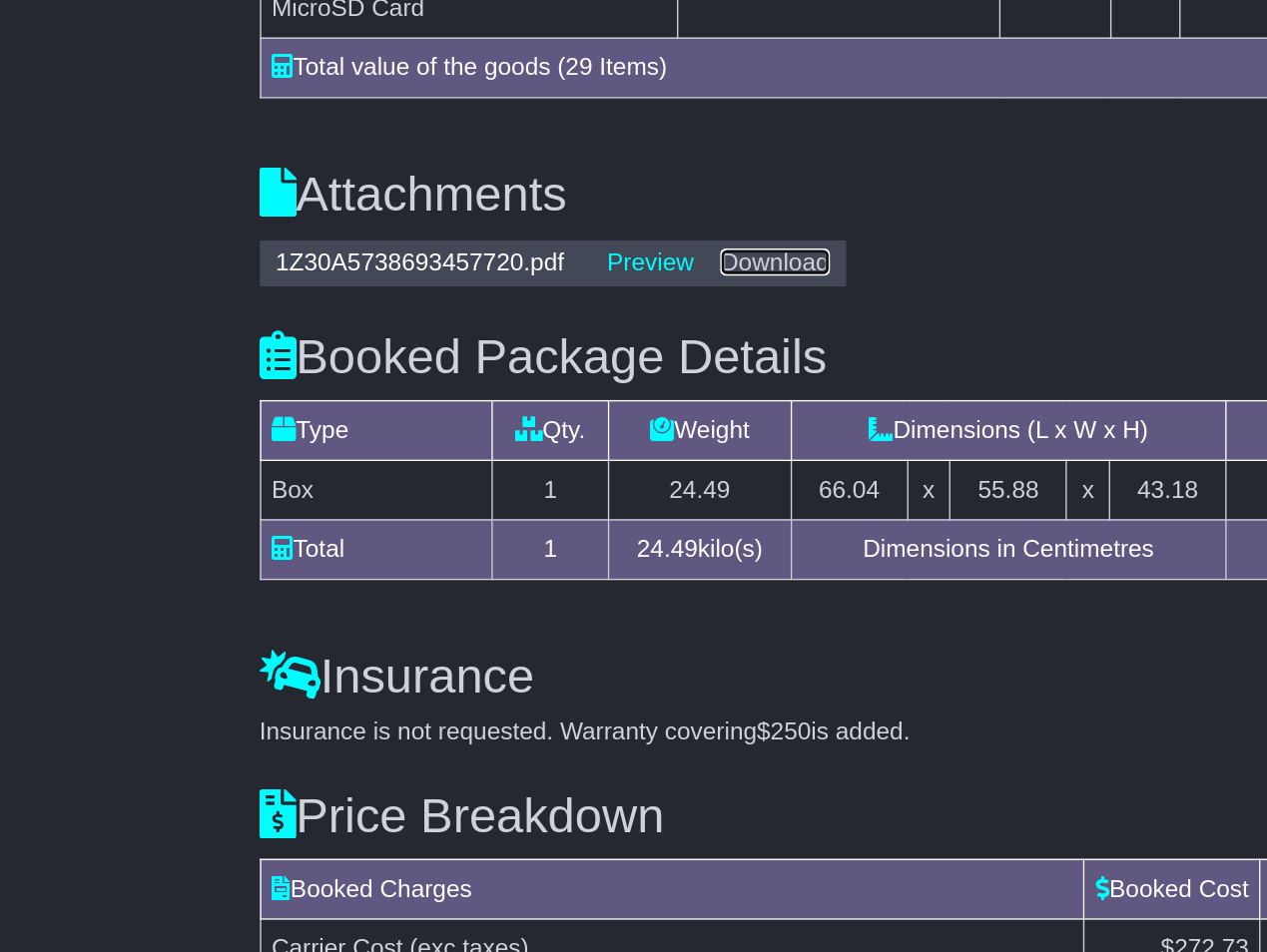 click on "Download" at bounding box center (571, 209) 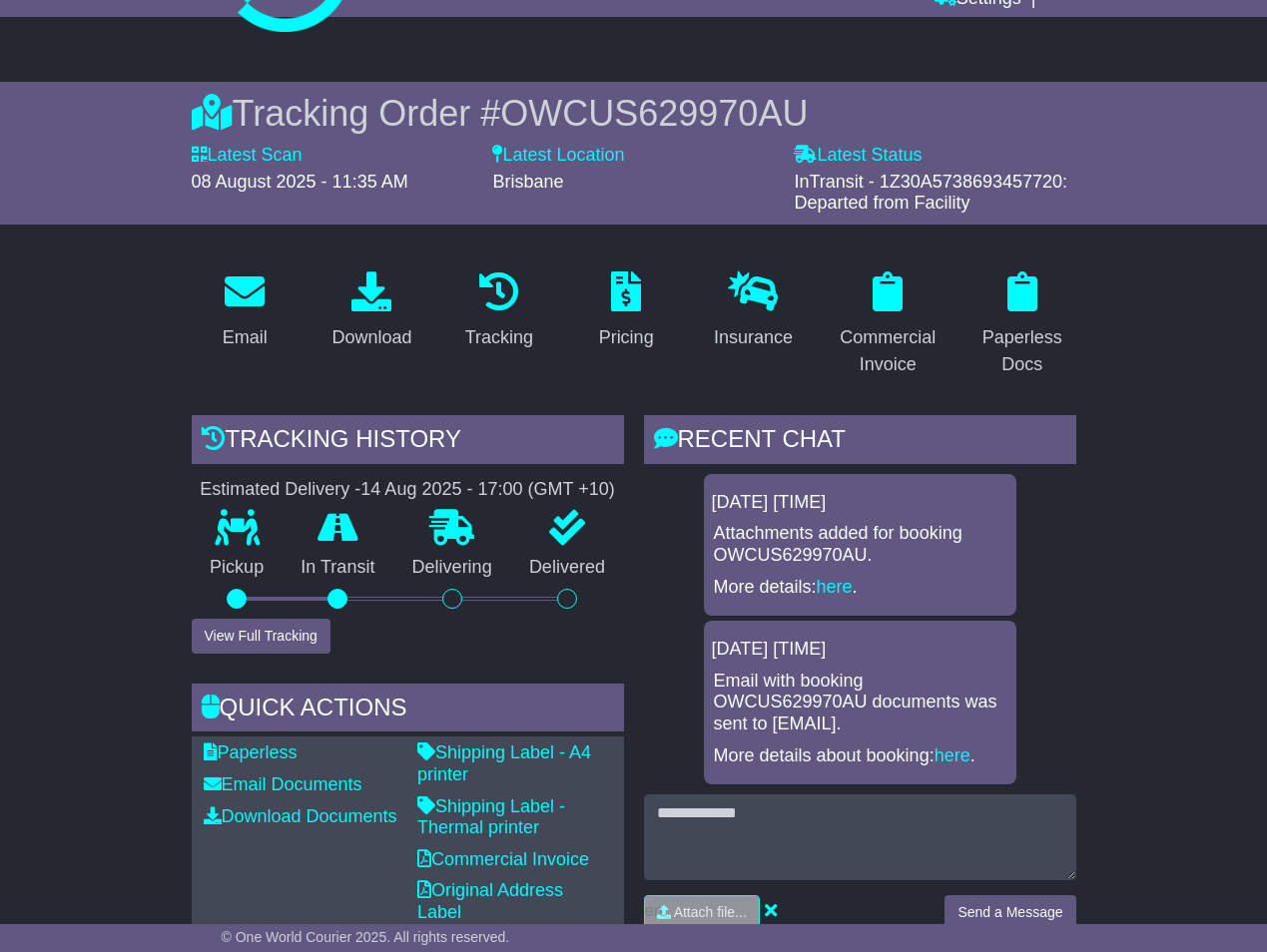 scroll, scrollTop: 0, scrollLeft: 0, axis: both 